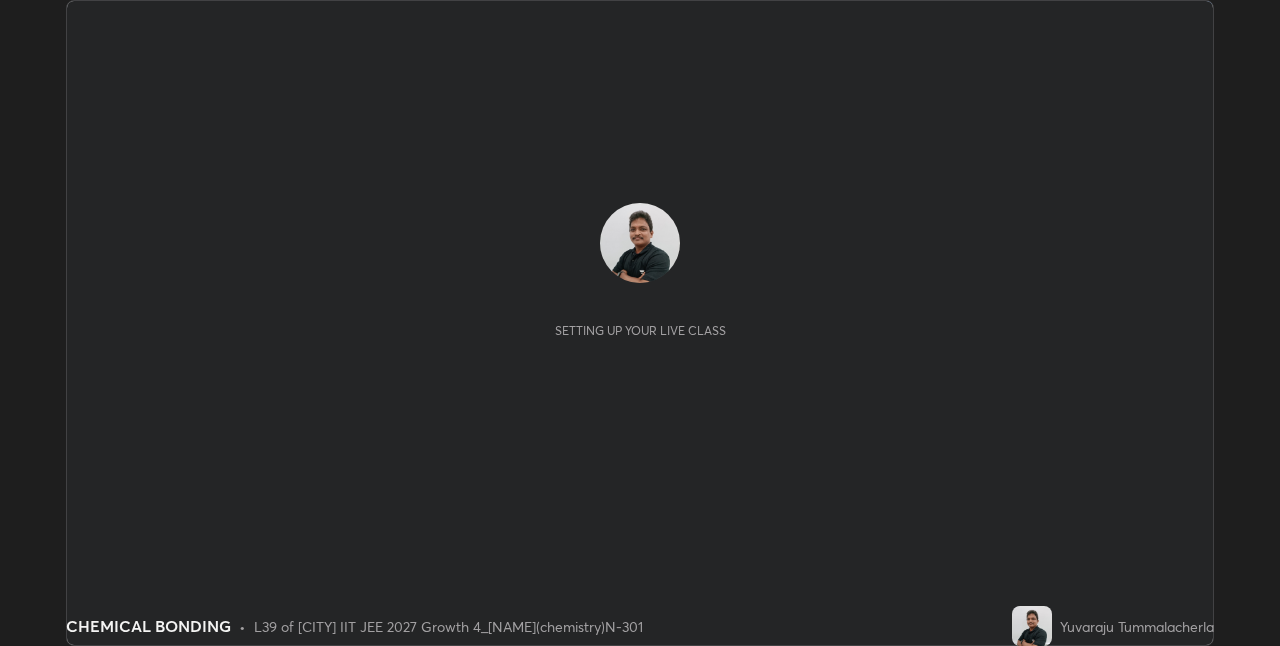 scroll, scrollTop: 0, scrollLeft: 0, axis: both 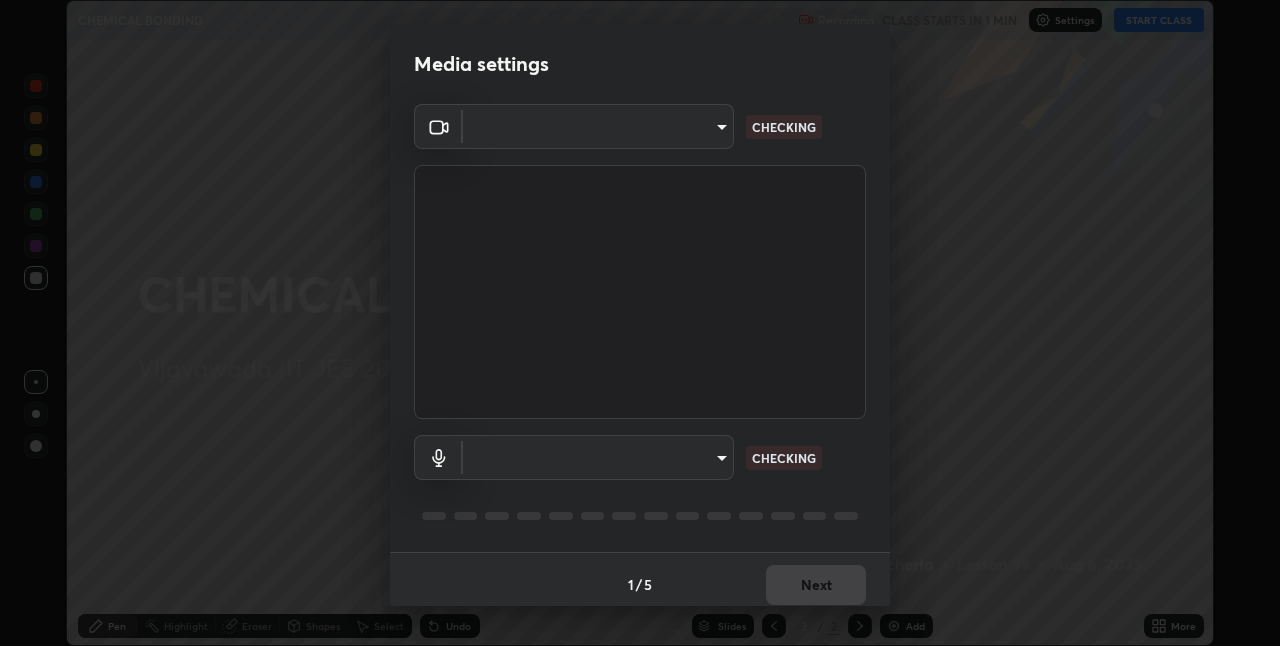 type on "e73d2c6d92d5eb4330bdac1748542d82cafb8f7456d61f7475a533174482276f" 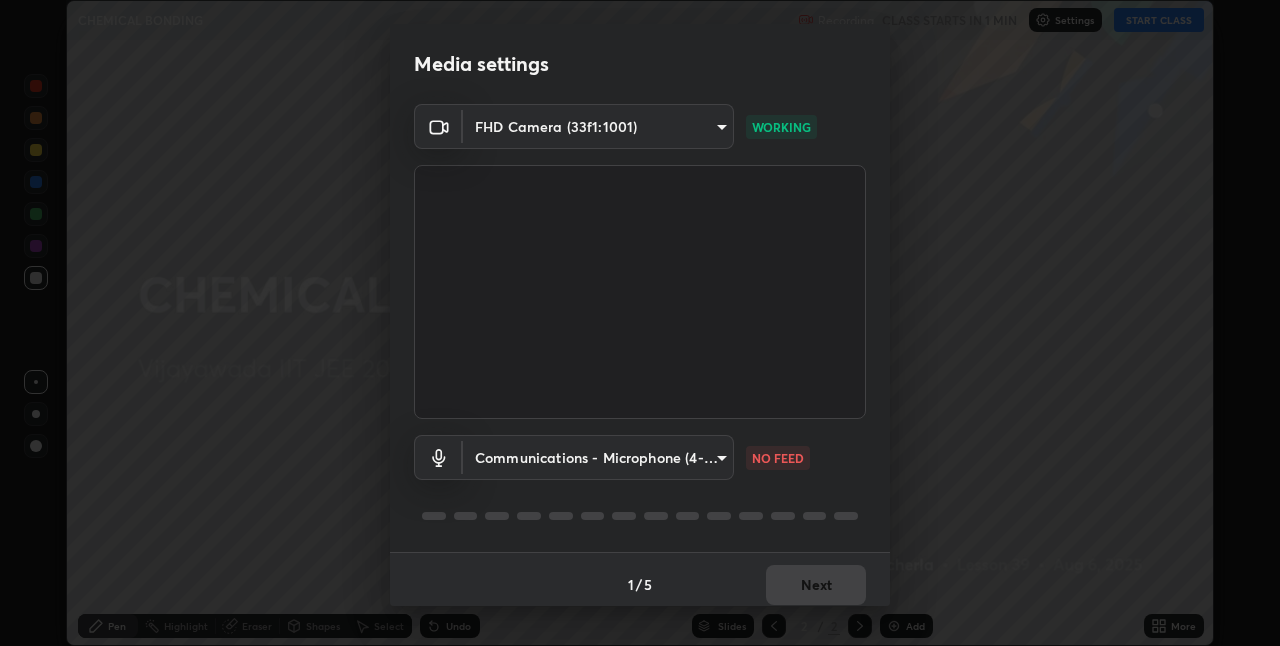 click on "Erase all CHEMICAL BONDING Recording CLASS STARTS IN 1 MIN Settings START CLASS Setting up your live class CHEMICAL BONDING • L39 of [CITY] IIT JEE 2027 Growth 4_[NAME](chemistry)N-301 [LAST] Pen Highlight Eraser Shapes Select Undo Slides 2 / 2 Add More No doubts shared Encourage your learners to ask a doubt for better clarity Report an issue Reason for reporting Buffering Chat not working Audio - Video sync issue Educator video quality low ​ Attach an image Report Media settings FHD Camera (33f1:1001) e73d2c6d92d5eb4330bdac1748542d82cafb8f7456d61f7475a533174482276f WORKING Communications - Microphone (4- USB PnP Sound Device) communications NO FEED 1 / 5 Next" at bounding box center [640, 323] 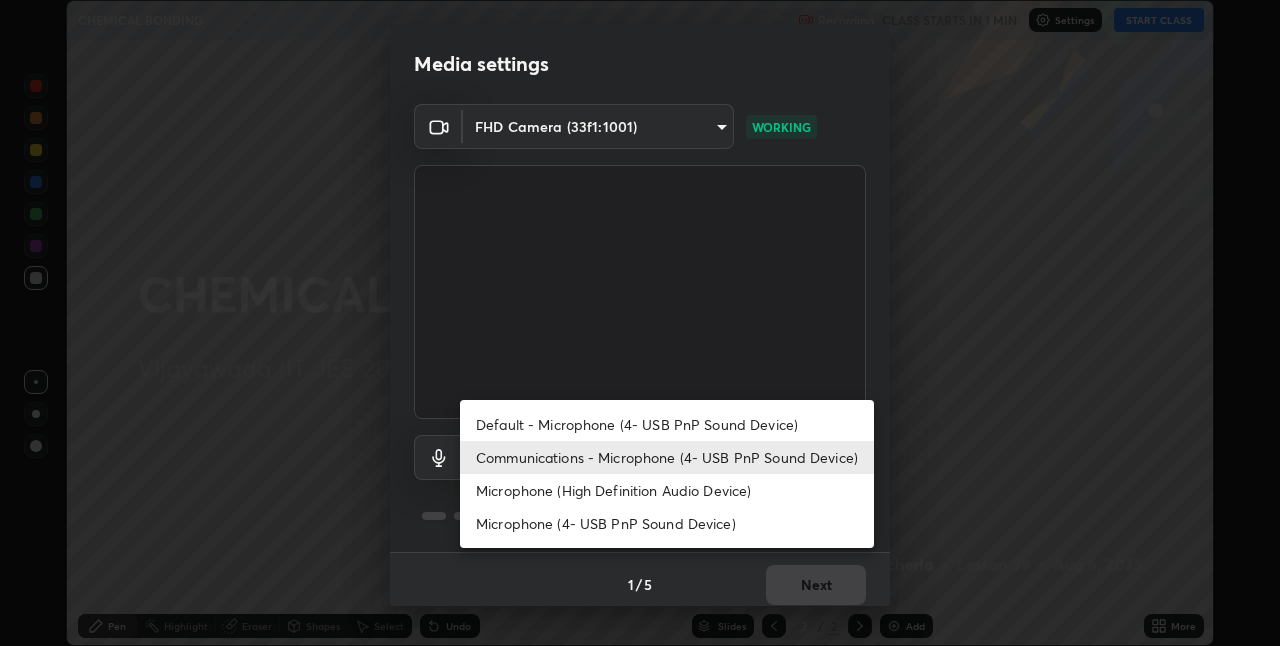 click on "Default - Microphone (4- USB PnP Sound Device)" at bounding box center (667, 424) 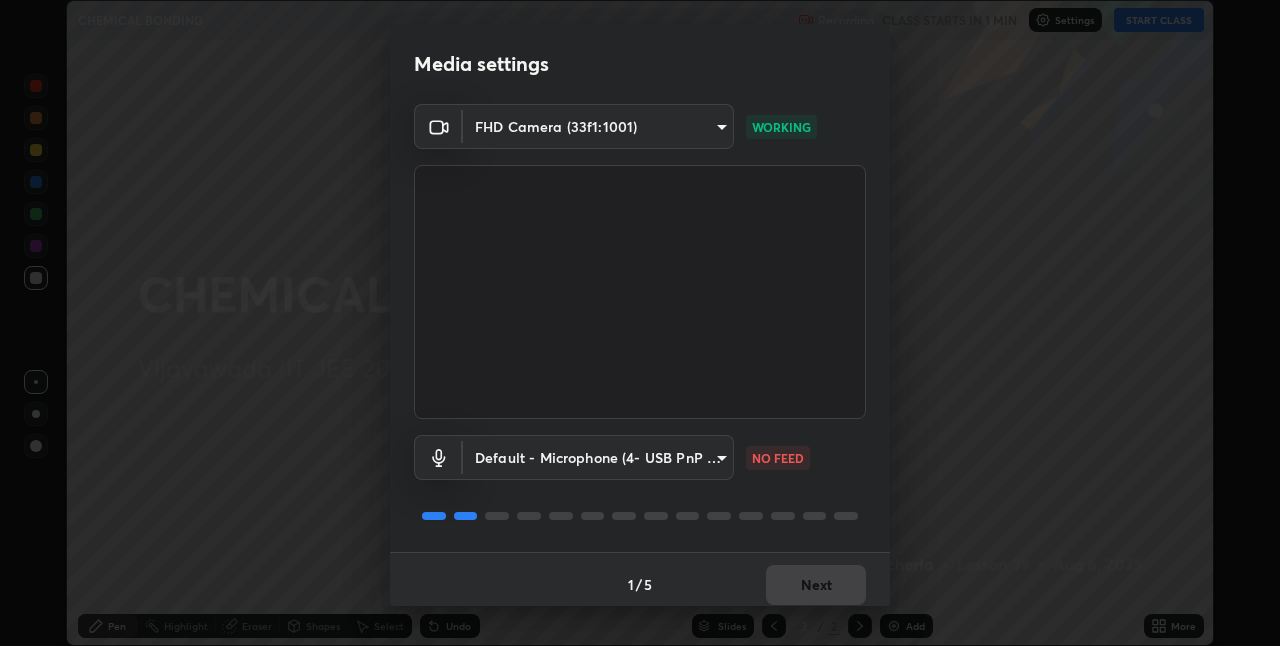 scroll, scrollTop: 10, scrollLeft: 0, axis: vertical 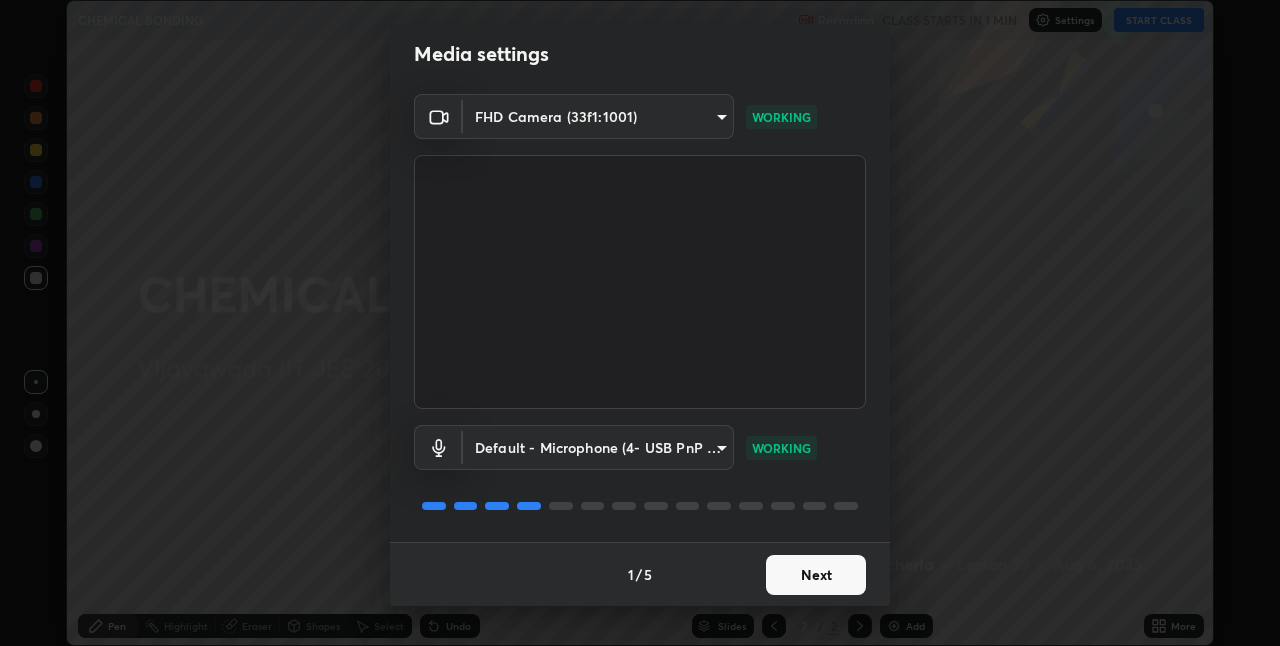 click on "Next" at bounding box center [816, 575] 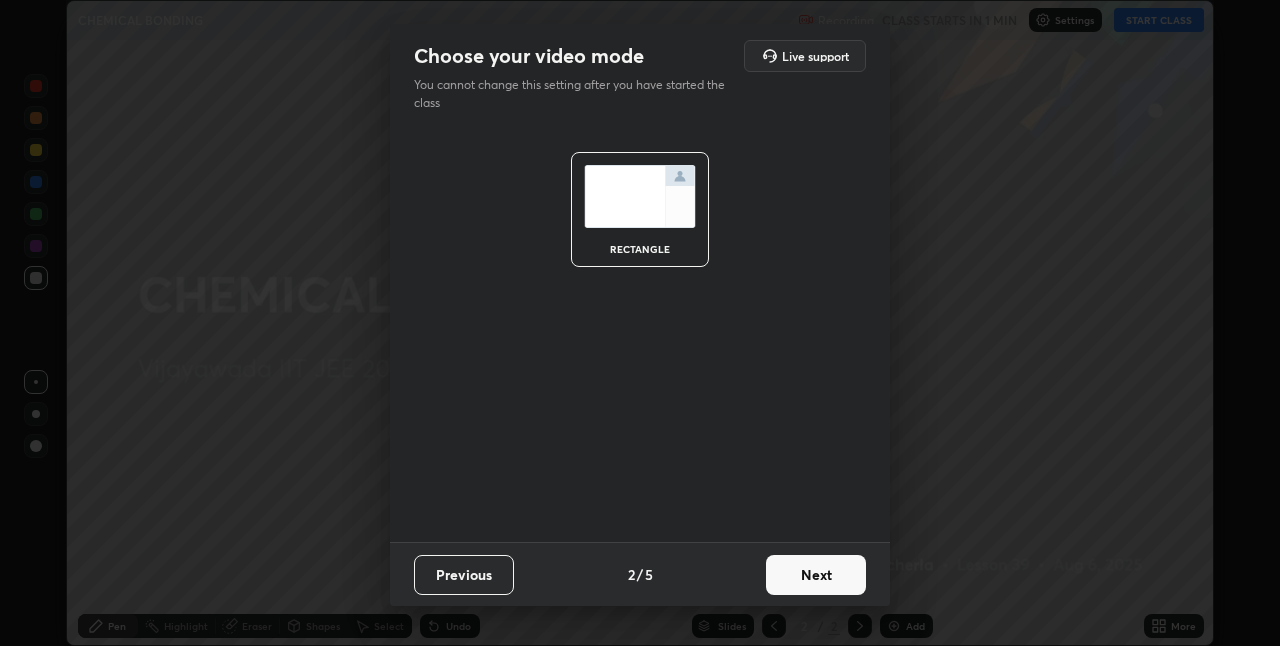 scroll, scrollTop: 0, scrollLeft: 0, axis: both 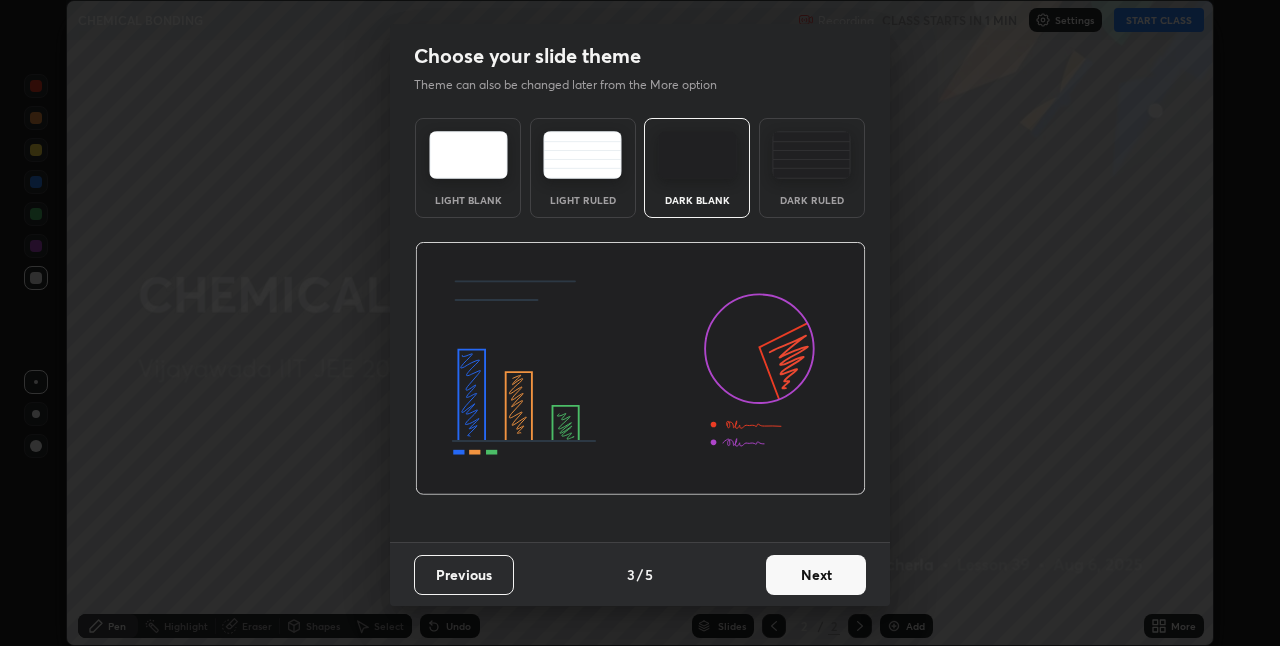 click on "Next" at bounding box center (816, 575) 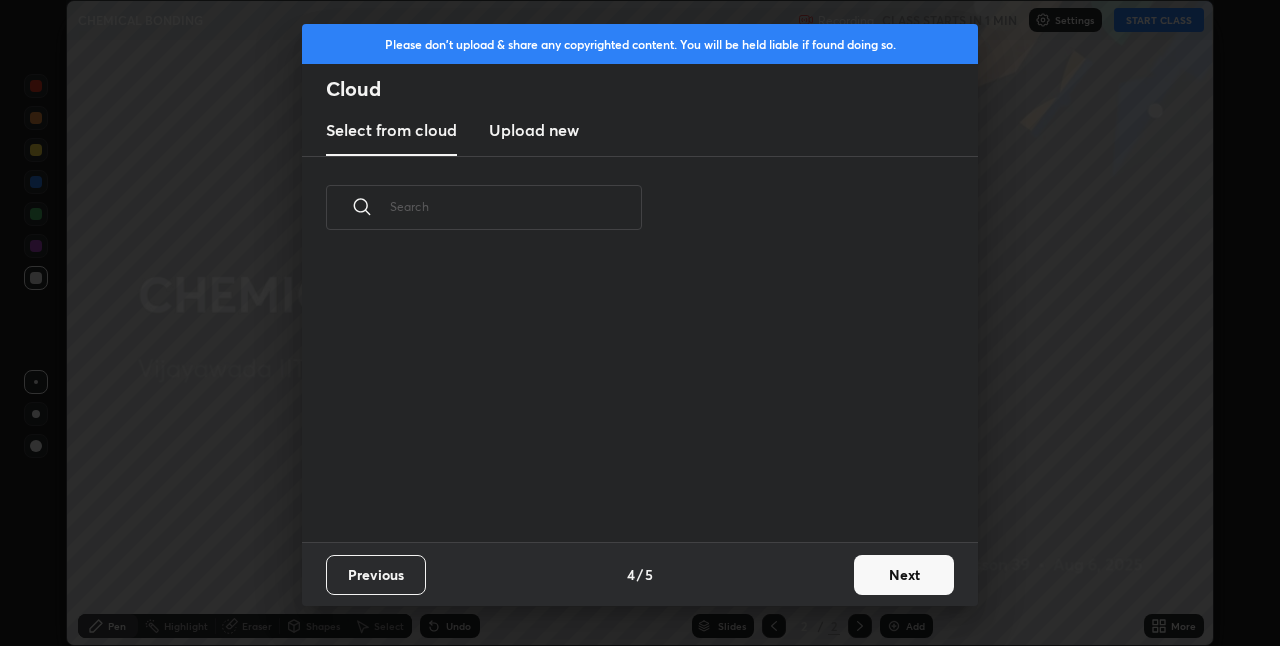 scroll, scrollTop: 7, scrollLeft: 11, axis: both 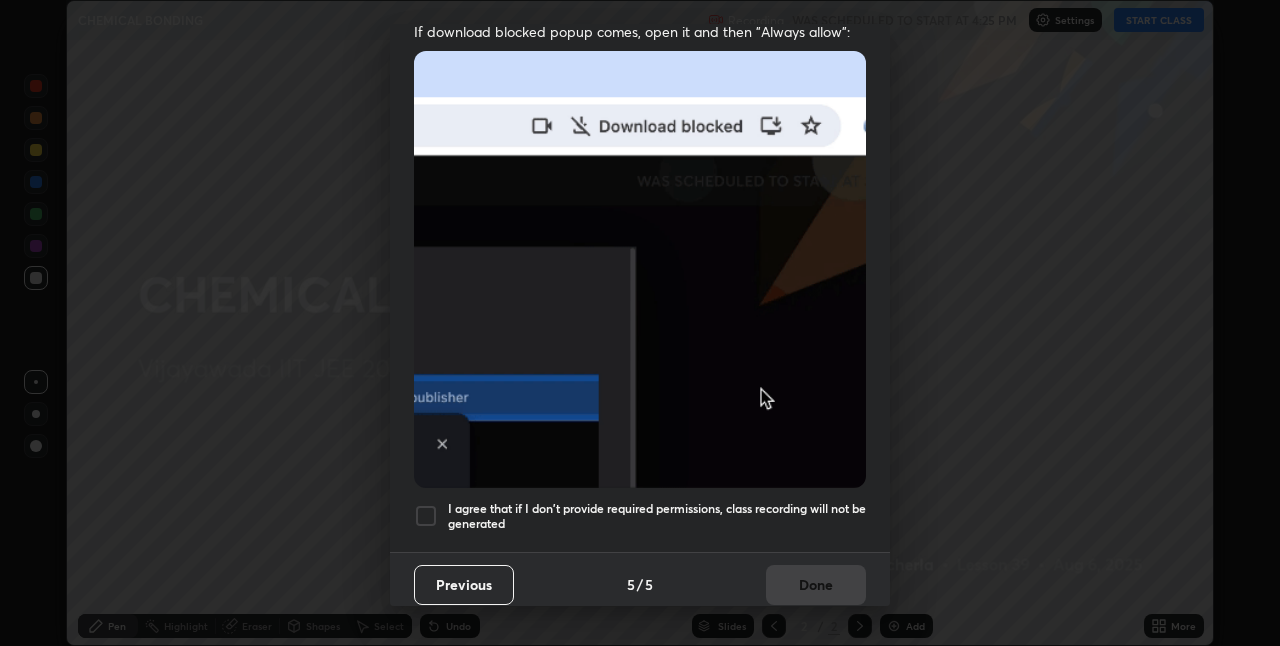 click on "I agree that if I don't provide required permissions, class recording will not be generated" at bounding box center [640, 516] 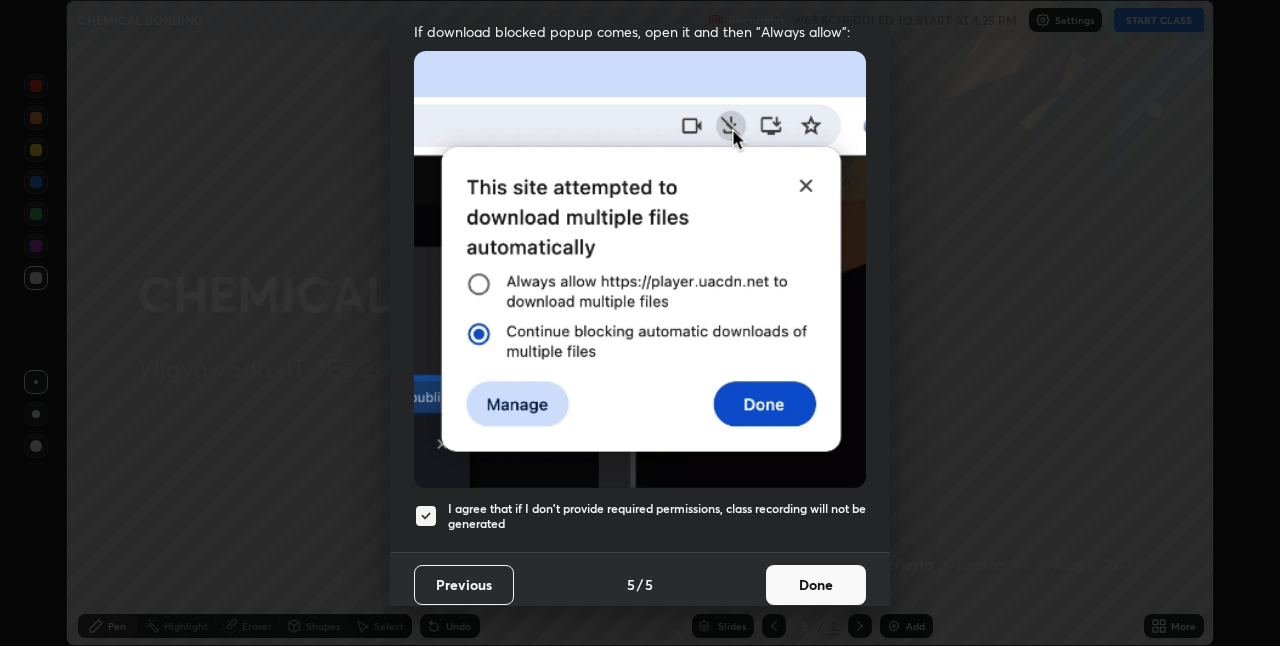 click on "Done" at bounding box center (816, 585) 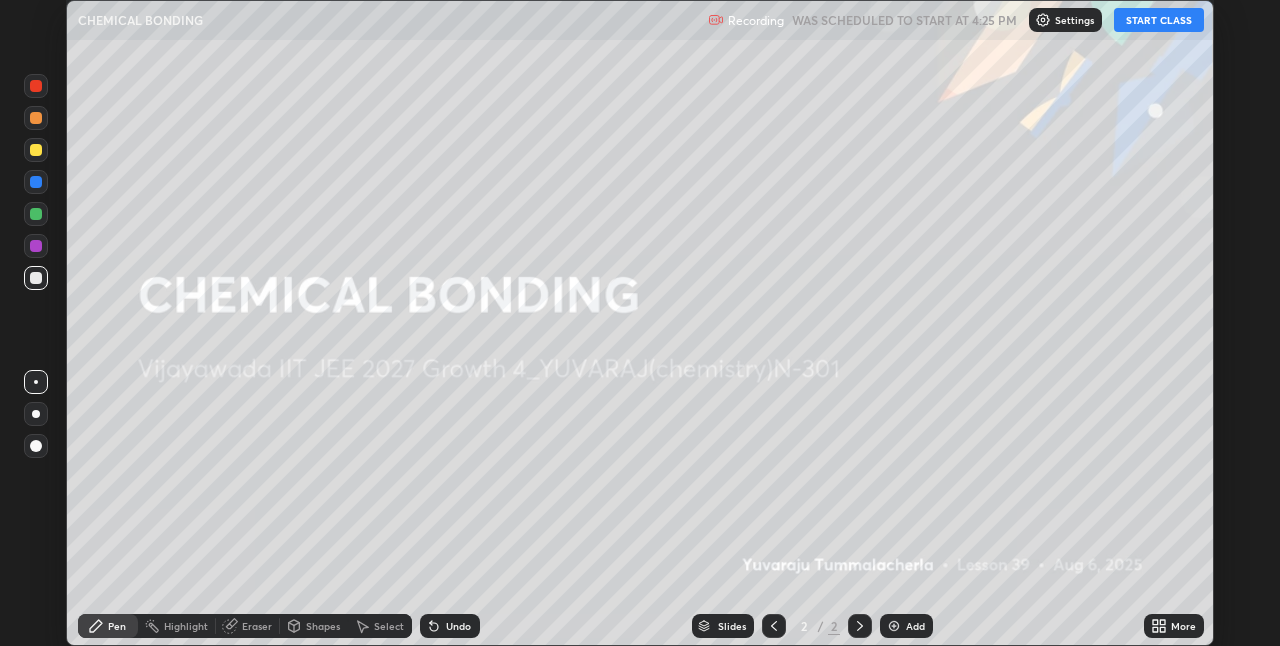 click on "START CLASS" at bounding box center (1159, 20) 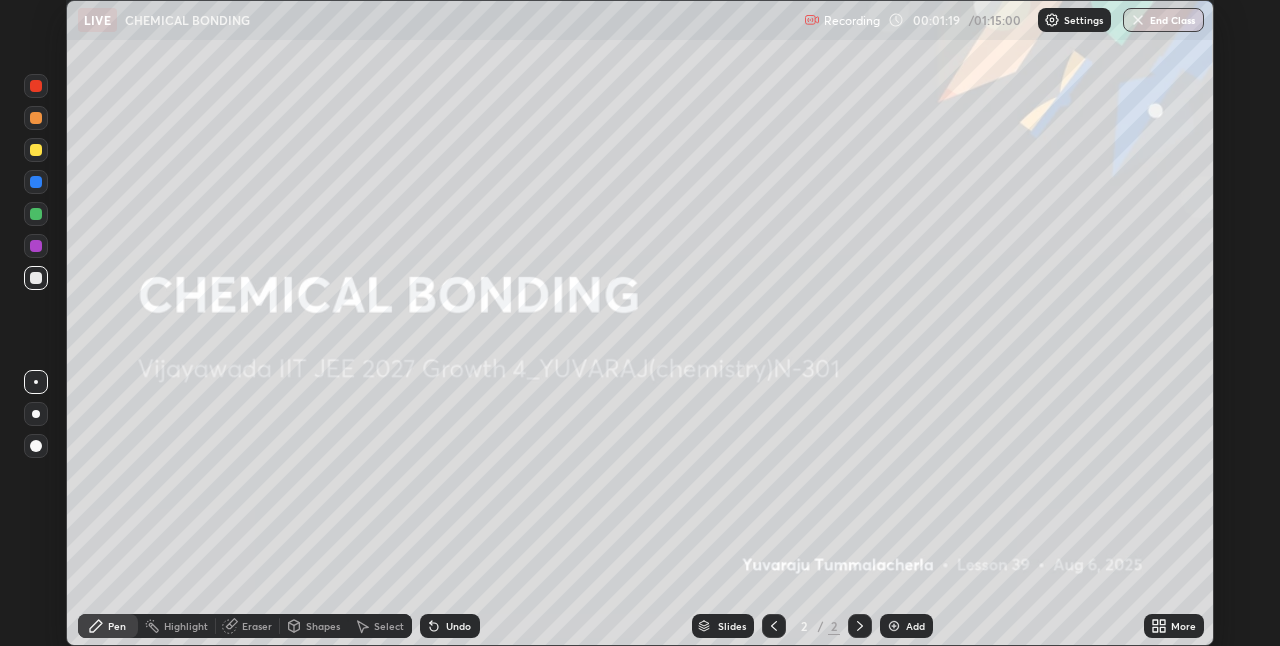 click on "More" at bounding box center [1183, 626] 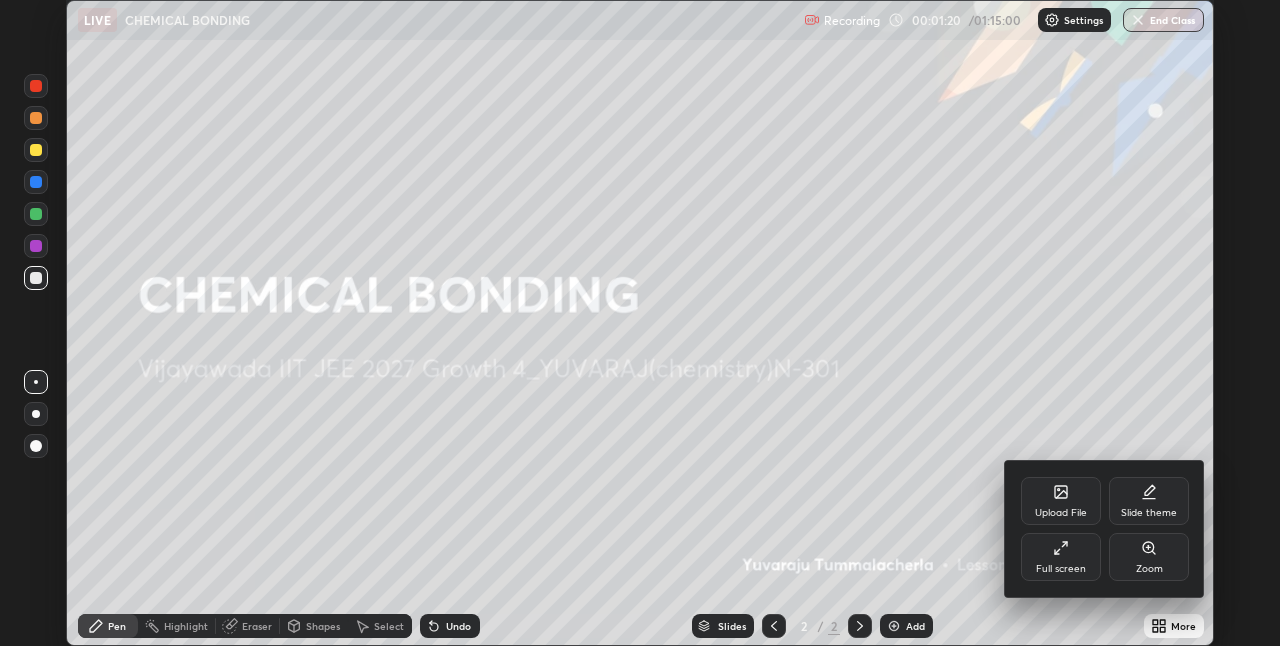 click 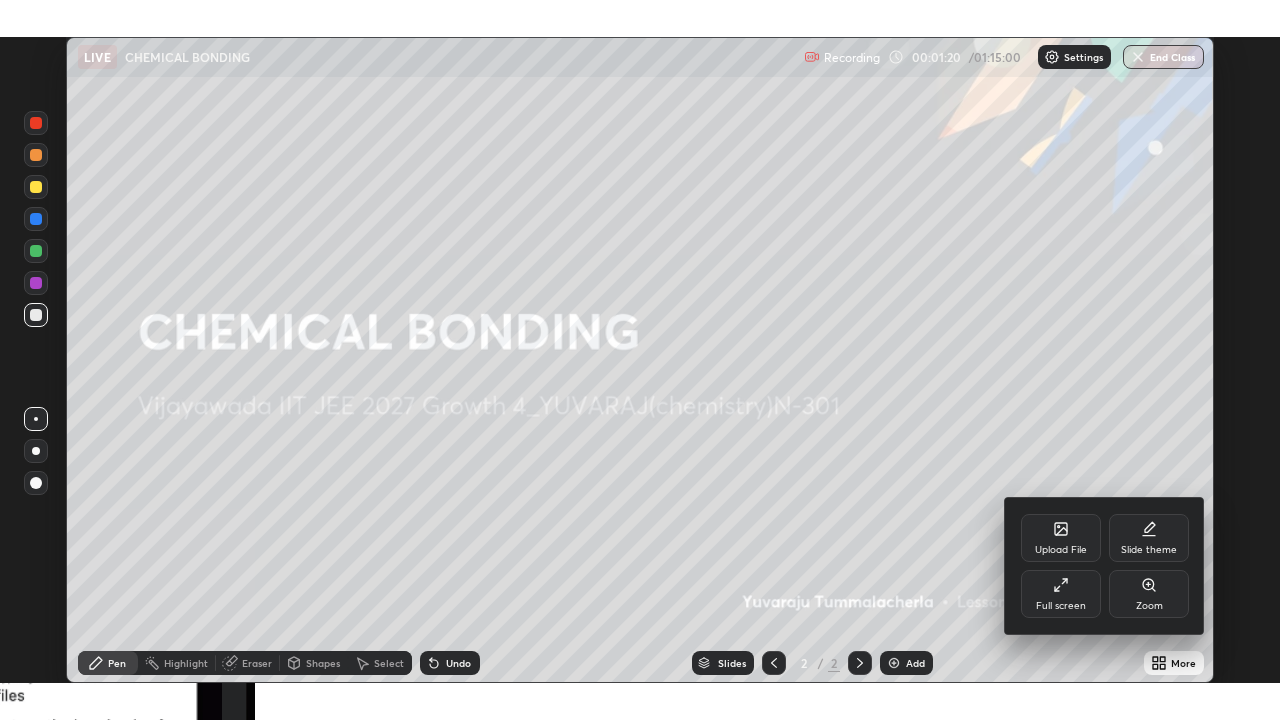 scroll, scrollTop: 99280, scrollLeft: 98720, axis: both 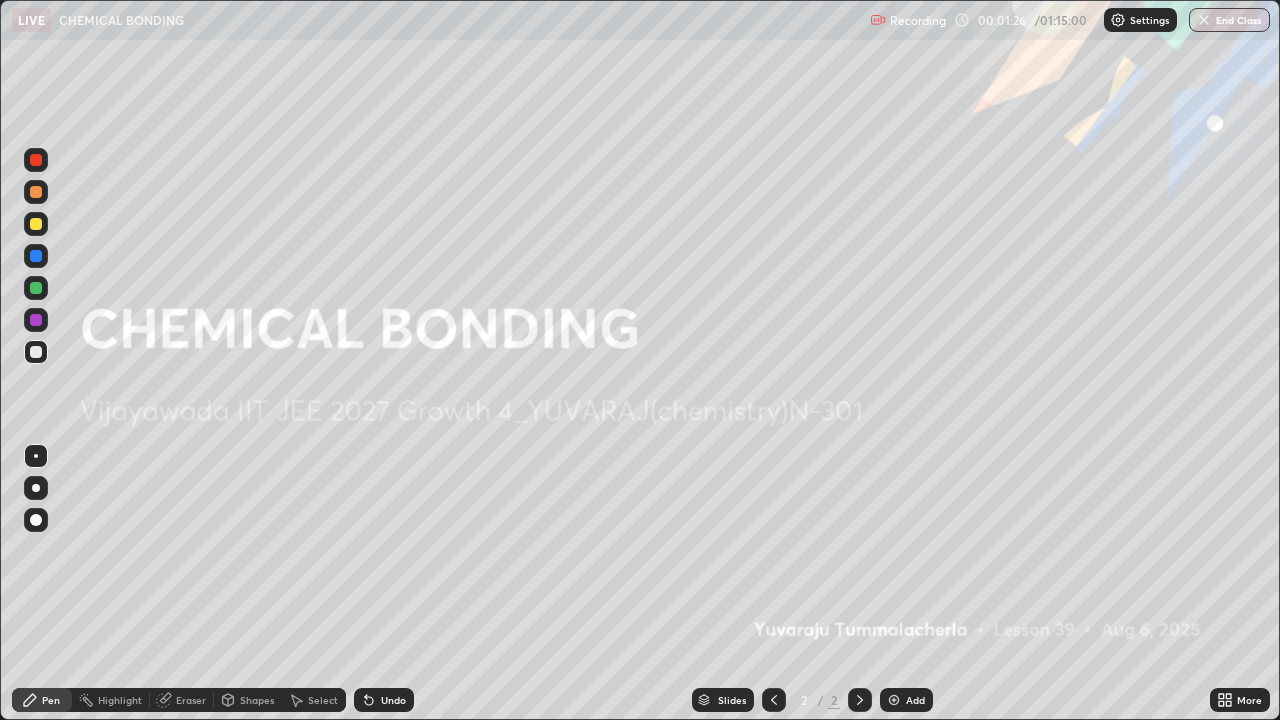 click at bounding box center (894, 700) 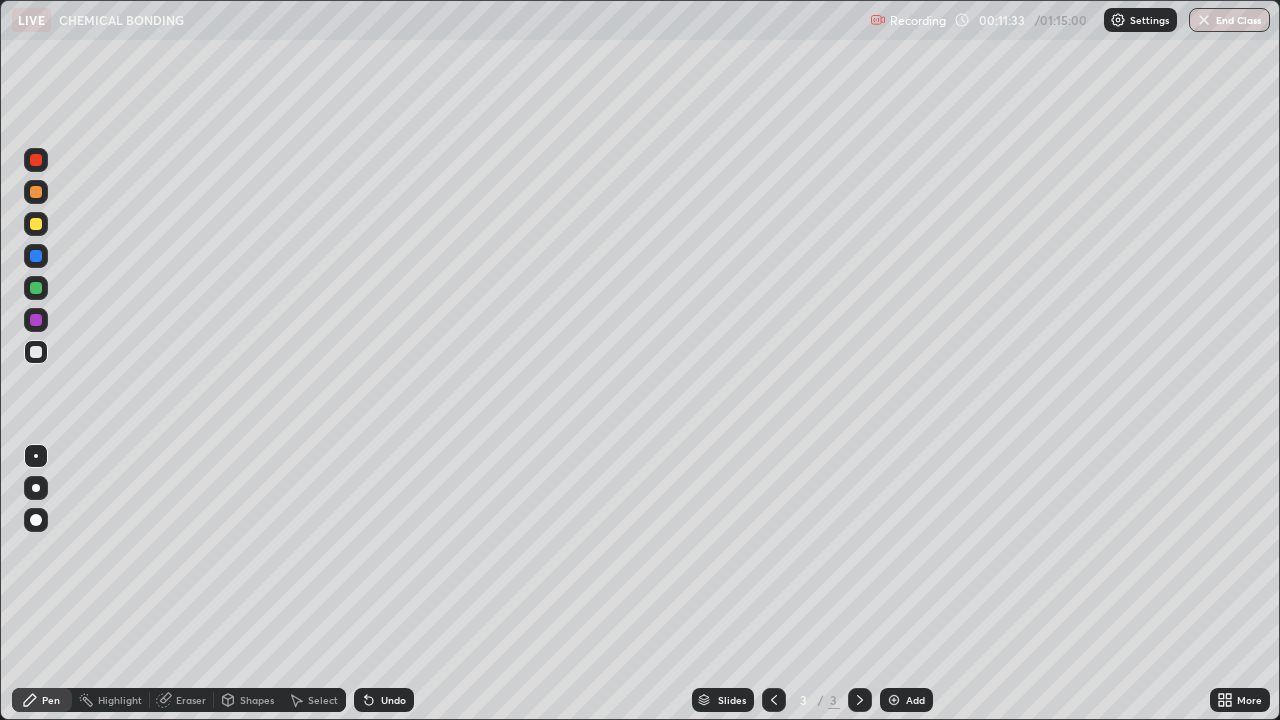 click at bounding box center [36, 224] 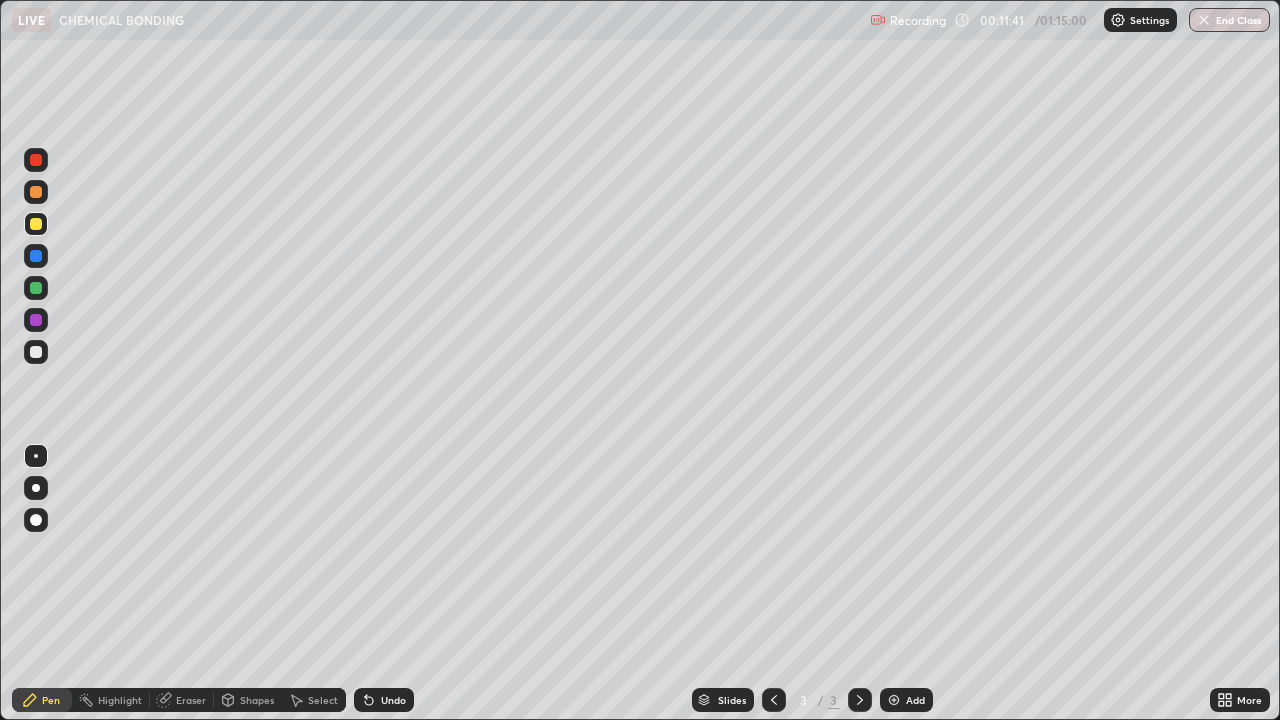 click on "Undo" at bounding box center [393, 700] 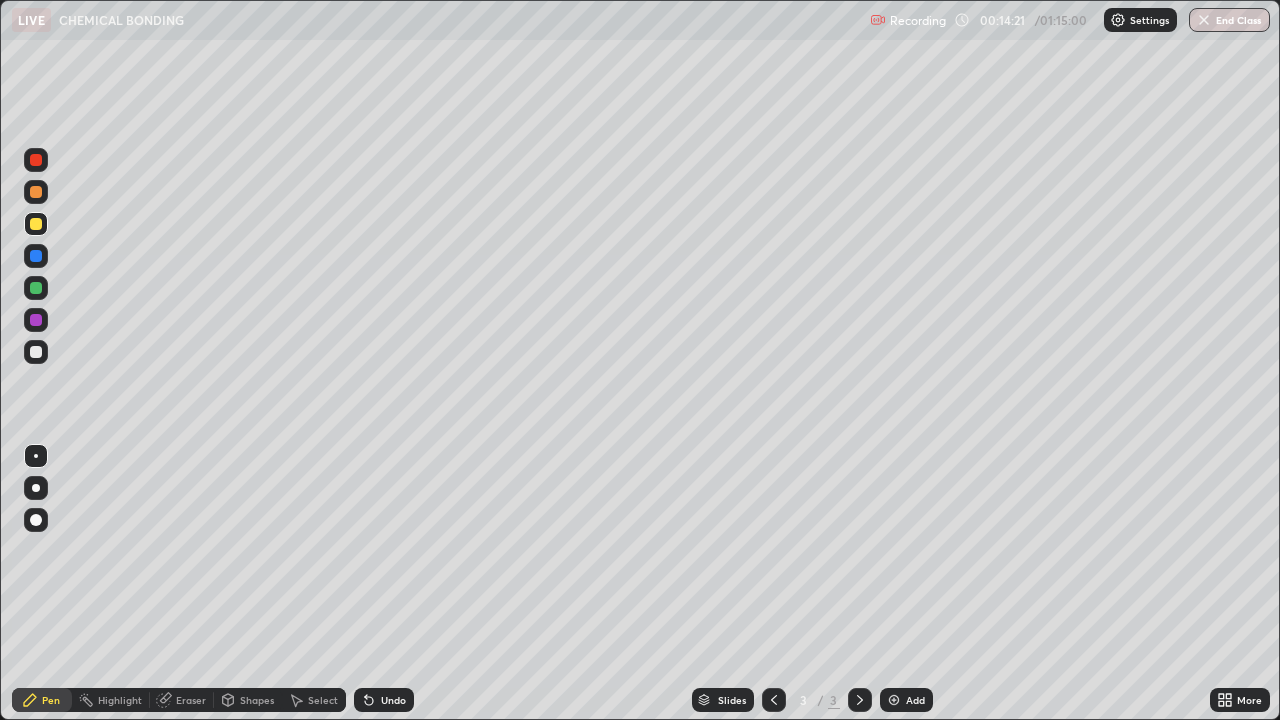click on "Undo" at bounding box center [393, 700] 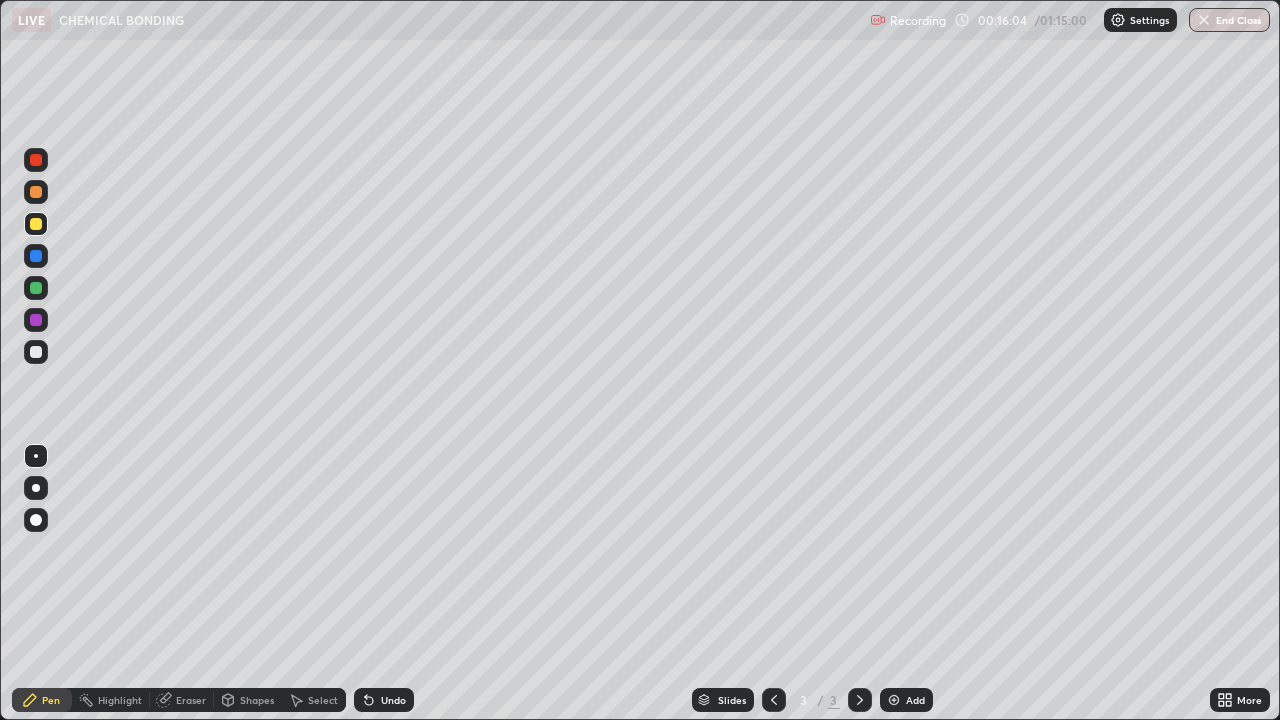 click on "Setting up your live class" at bounding box center [640, 360] 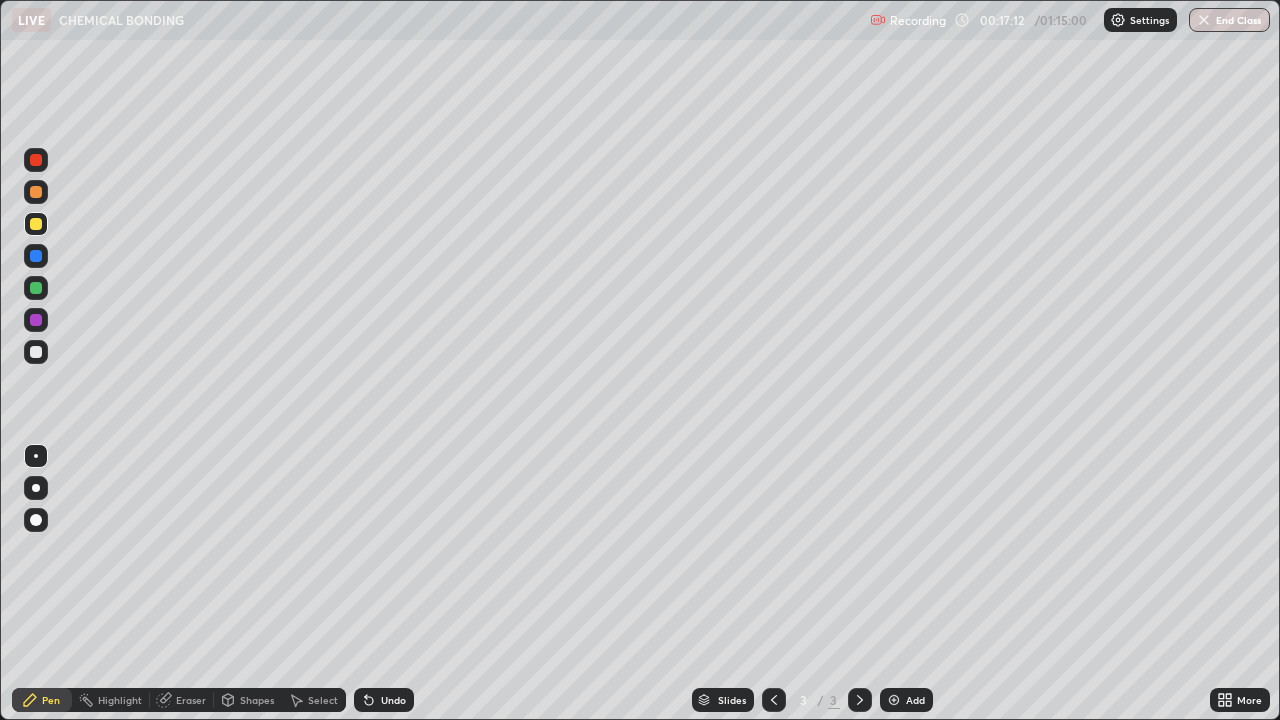 click at bounding box center (894, 700) 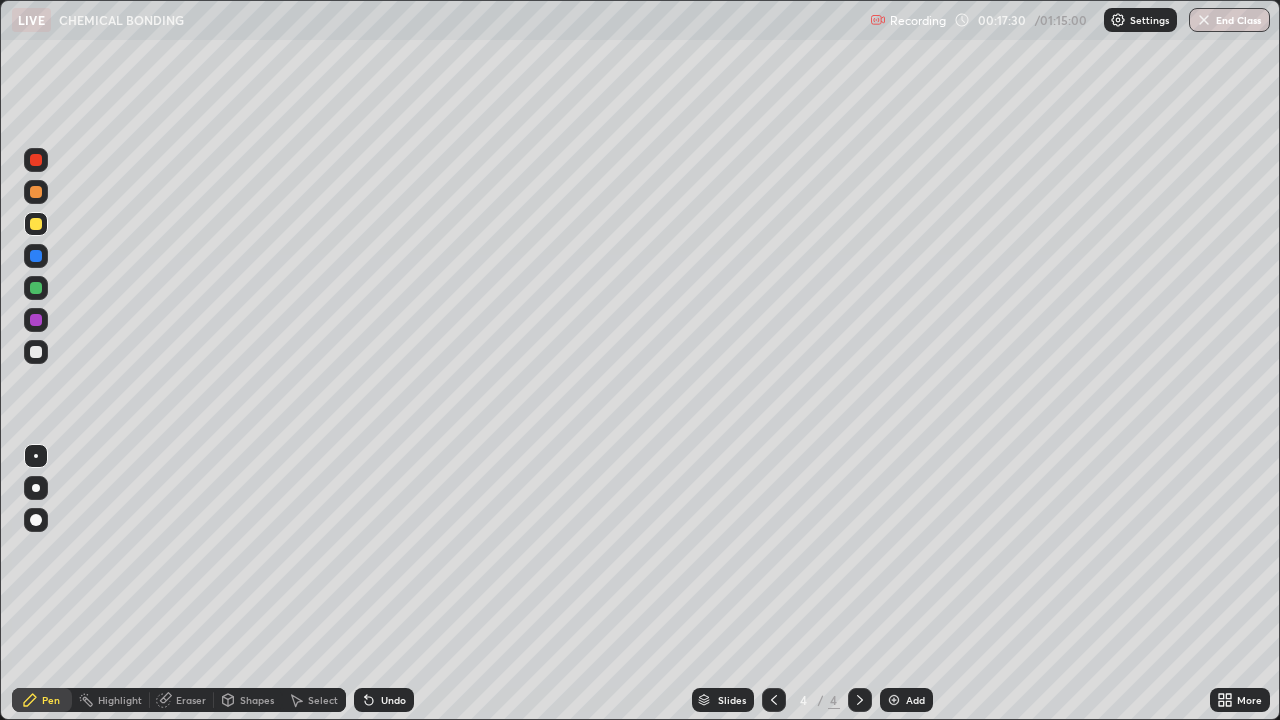 click on "Undo" at bounding box center (393, 700) 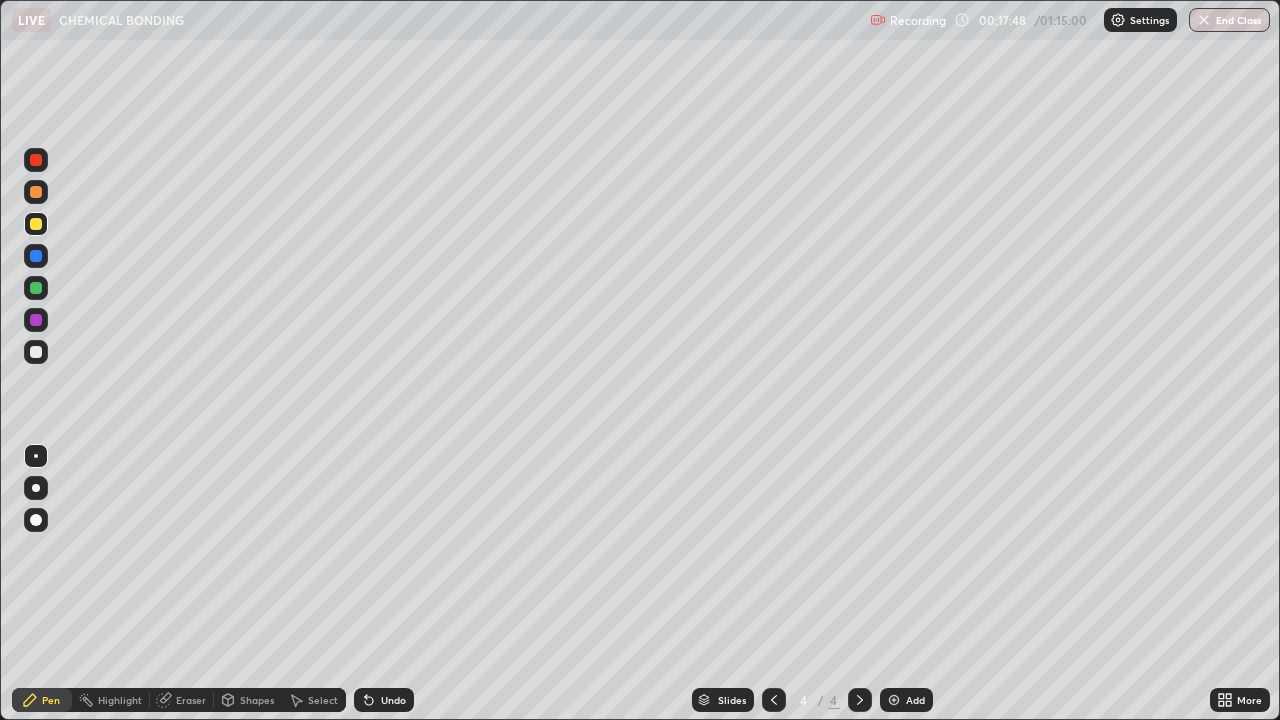click at bounding box center (36, 352) 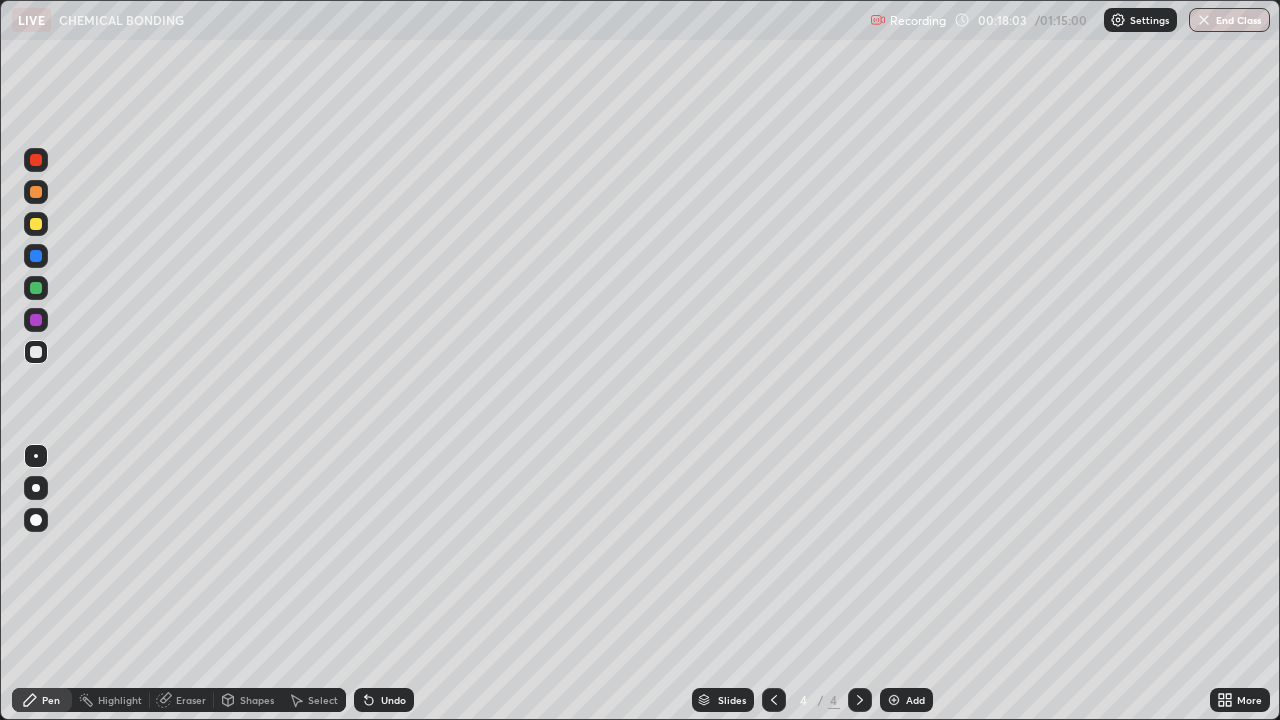 click on "Undo" at bounding box center (393, 700) 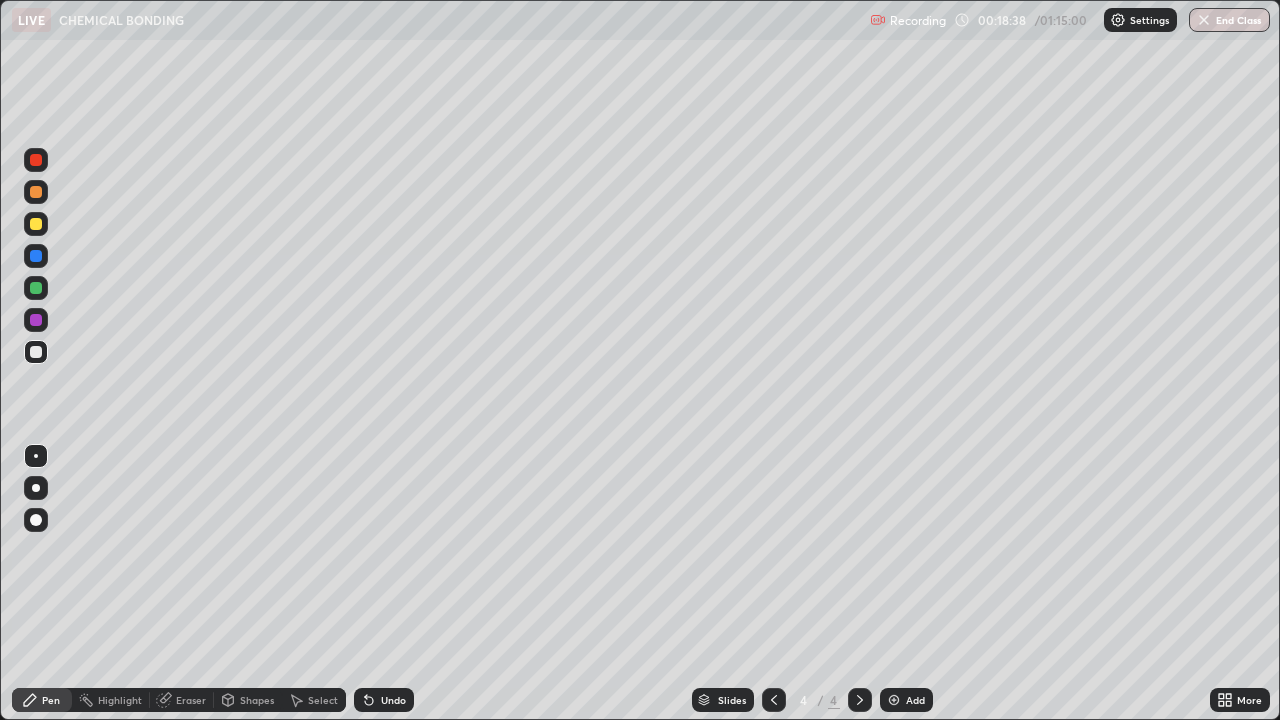click on "Undo" at bounding box center (393, 700) 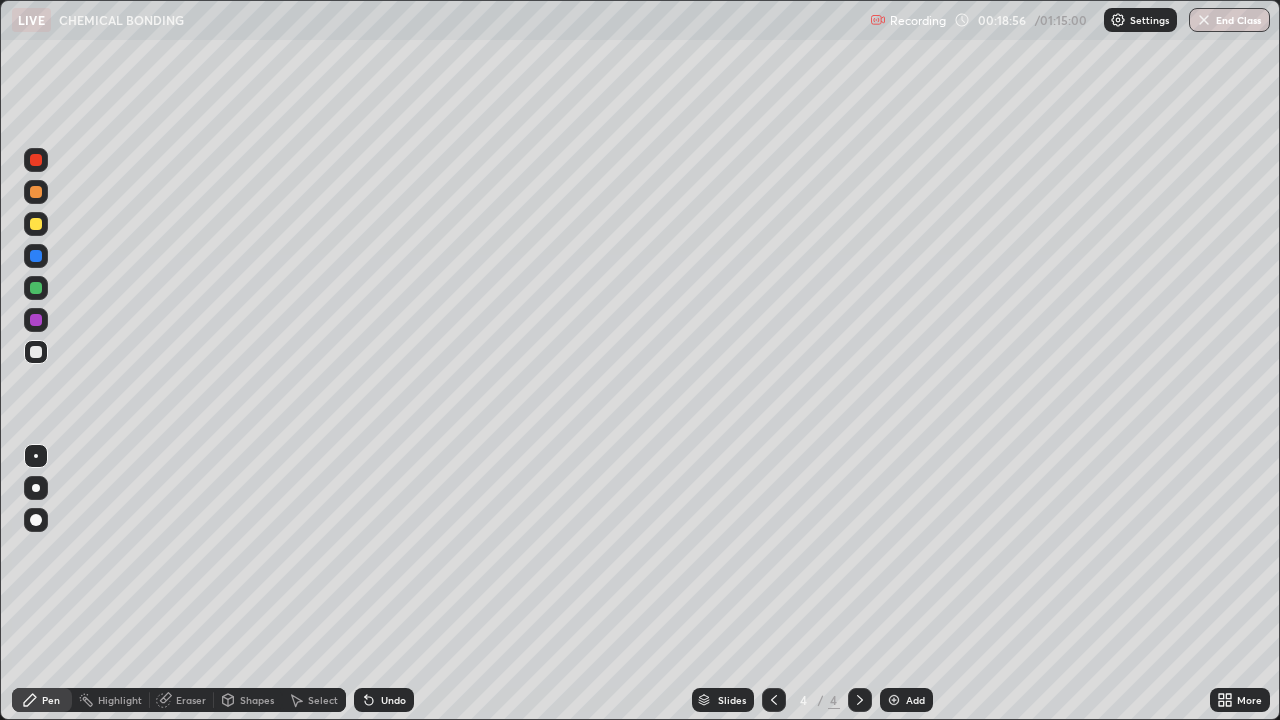 click at bounding box center [36, 288] 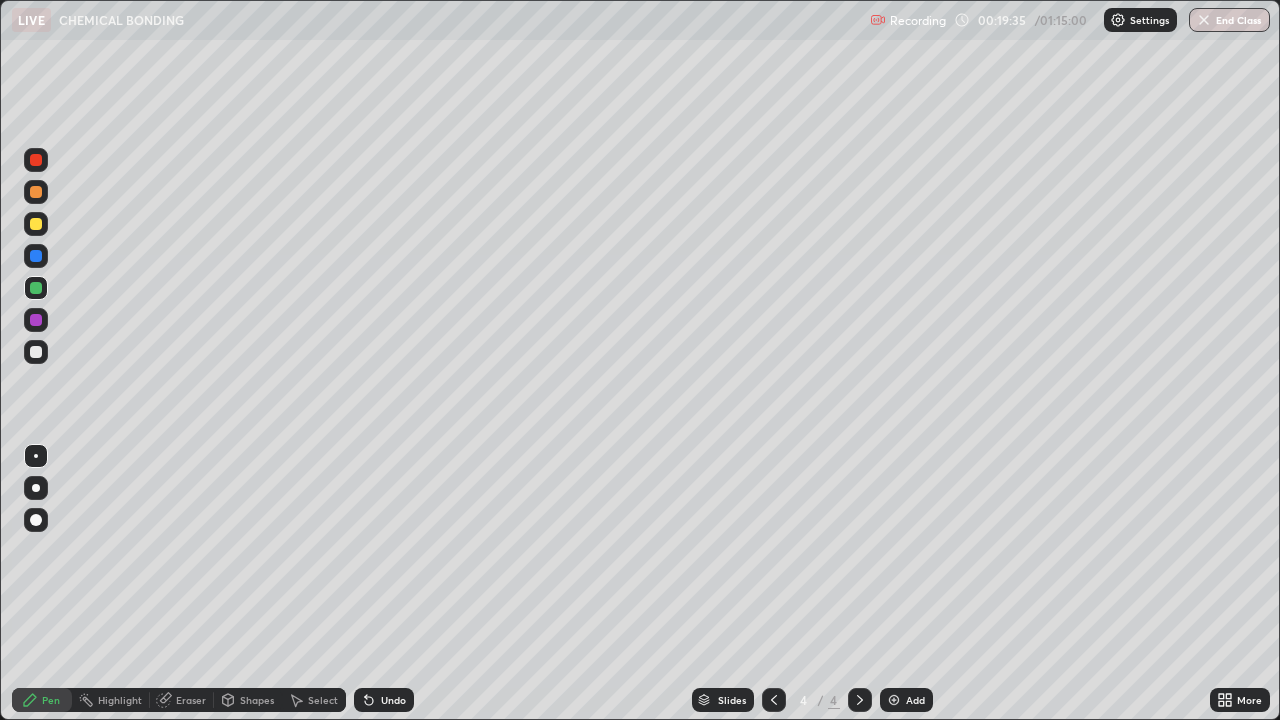 click at bounding box center (36, 352) 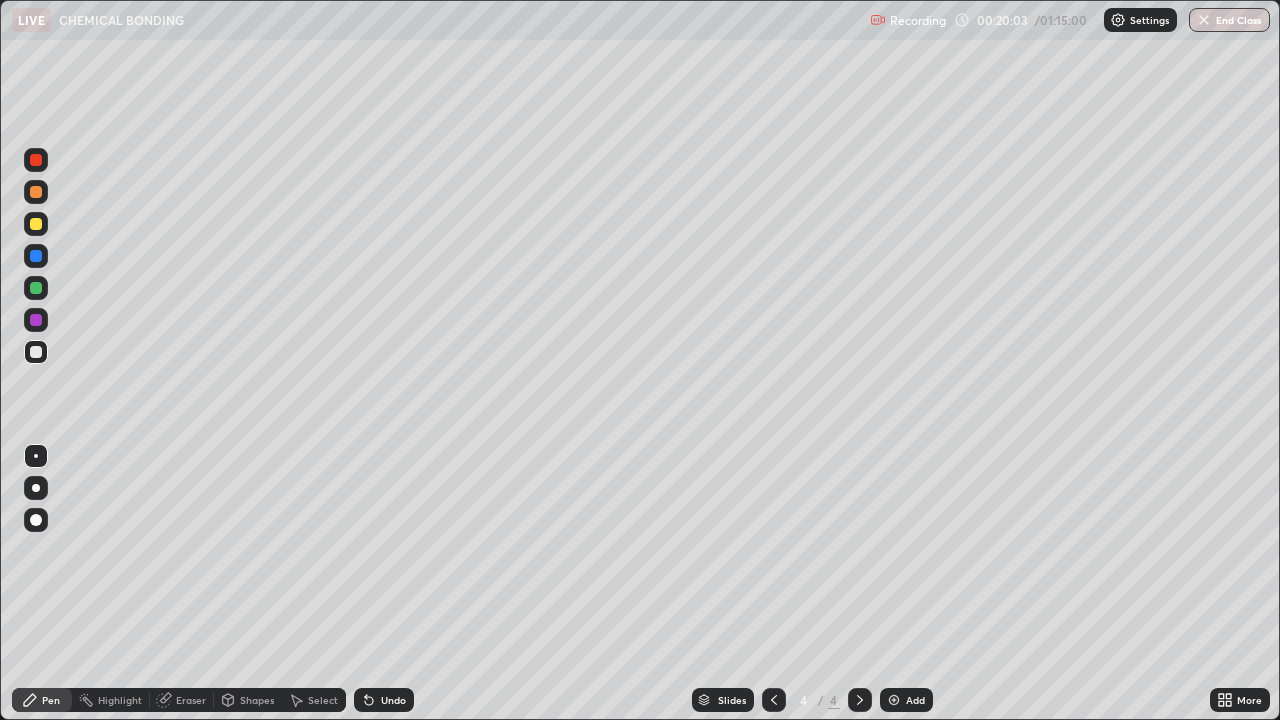 click on "Undo" at bounding box center (393, 700) 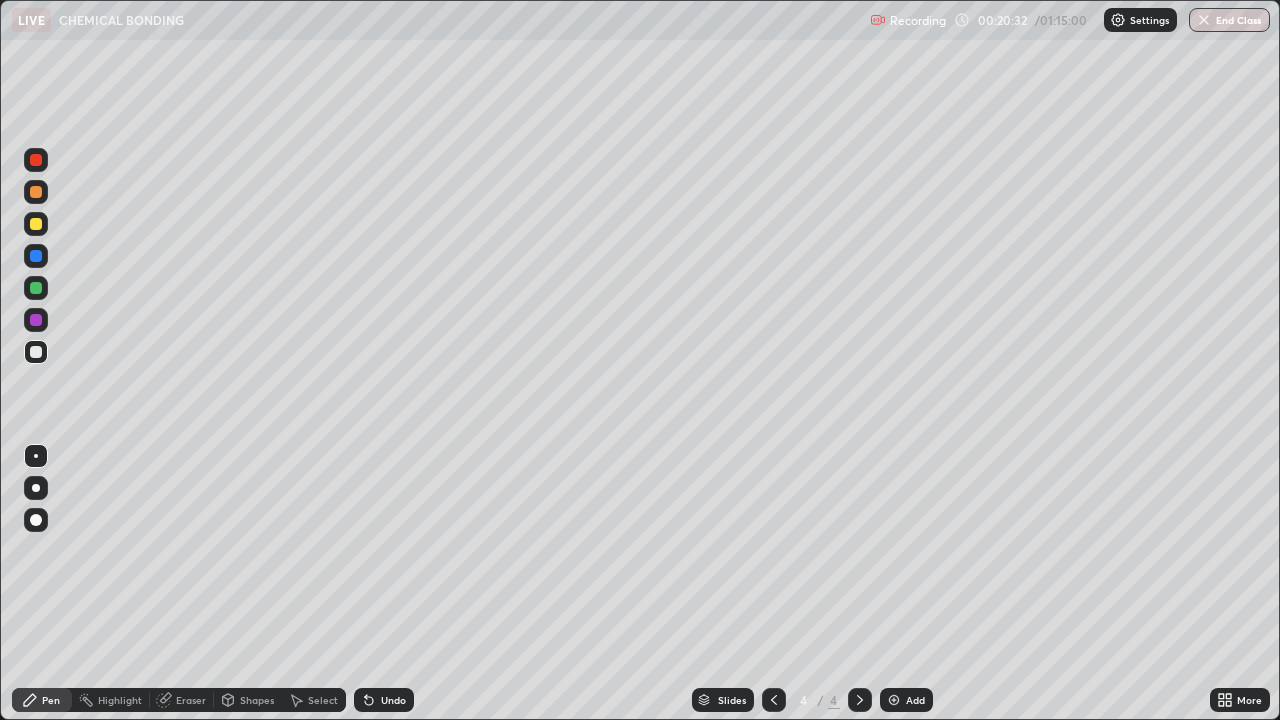 click on "Undo" at bounding box center (393, 700) 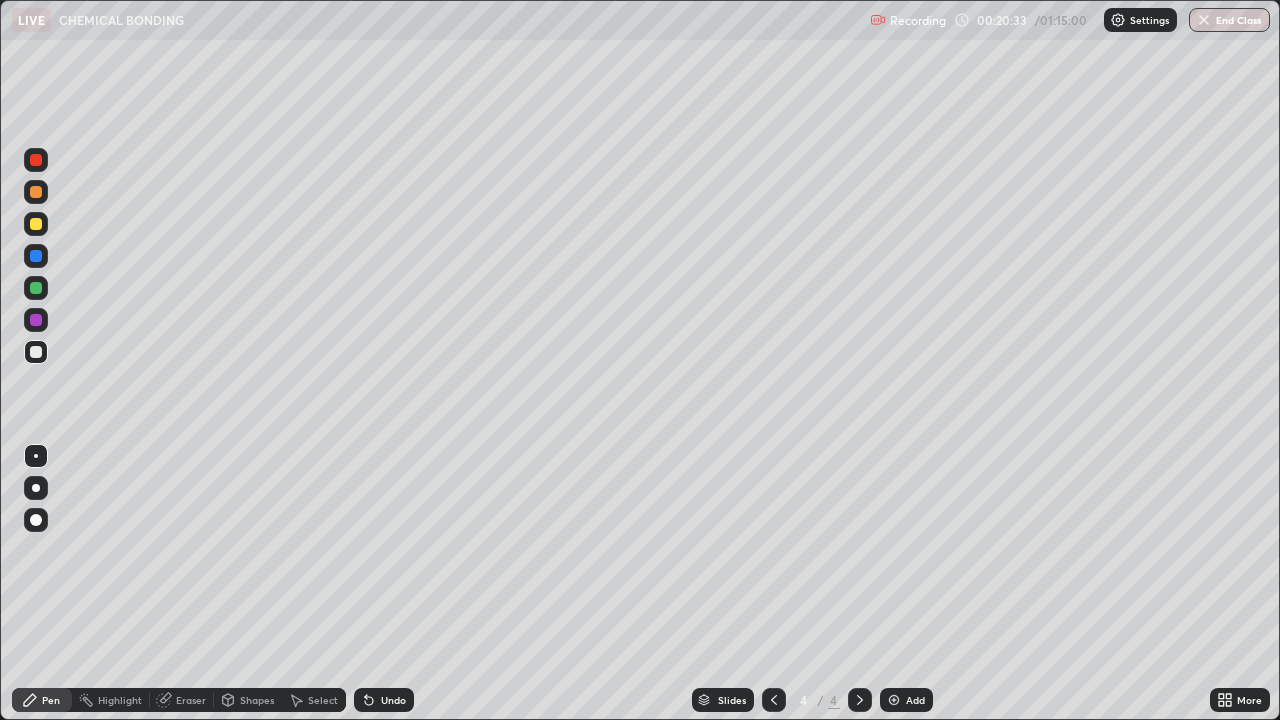 click on "Undo" at bounding box center (393, 700) 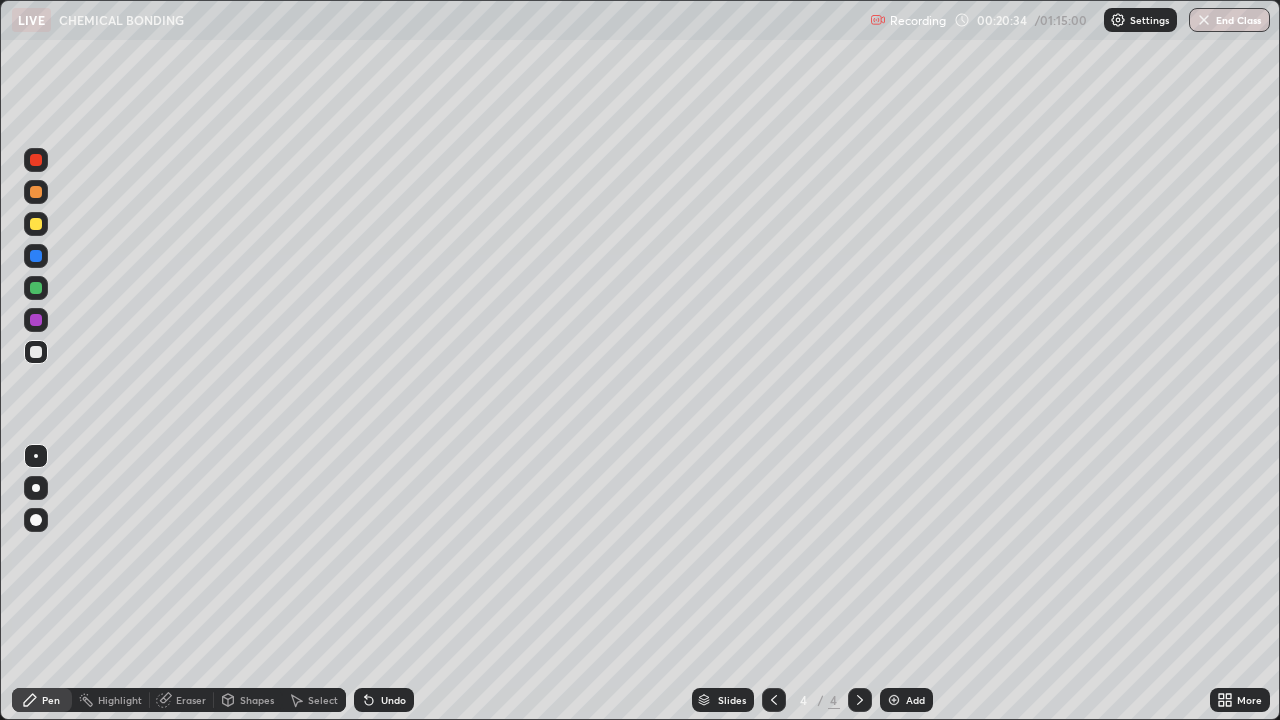 click on "Undo" at bounding box center [393, 700] 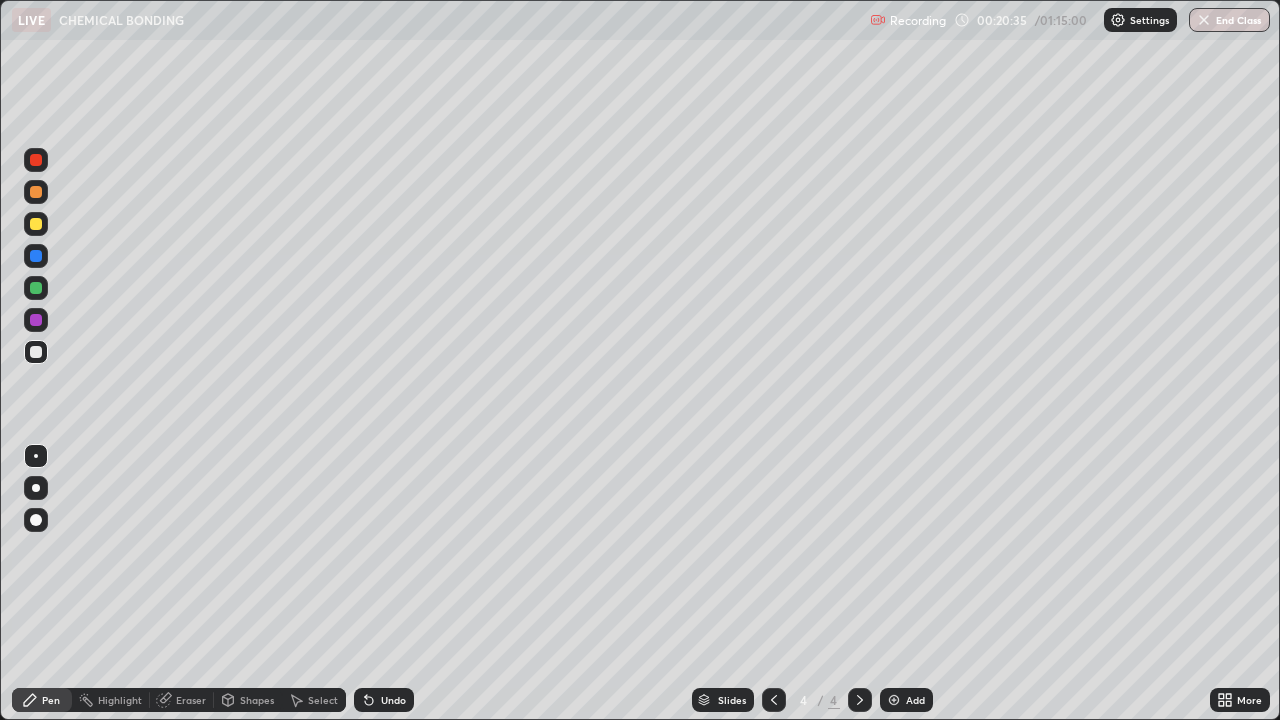 click on "Undo" at bounding box center [384, 700] 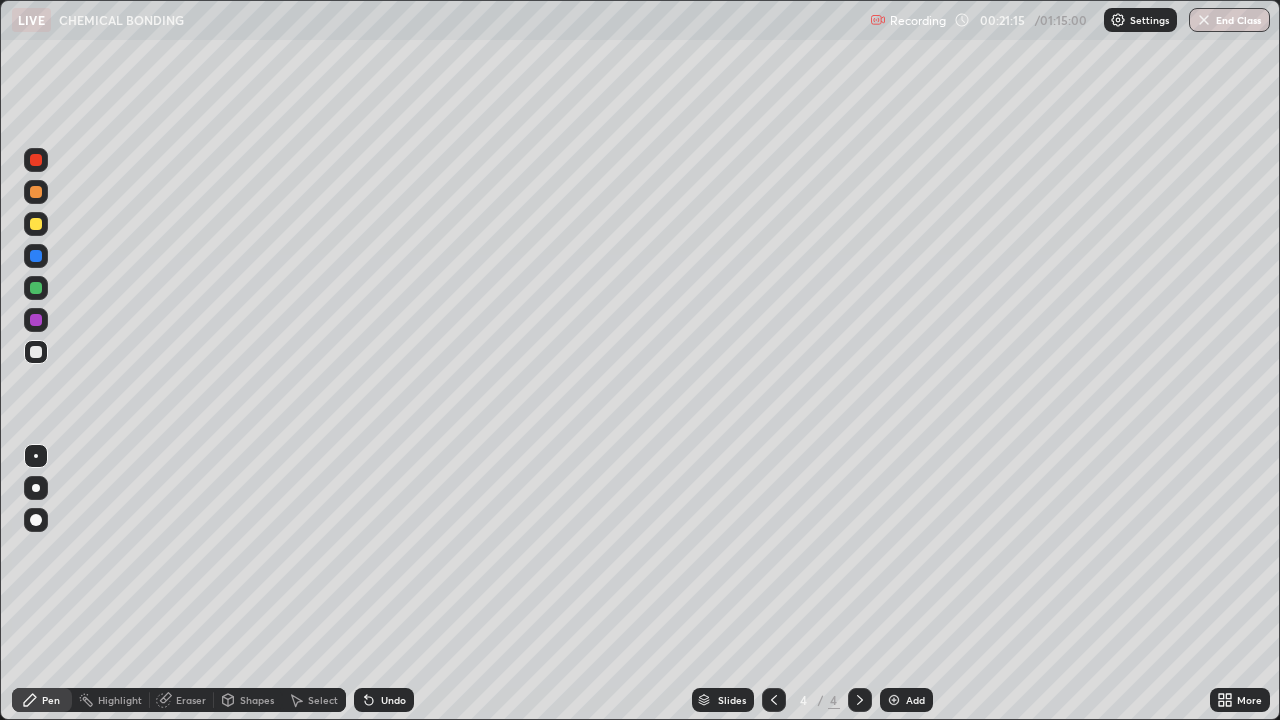 click at bounding box center (36, 192) 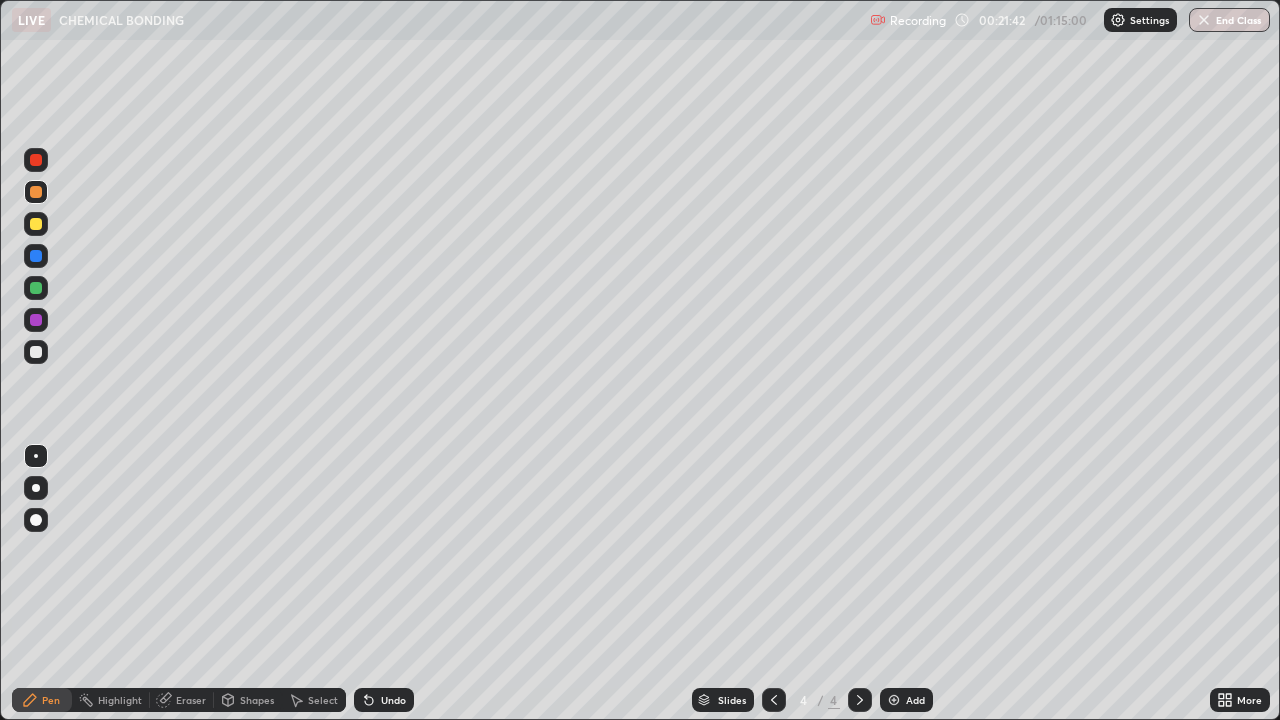 click at bounding box center [36, 352] 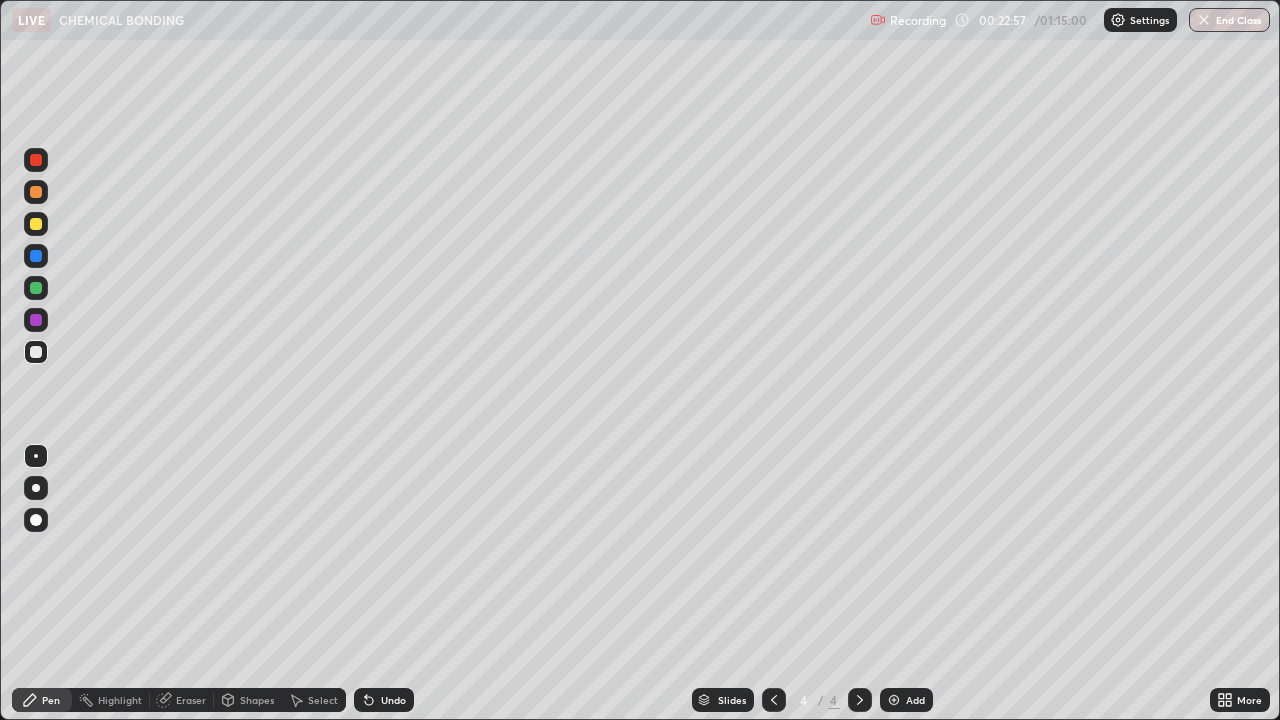 click on "Add" at bounding box center (915, 700) 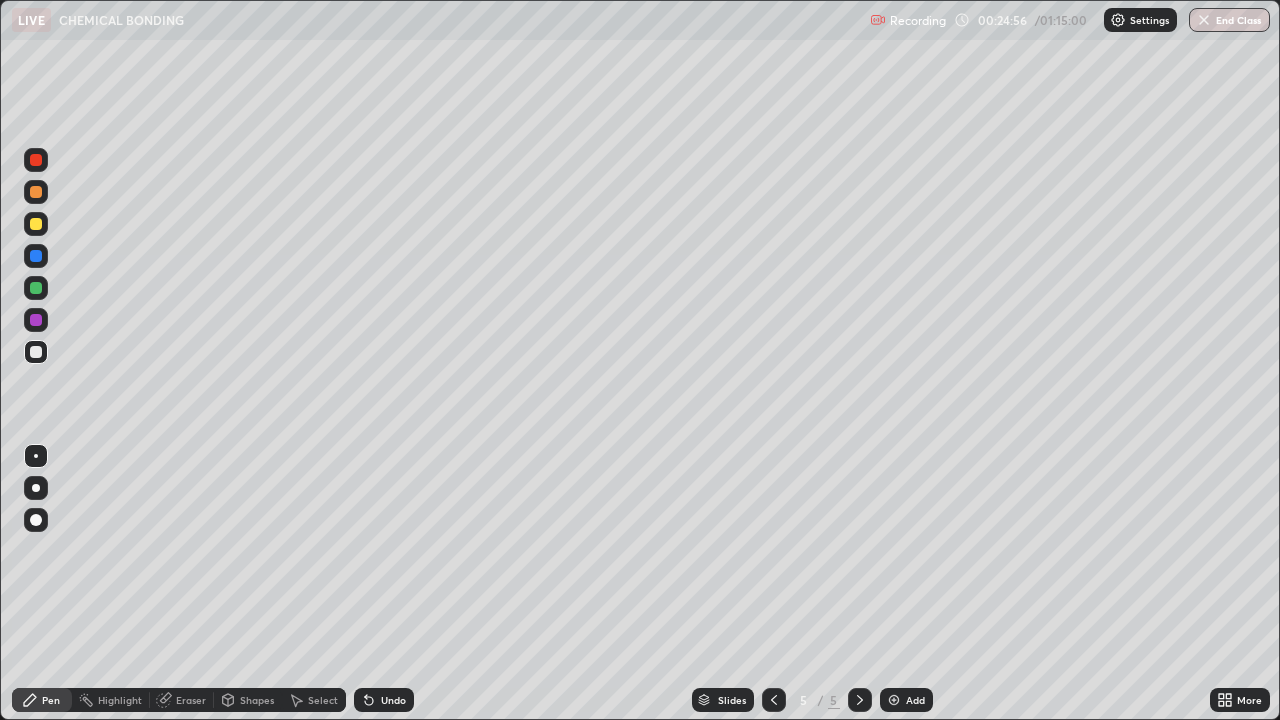 click on "Setting up your live class" at bounding box center [640, 360] 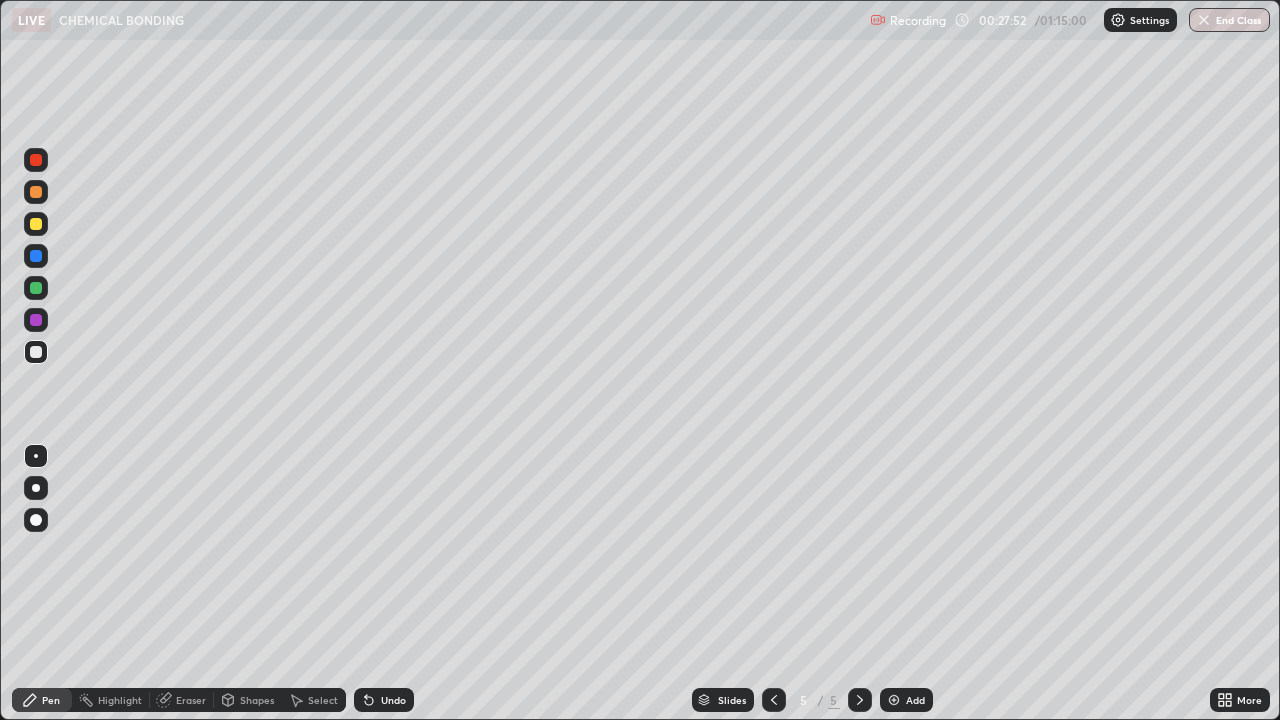 click at bounding box center [36, 224] 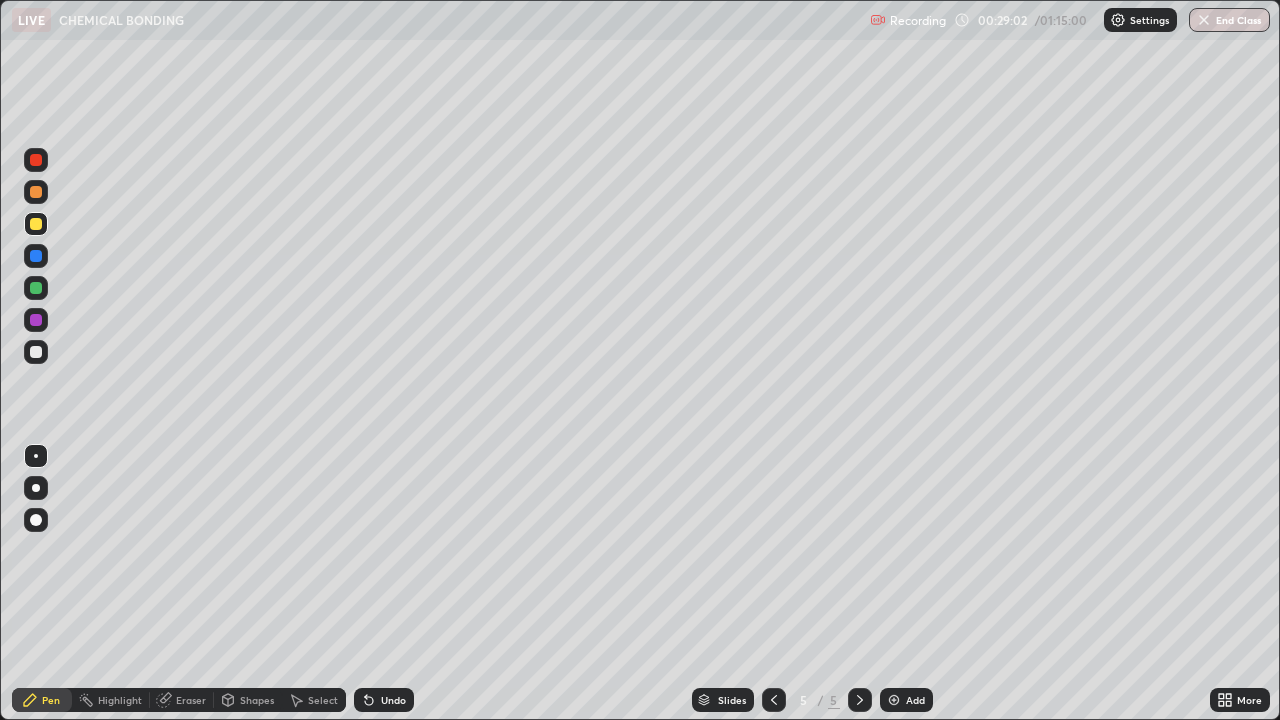 click on "Undo" at bounding box center [384, 700] 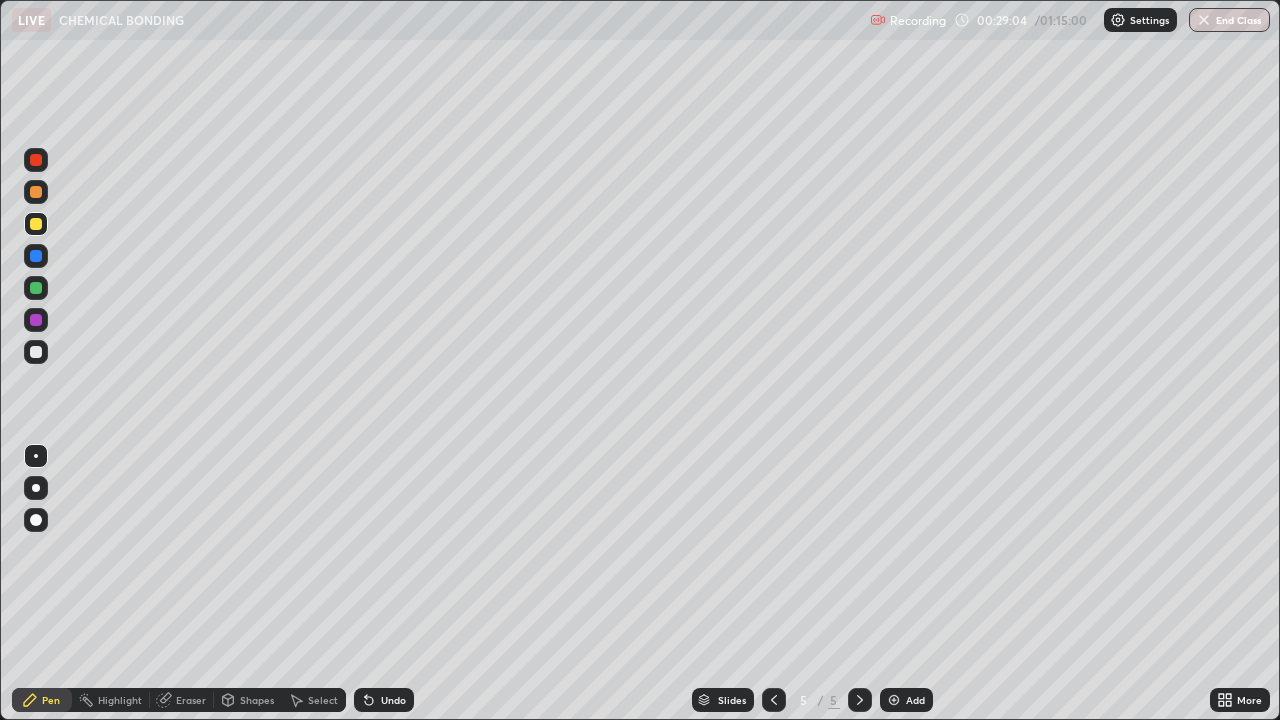 click on "Undo" at bounding box center [393, 700] 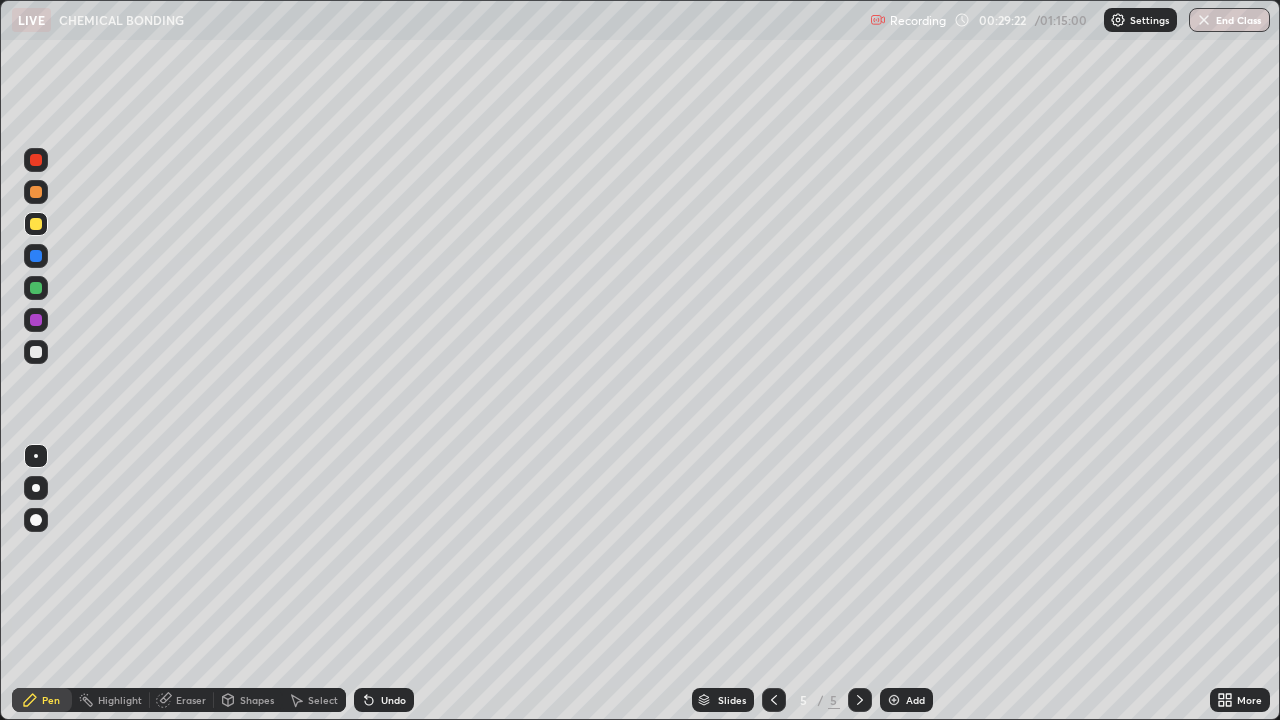click on "Undo" at bounding box center (393, 700) 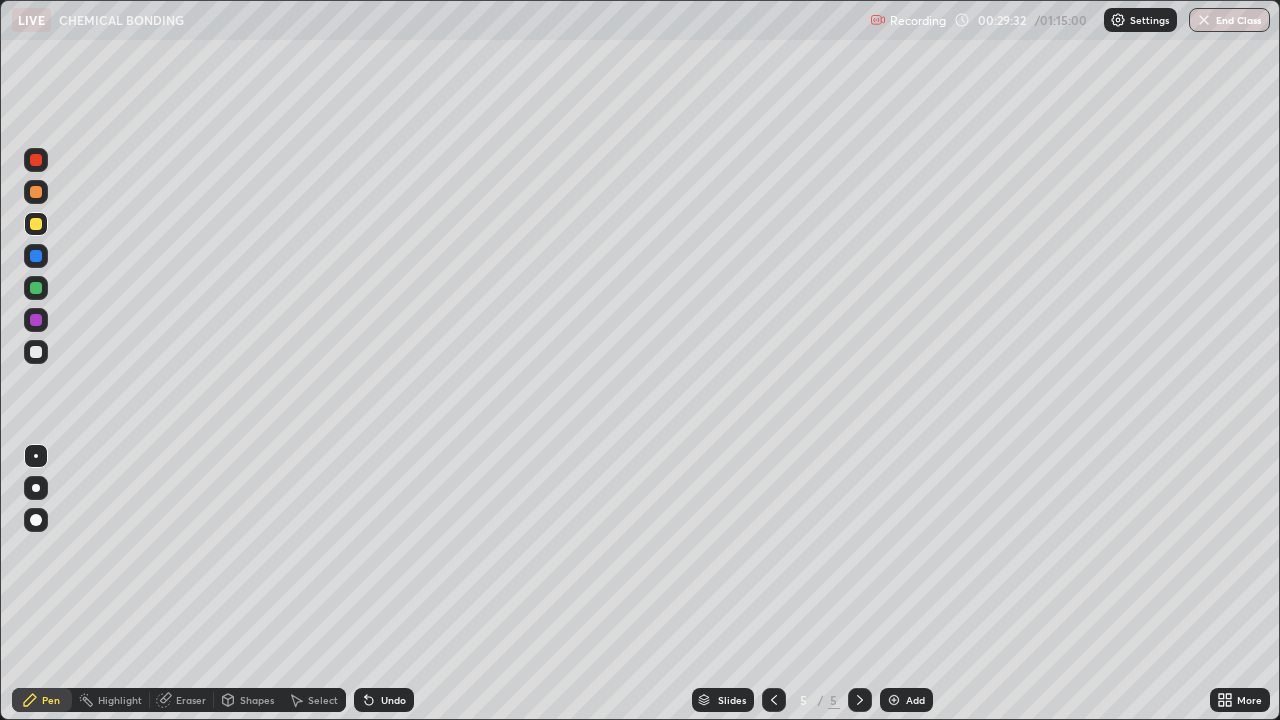 click on "Undo" at bounding box center [393, 700] 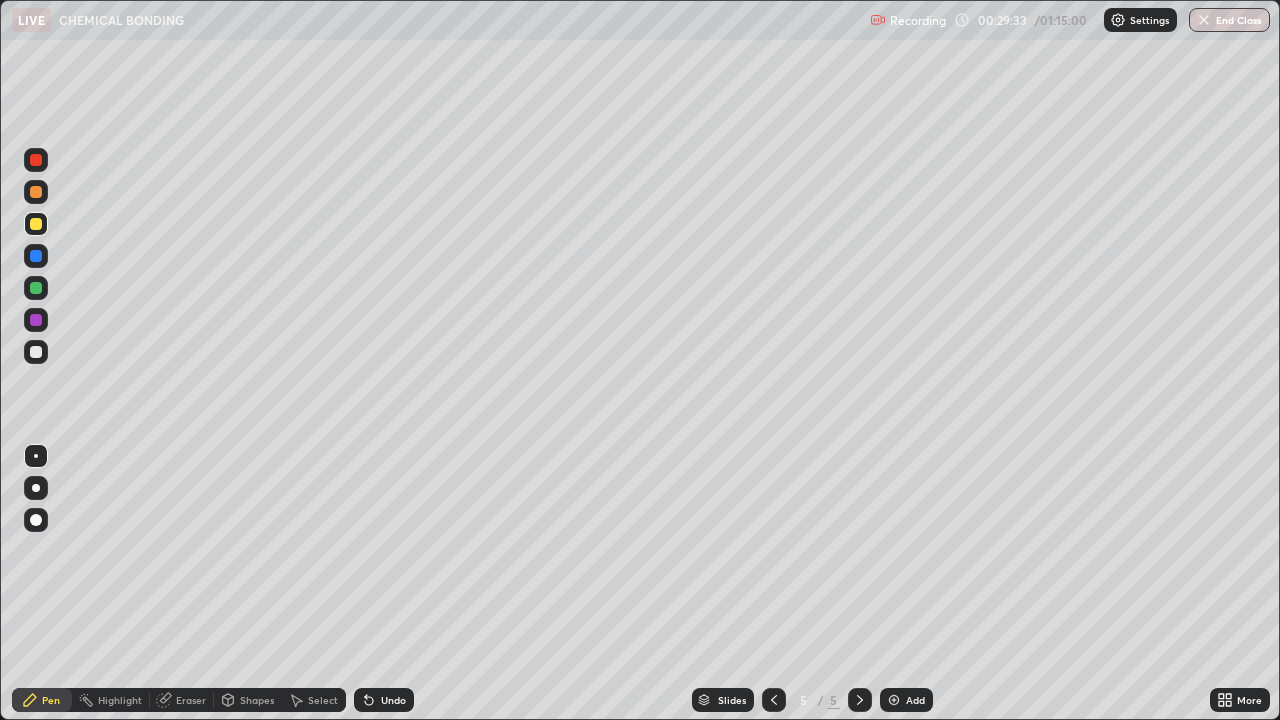 click on "Undo" at bounding box center [384, 700] 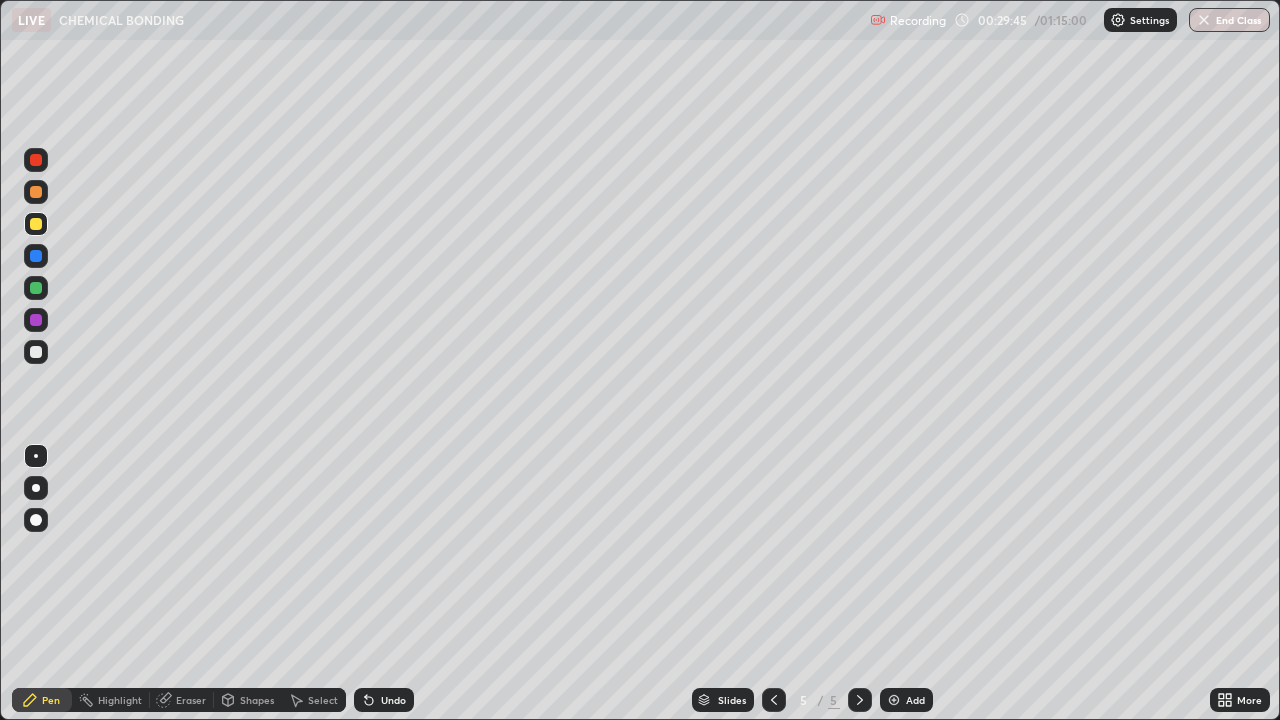 click on "Undo" at bounding box center [393, 700] 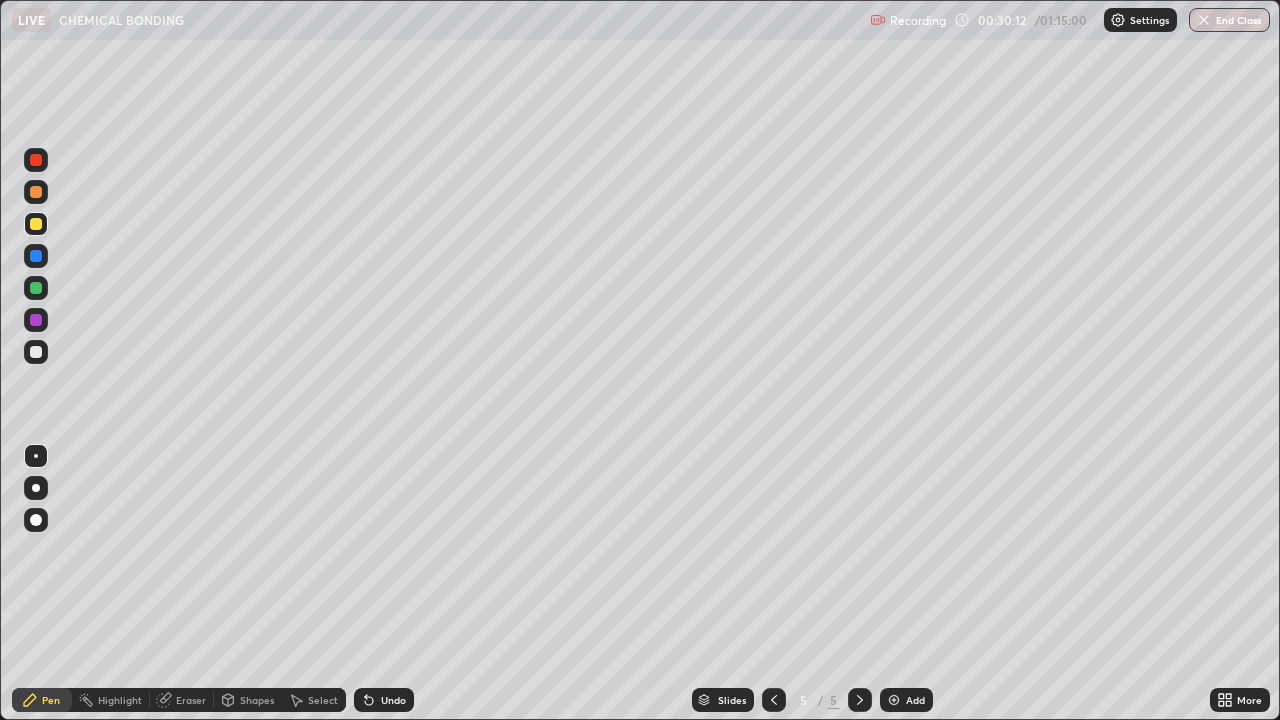 click on "Undo" at bounding box center [393, 700] 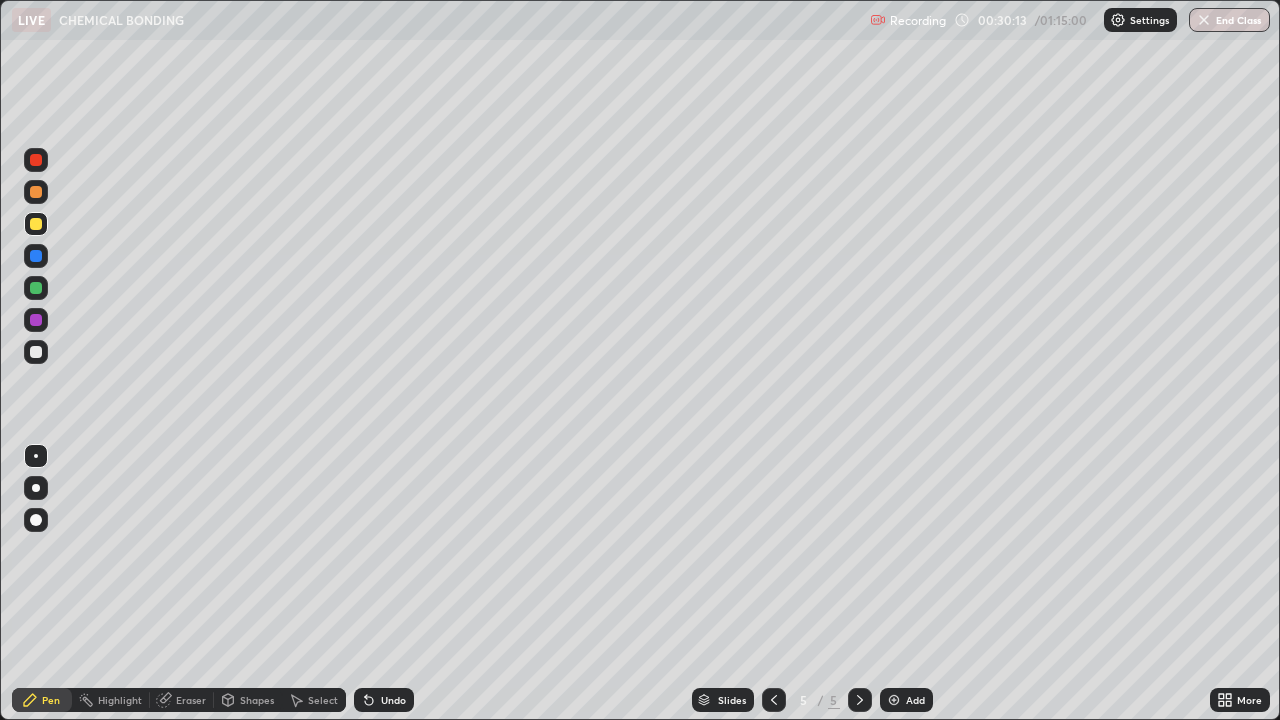 click on "Undo" at bounding box center (384, 700) 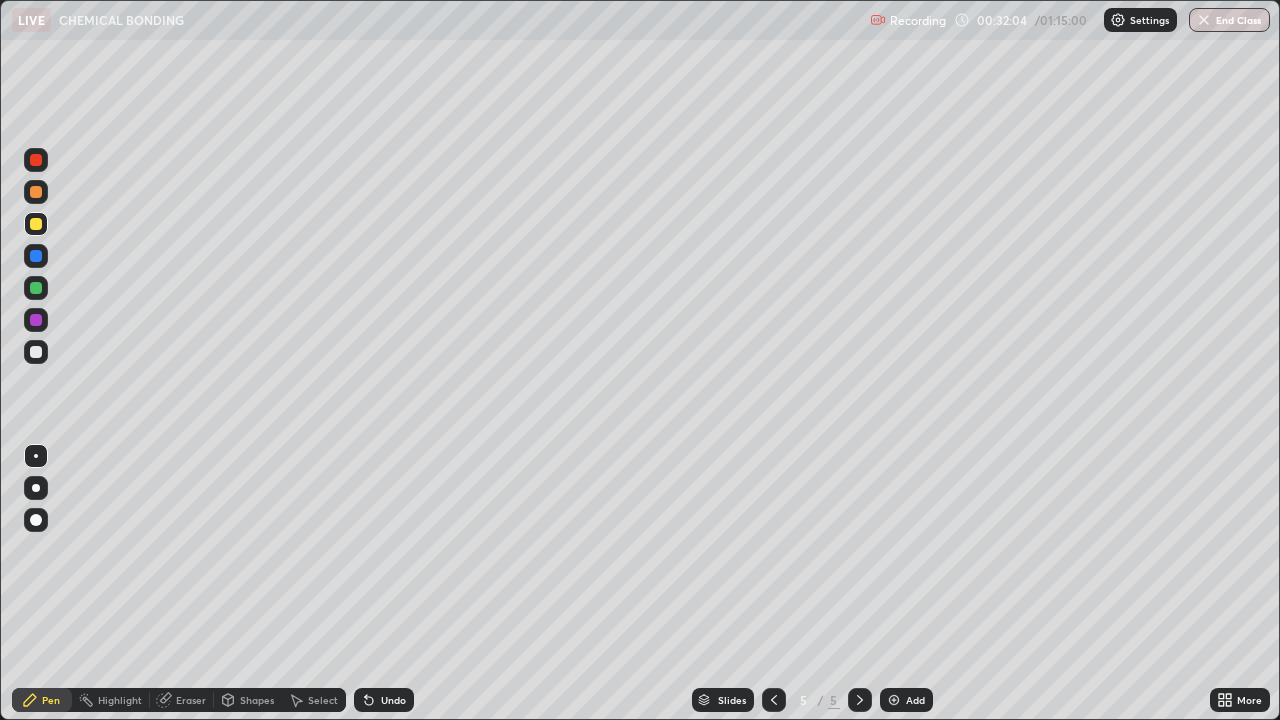 click on "Undo" at bounding box center [393, 700] 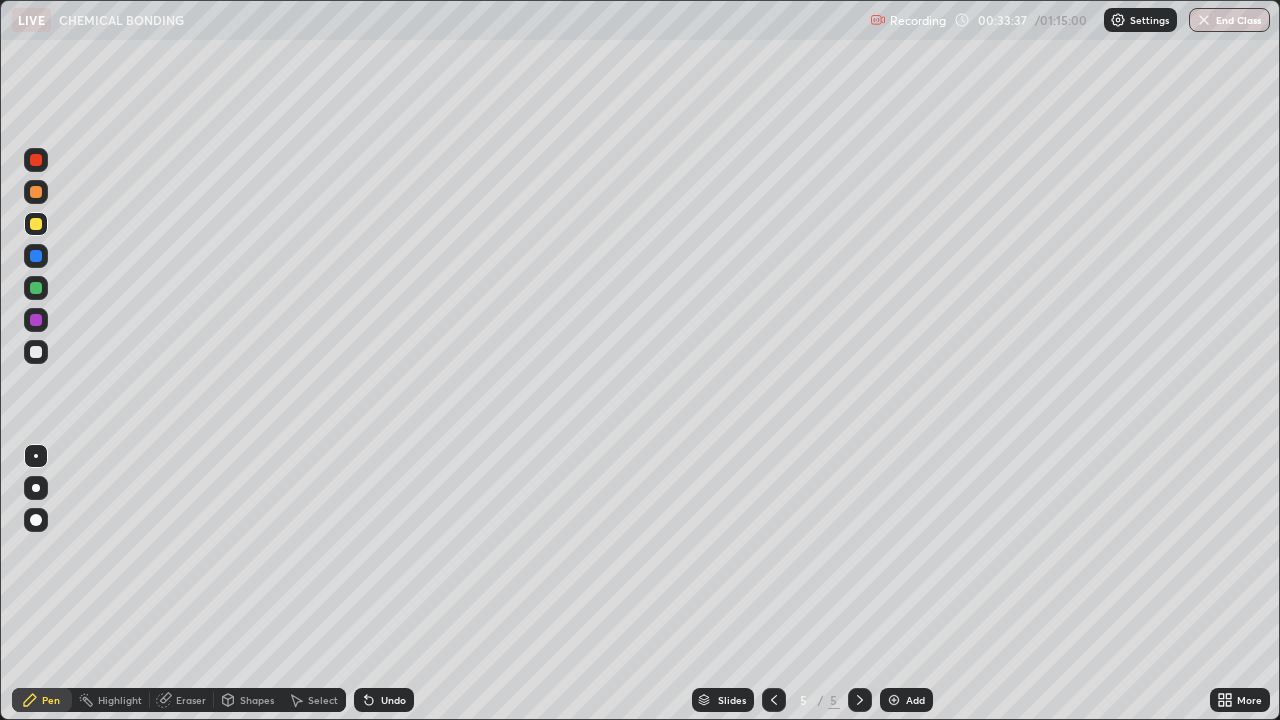 click on "Undo" at bounding box center [384, 700] 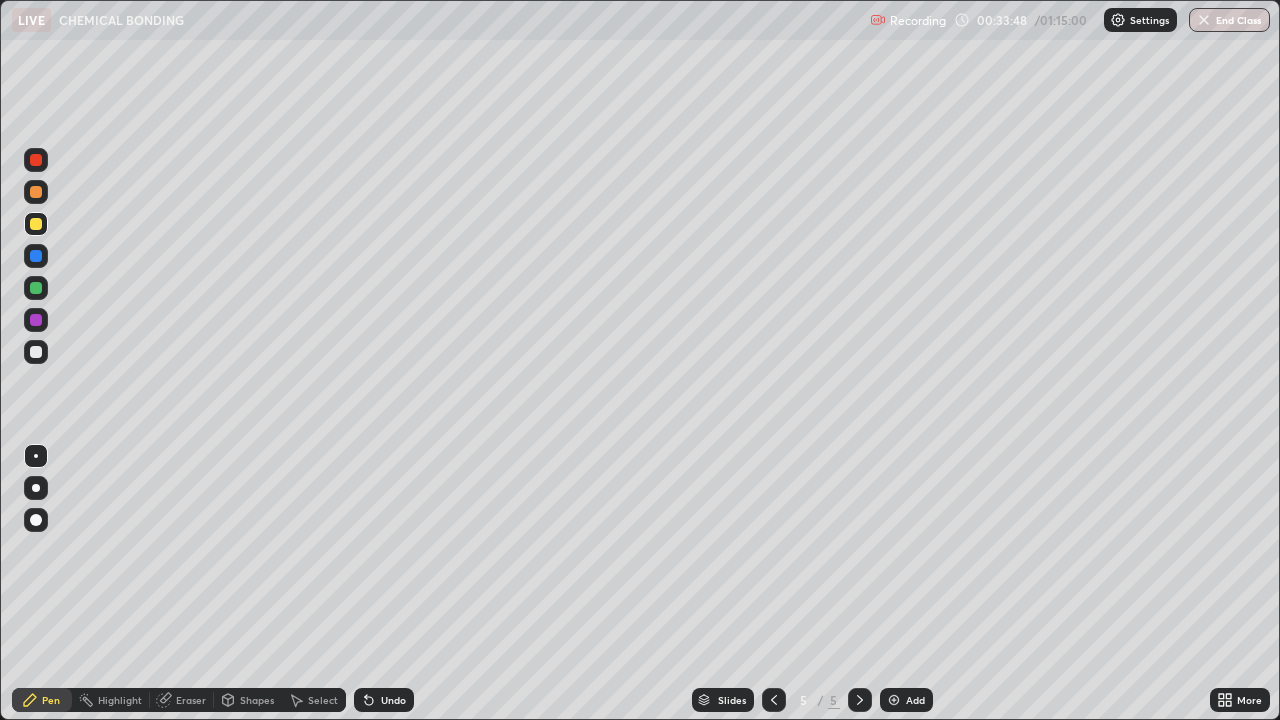 click on "Undo" at bounding box center (393, 700) 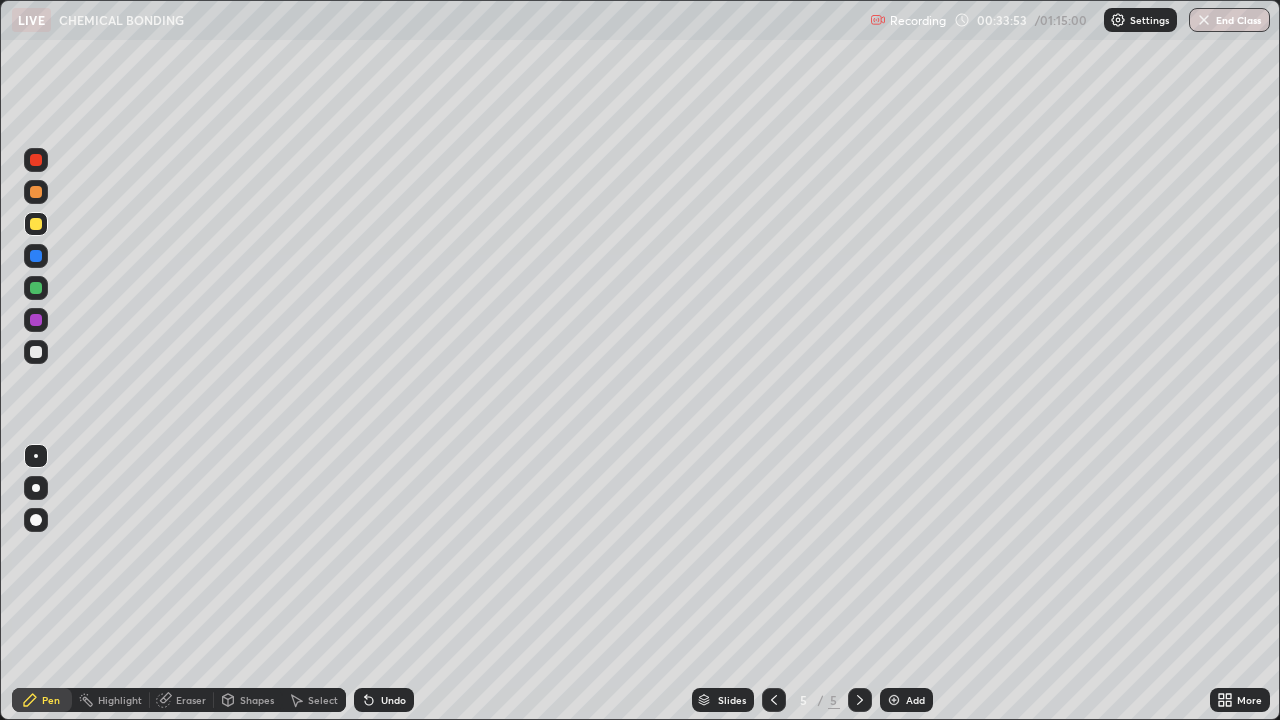 click on "Undo" at bounding box center [380, 700] 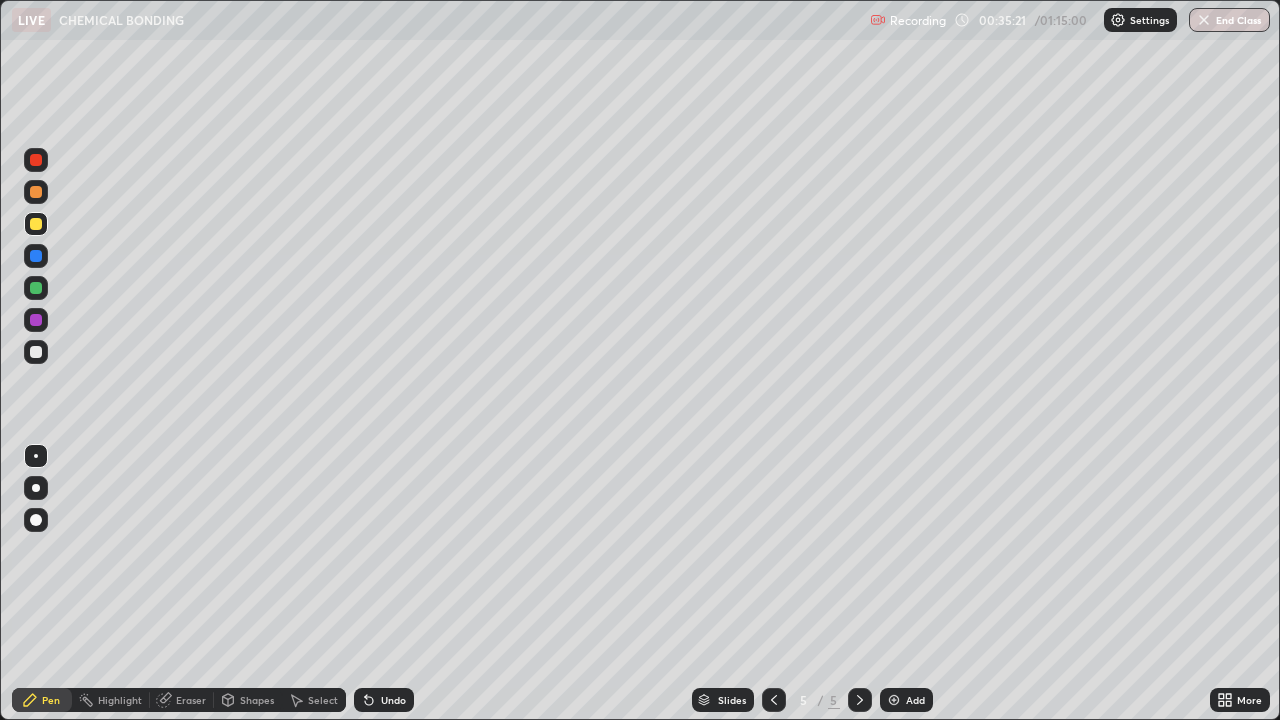 click on "Setting up your live class" at bounding box center (640, 360) 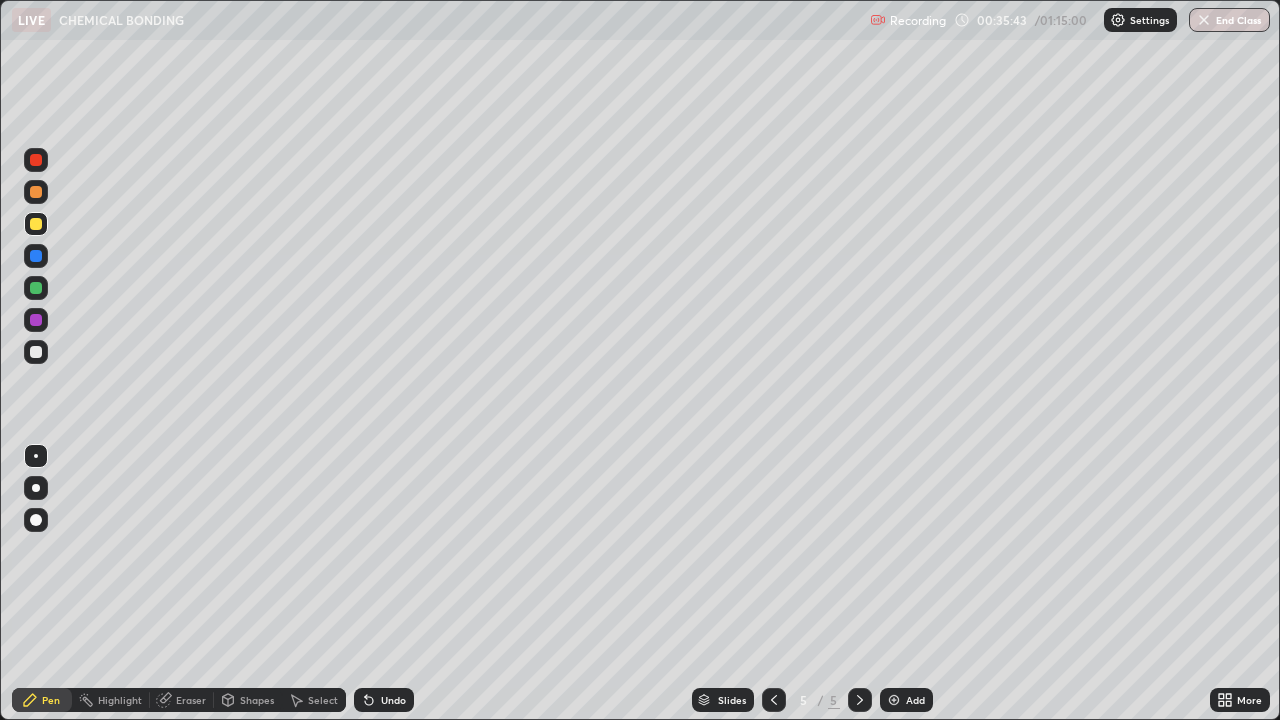 click on "Setting up your live class" at bounding box center (640, 360) 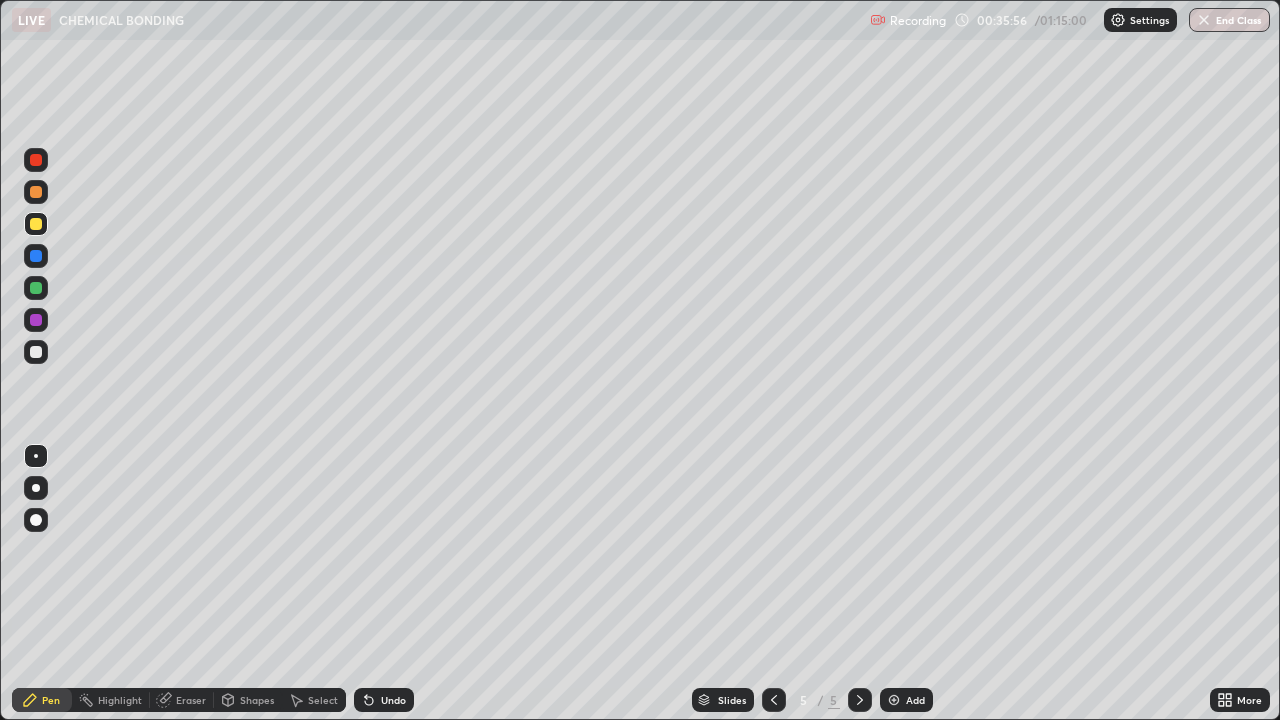click at bounding box center [894, 700] 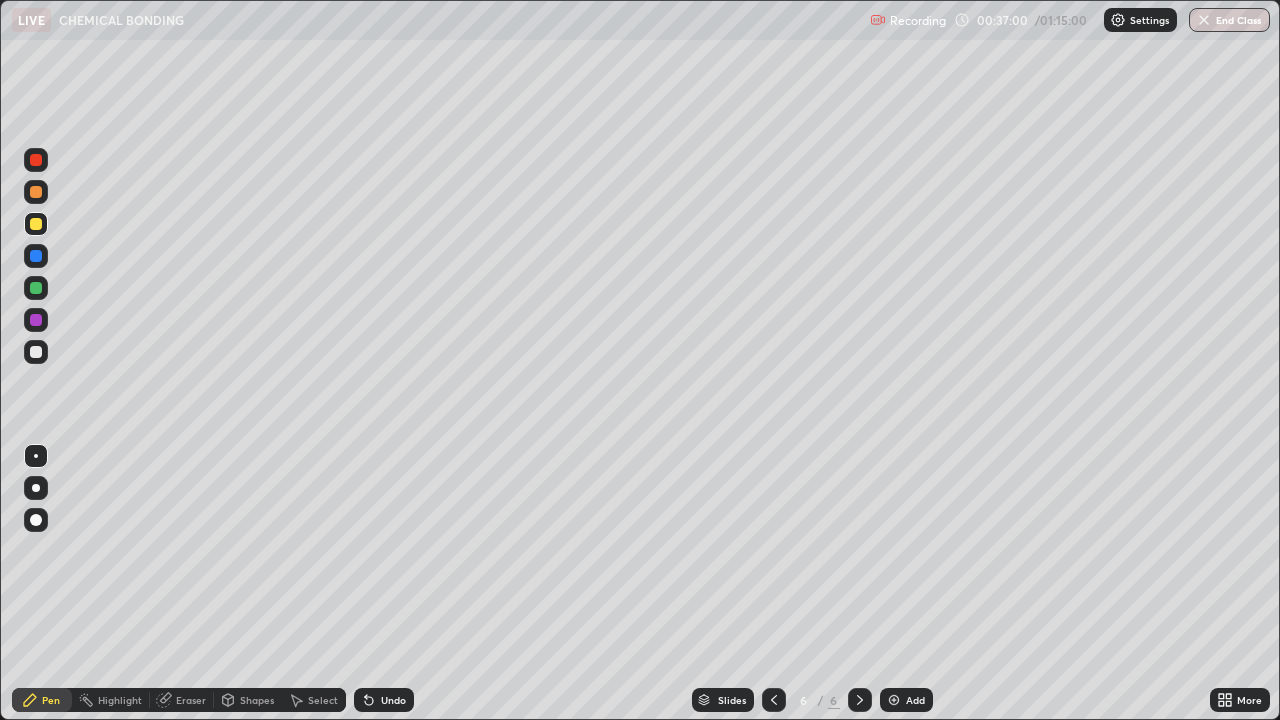 click on "Undo" at bounding box center [393, 700] 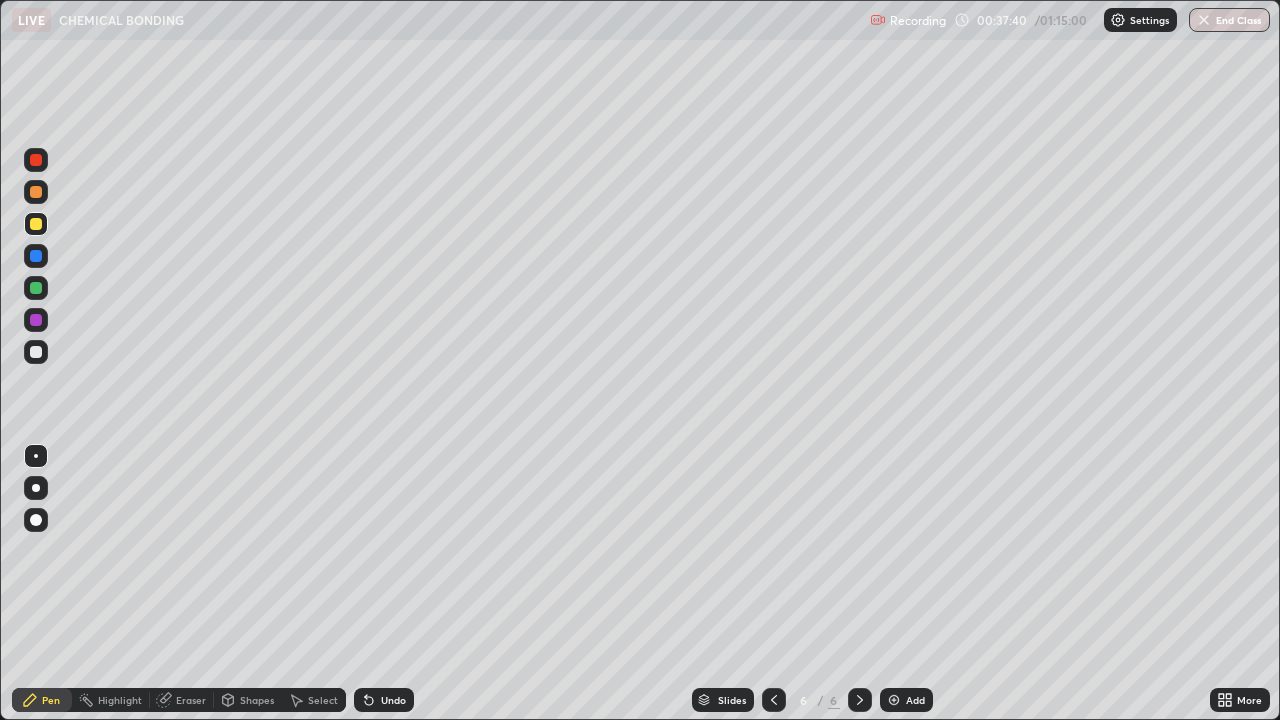 click on "Shapes" at bounding box center [257, 700] 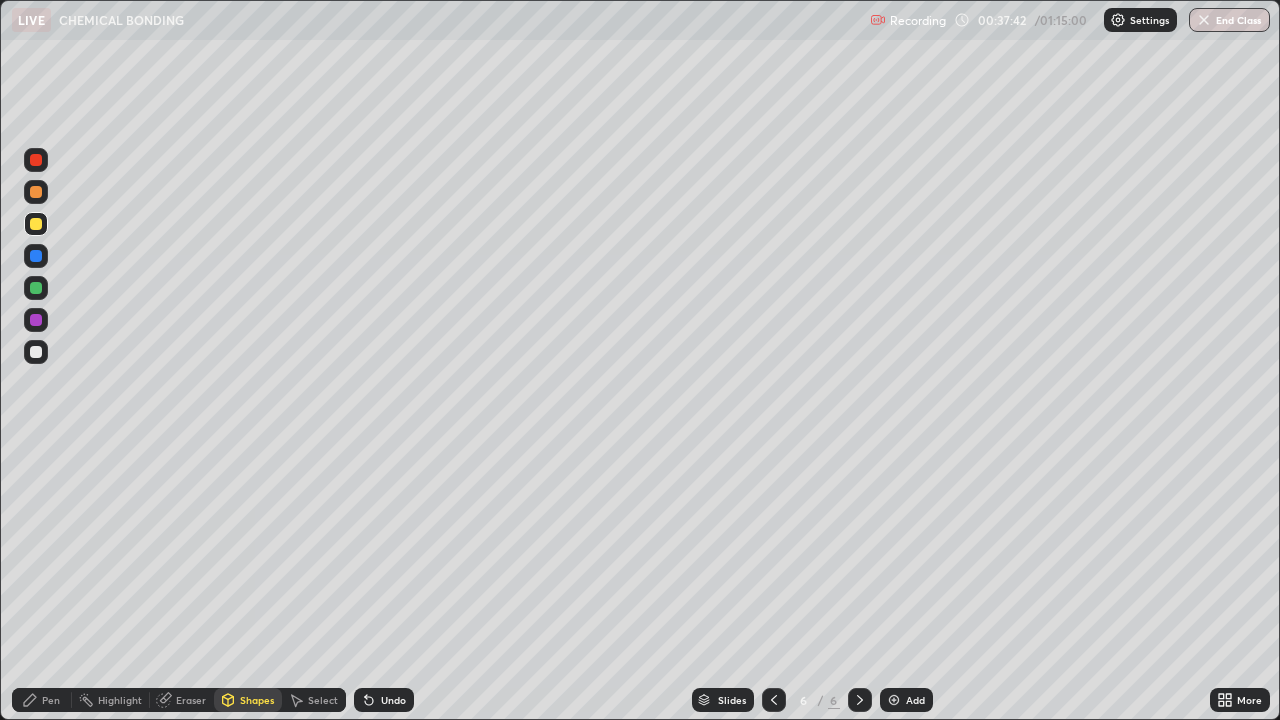 click on "Eraser" at bounding box center (191, 700) 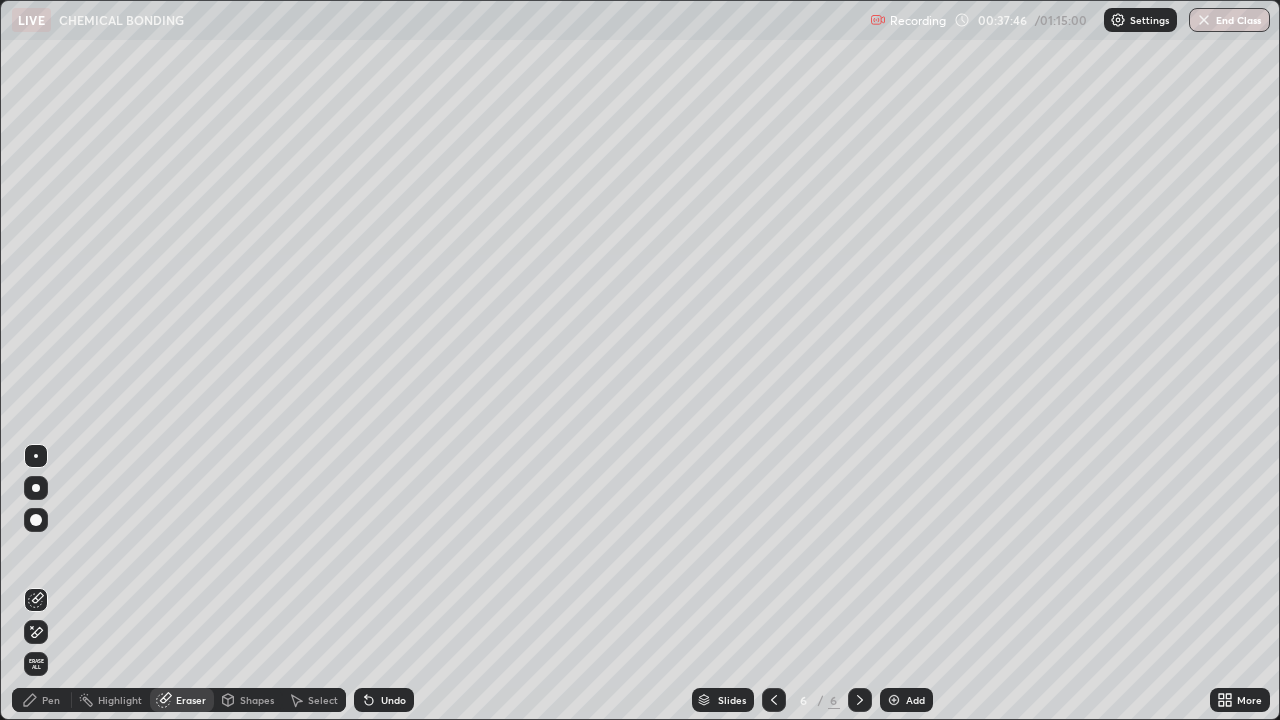 click on "Pen" at bounding box center (51, 700) 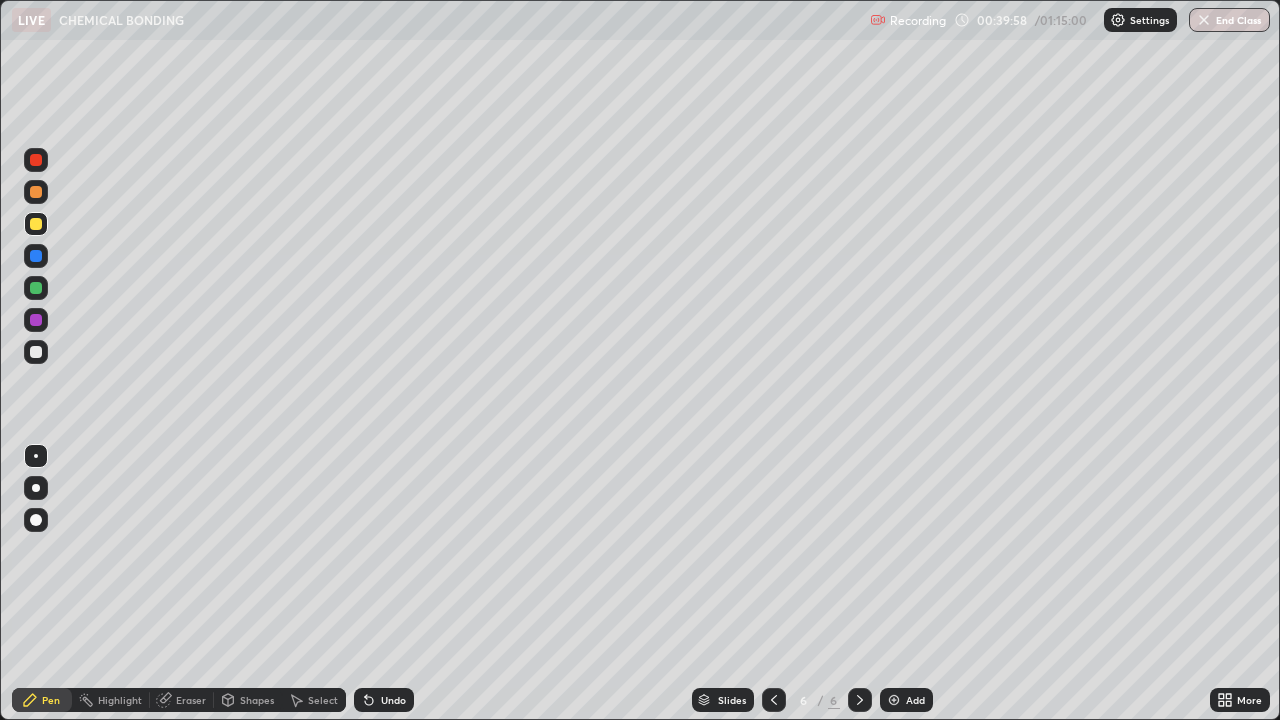 click on "Undo" at bounding box center (393, 700) 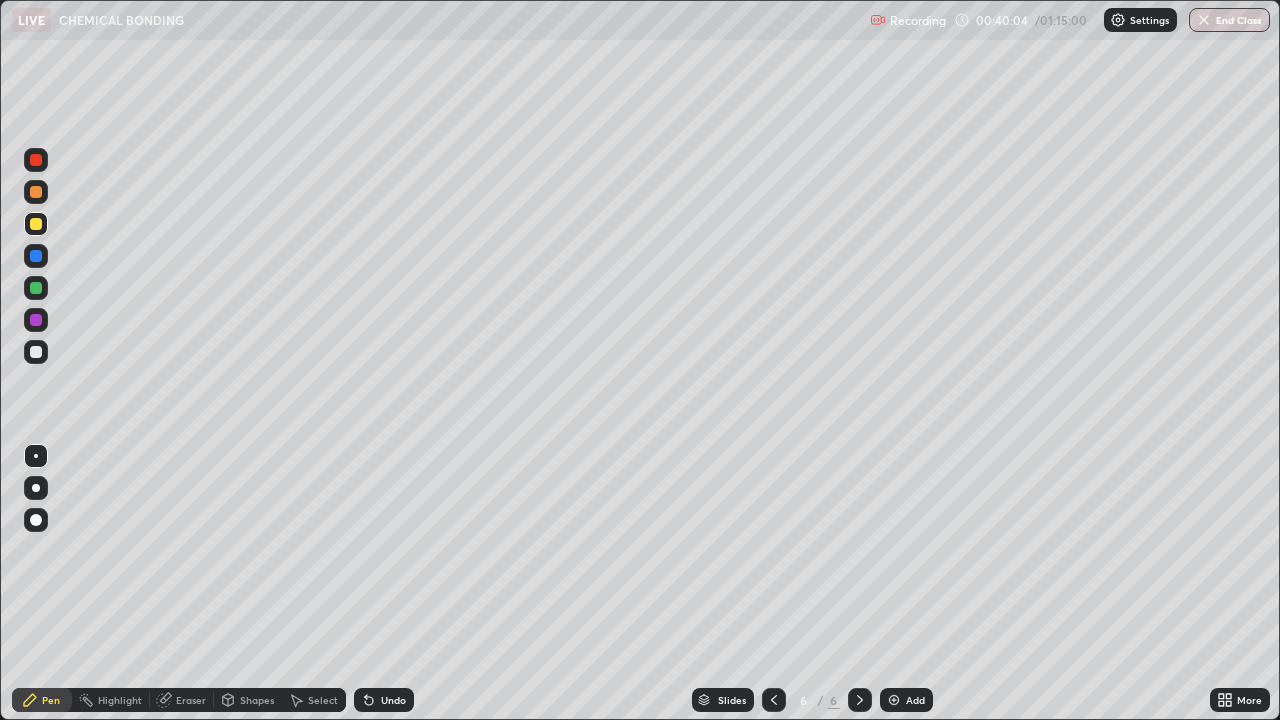 click on "Undo" at bounding box center [393, 700] 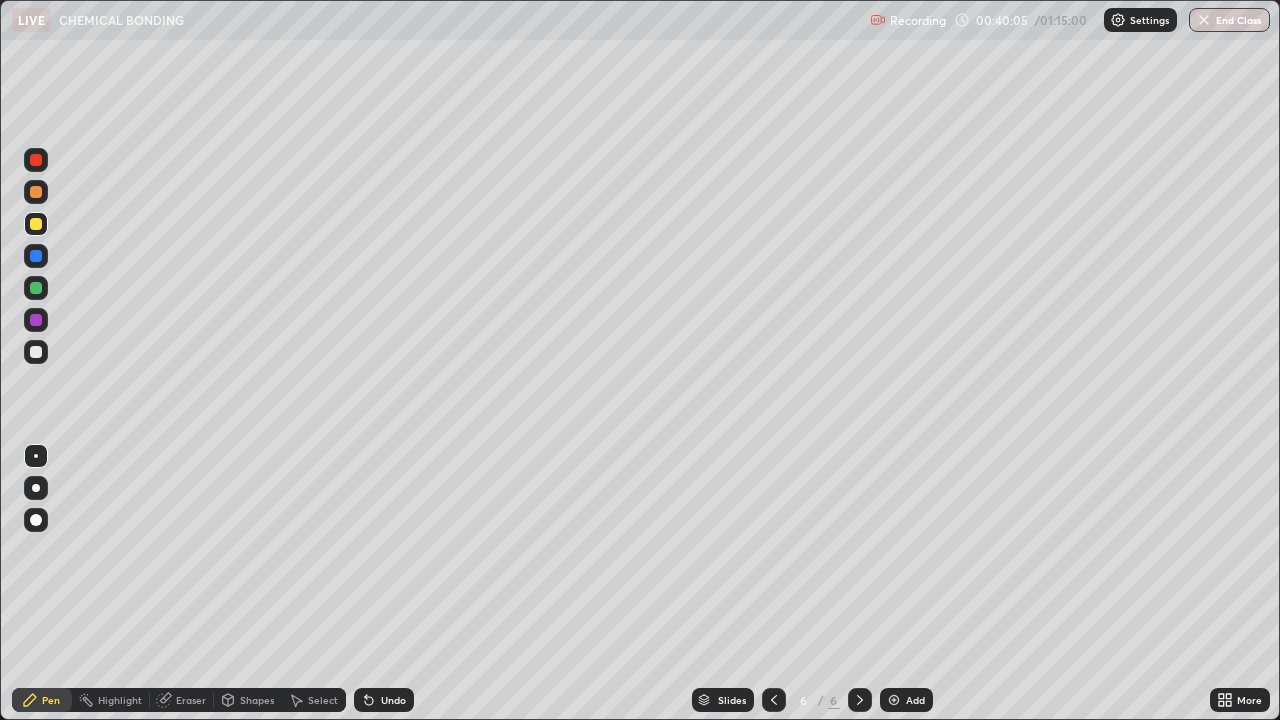 click on "Undo" at bounding box center [393, 700] 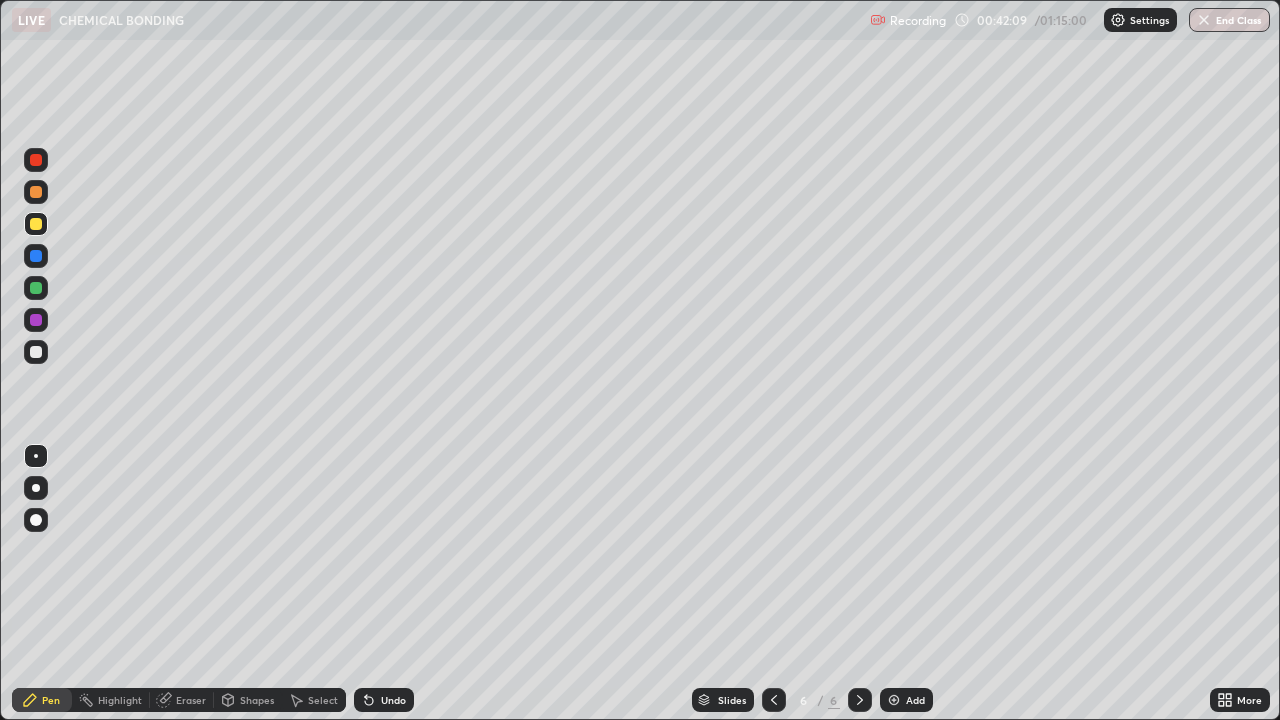 click on "Undo" at bounding box center (393, 700) 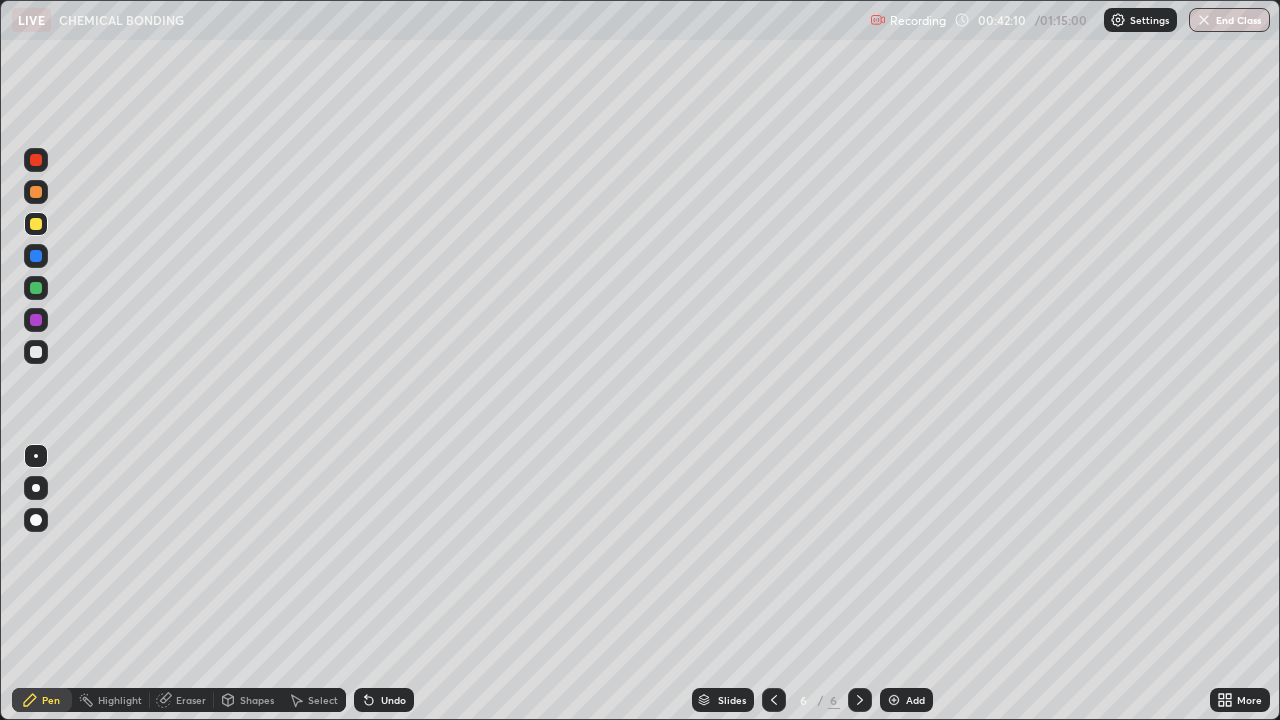 click on "Undo" at bounding box center (393, 700) 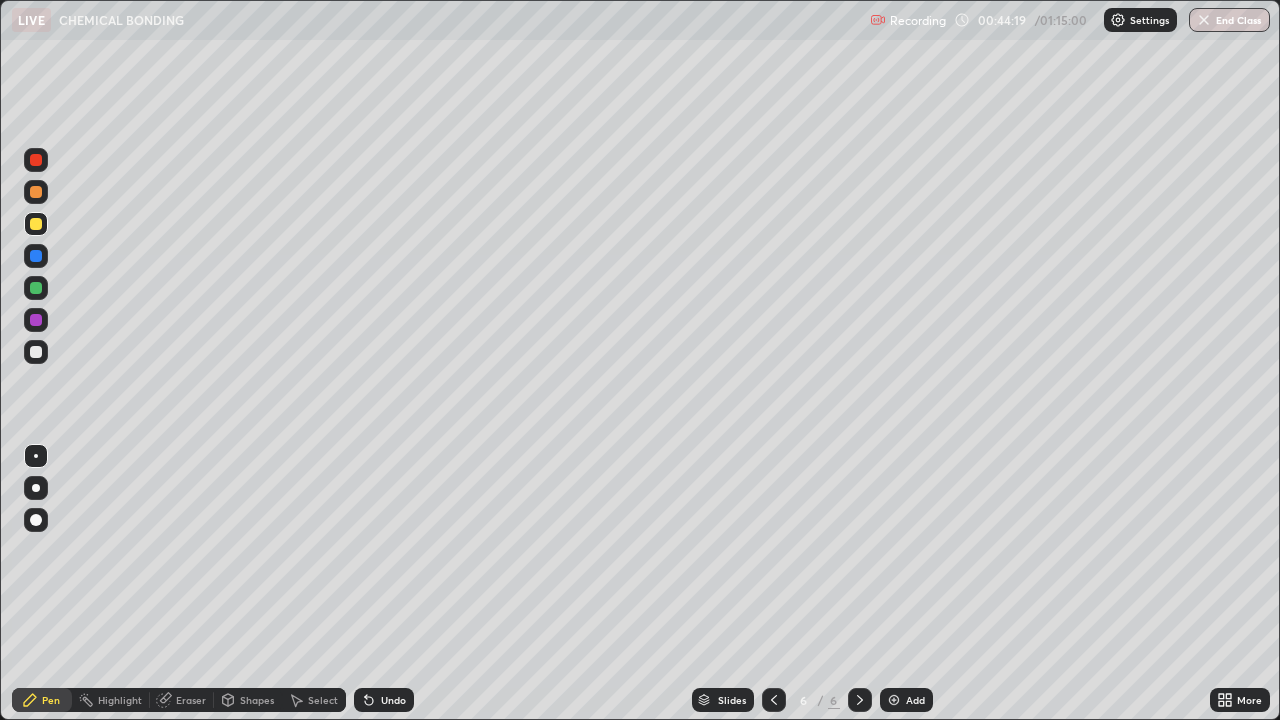 click on "Add" at bounding box center [915, 700] 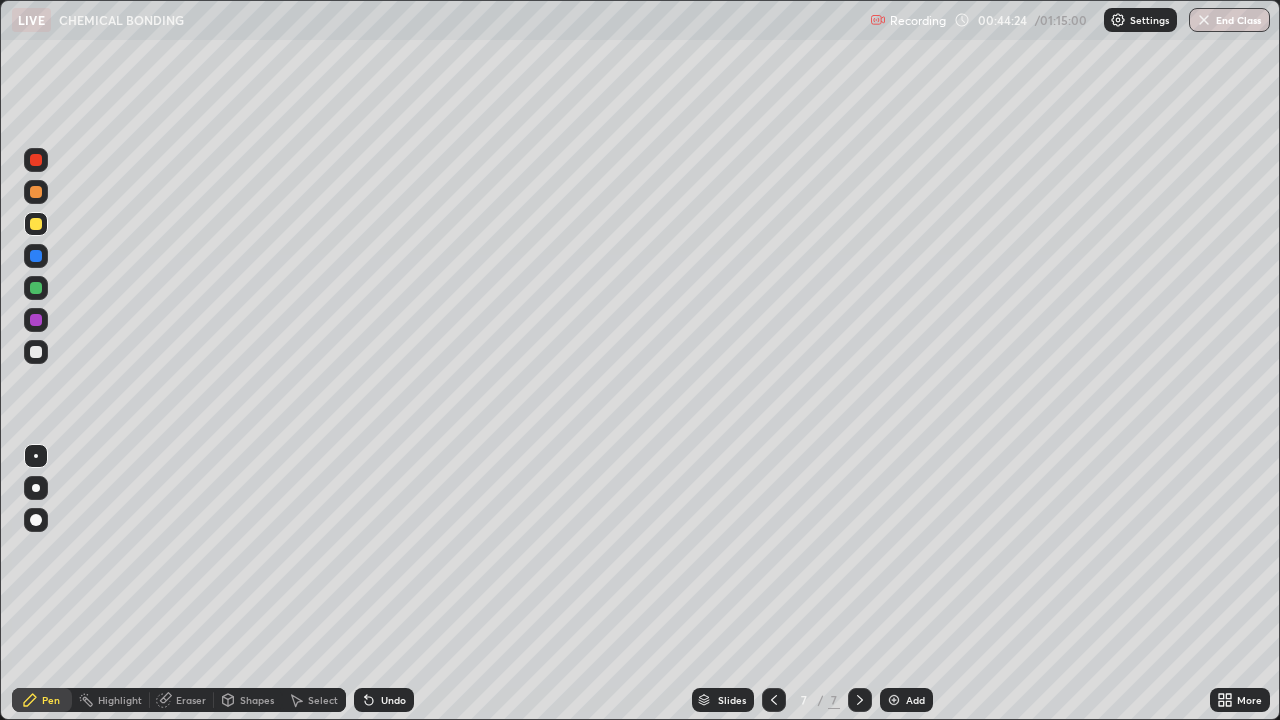 click on "Undo" at bounding box center (384, 700) 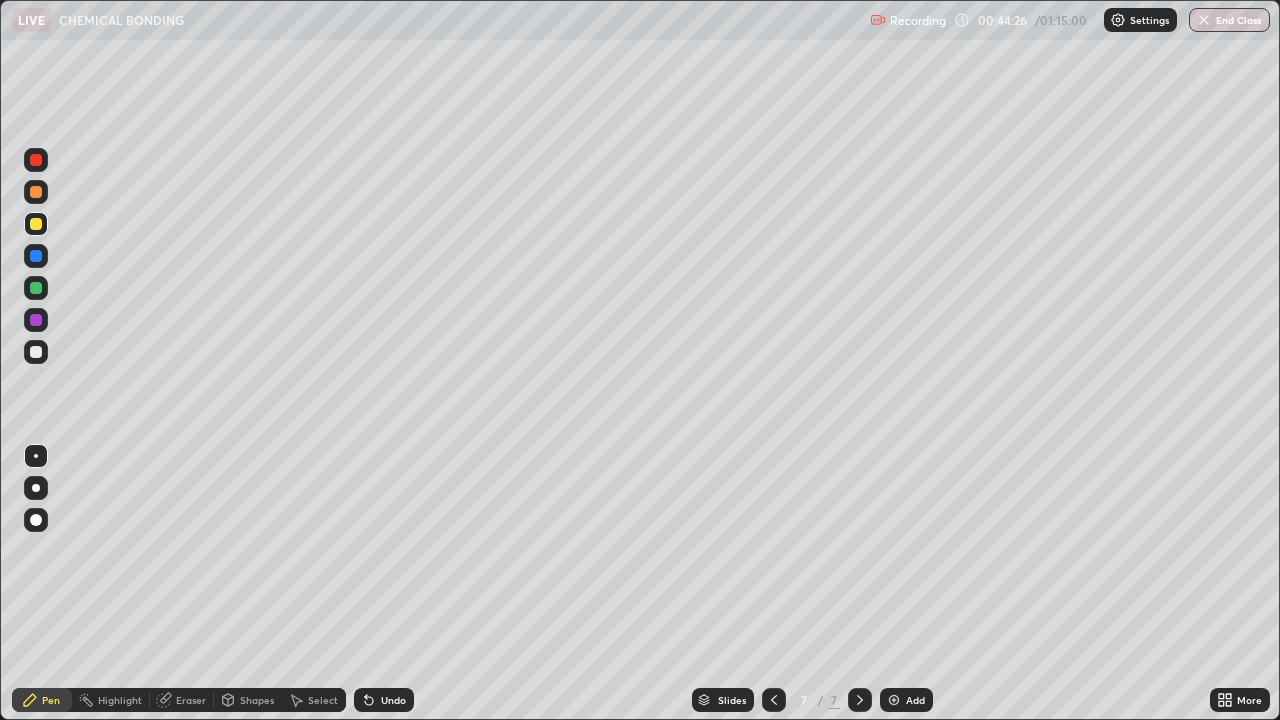 click on "Undo" at bounding box center [393, 700] 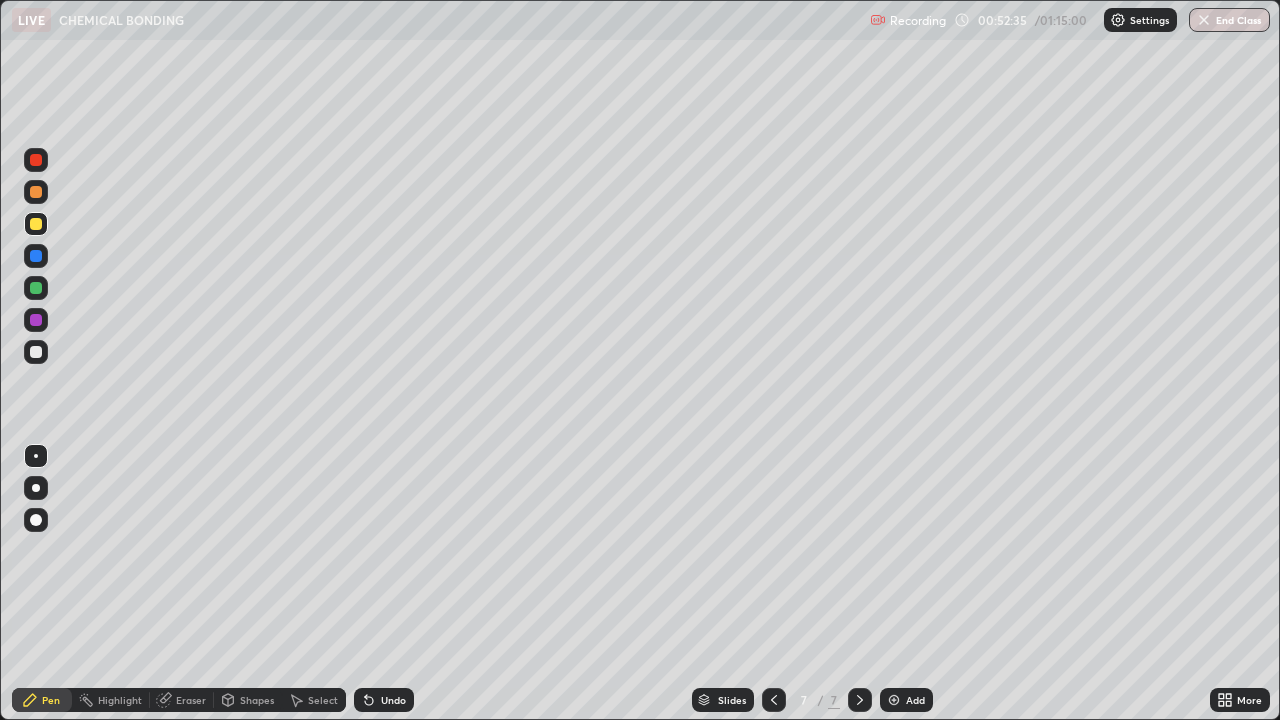 click on "Undo" at bounding box center [393, 700] 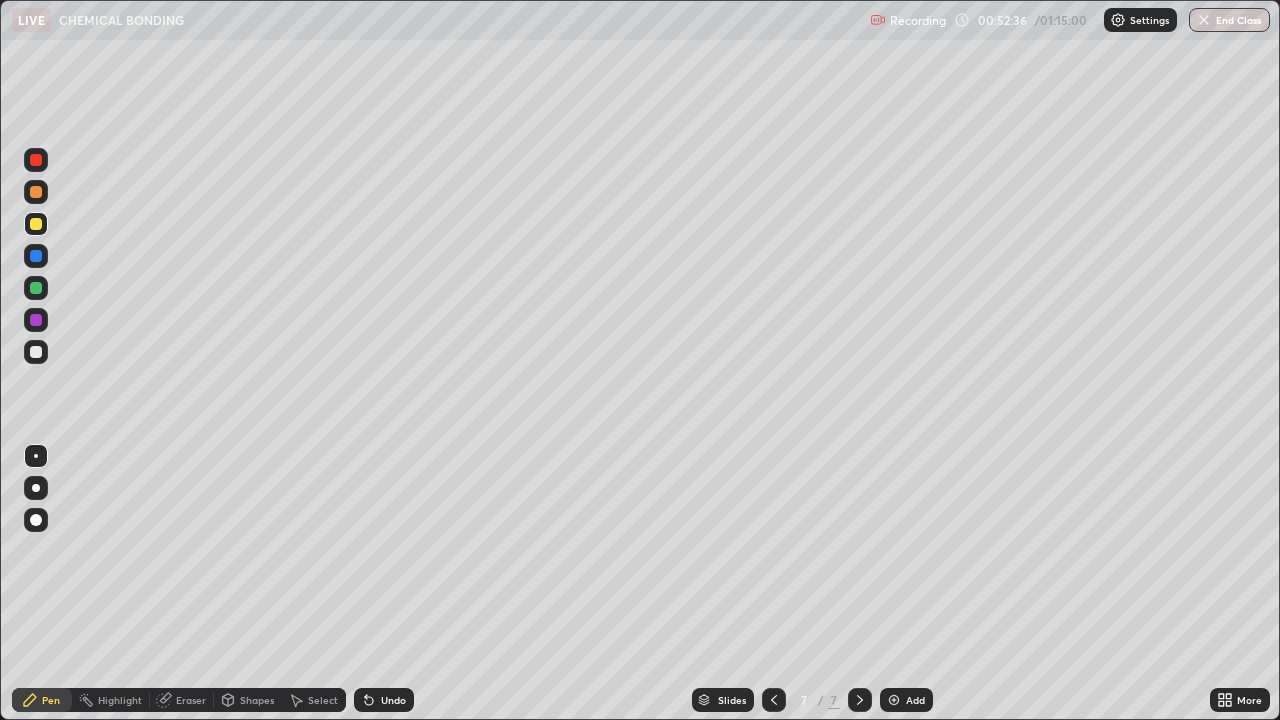 click on "Undo" at bounding box center (384, 700) 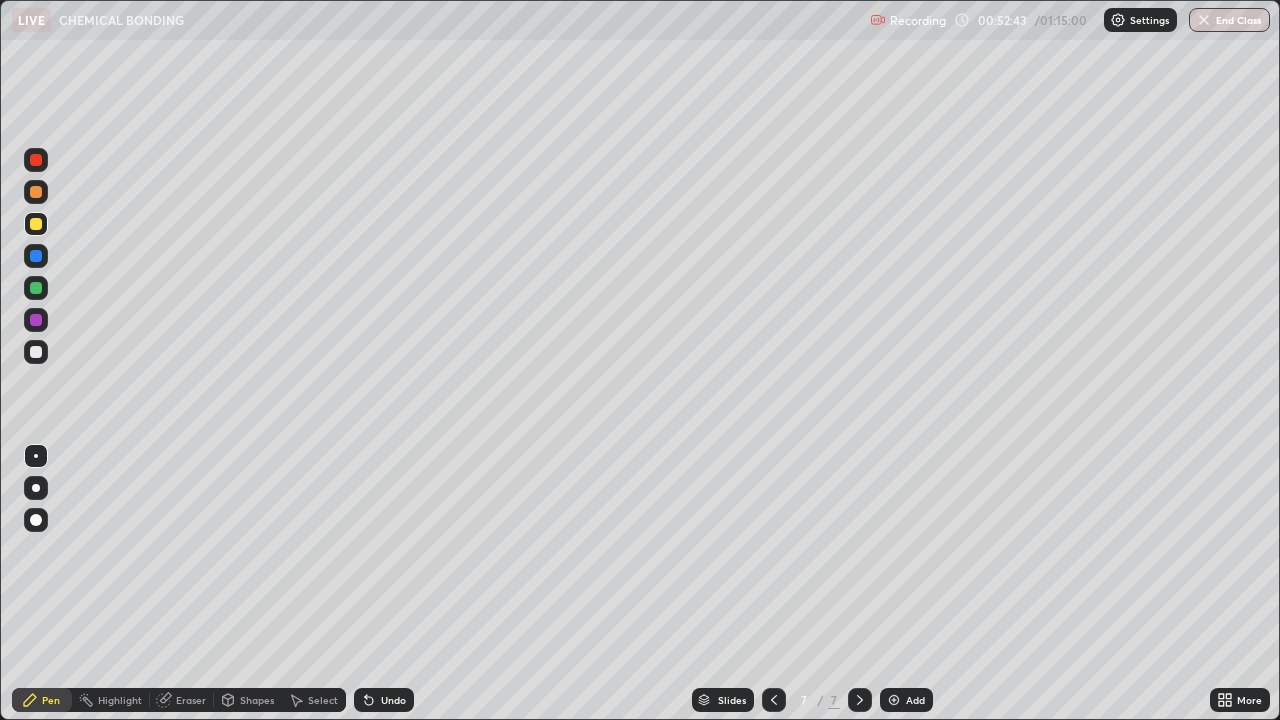 click at bounding box center (36, 352) 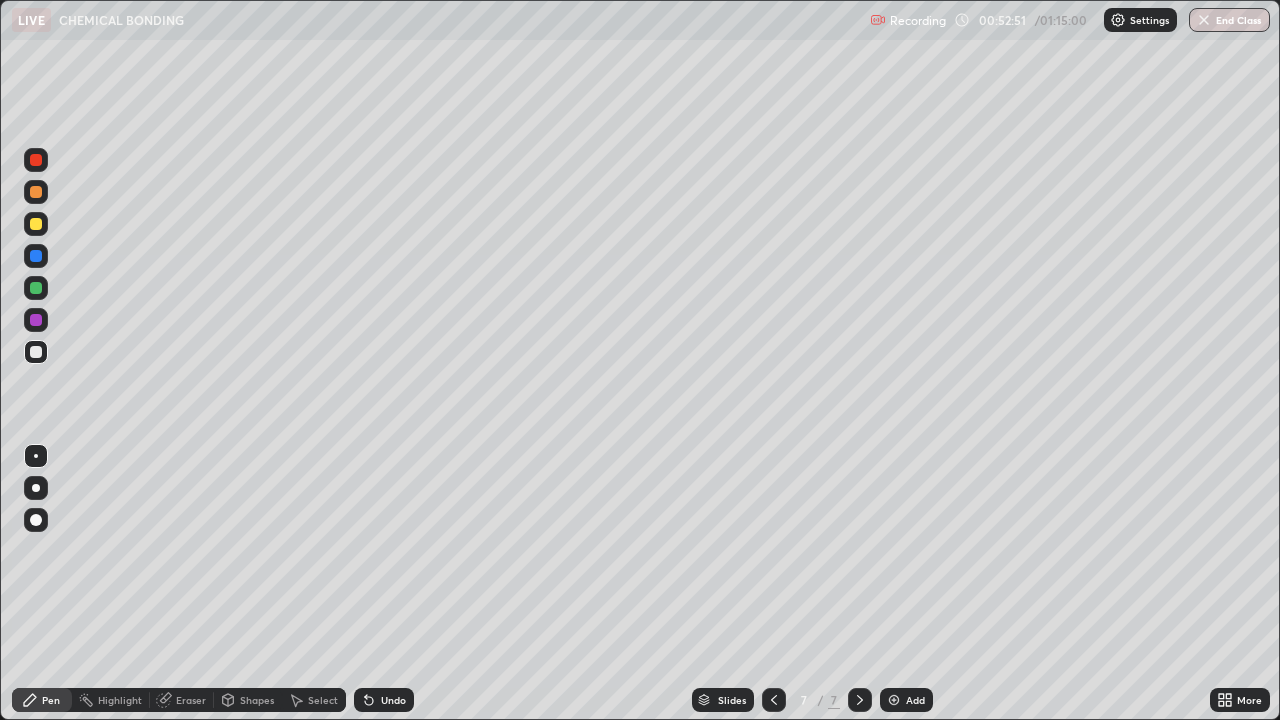 click on "Undo" at bounding box center [384, 700] 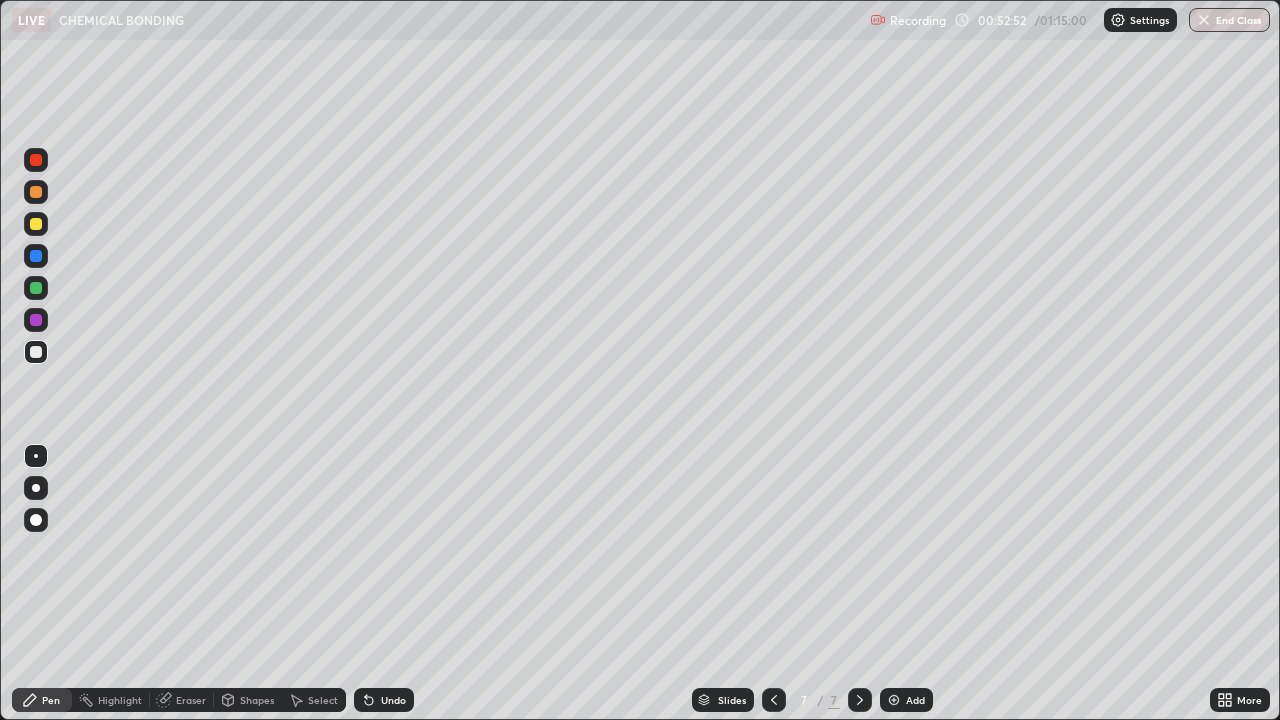 click on "Undo" at bounding box center (384, 700) 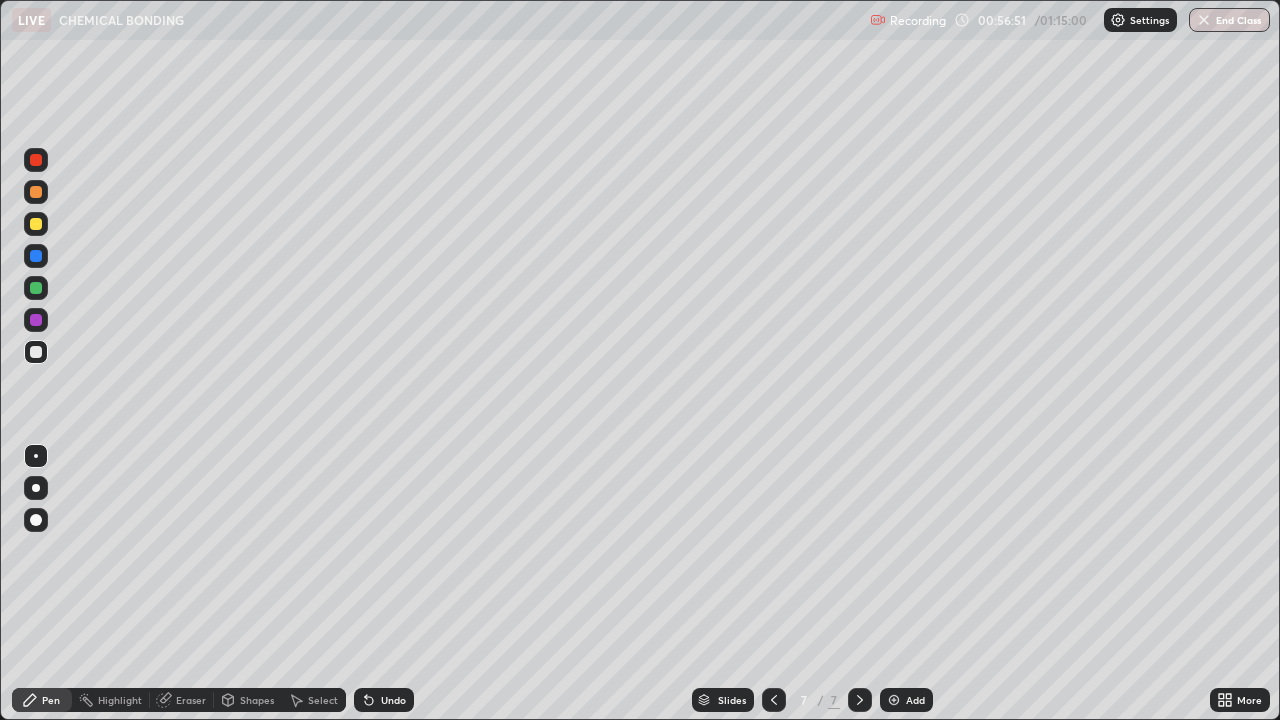 click on "Undo" at bounding box center (384, 700) 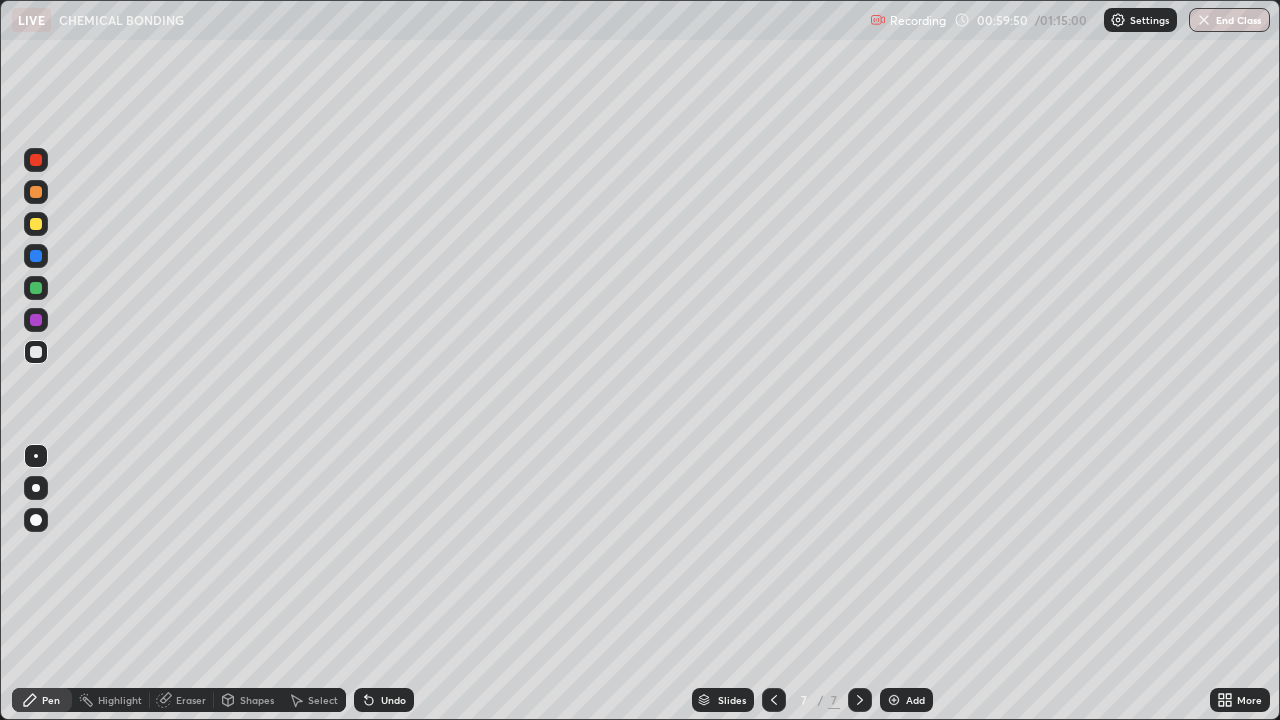 click on "Add" at bounding box center [915, 700] 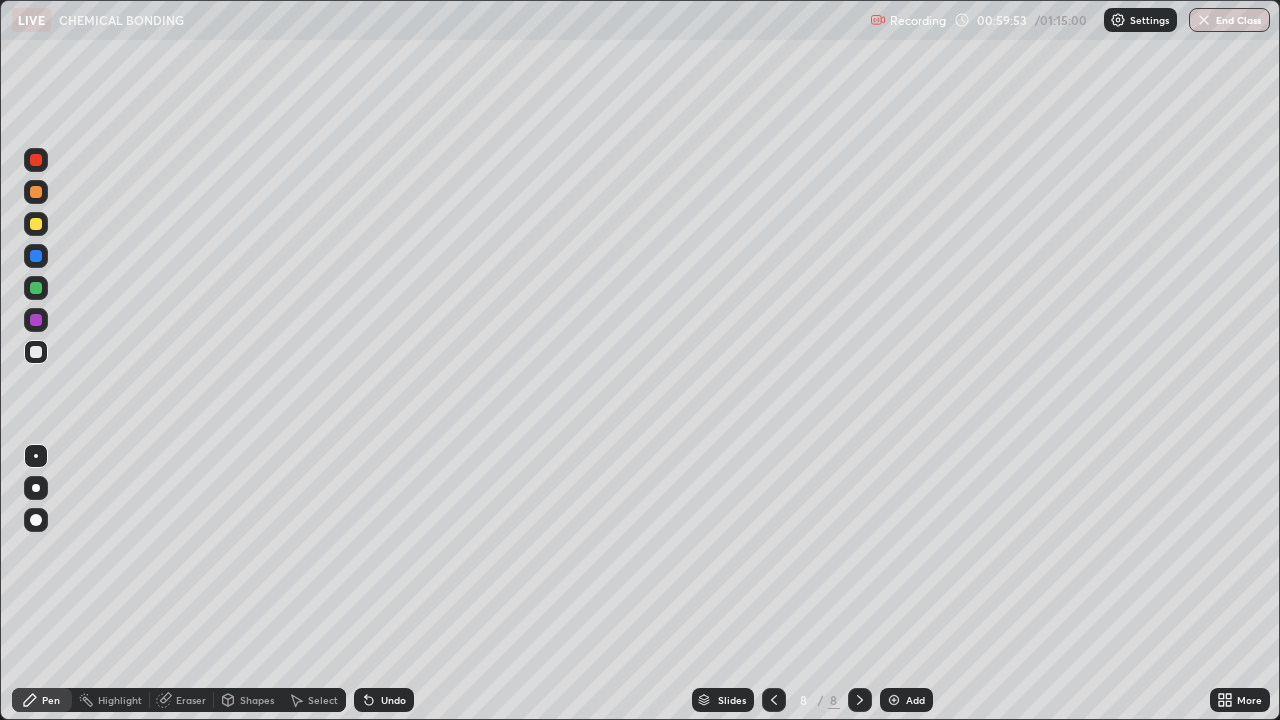 click 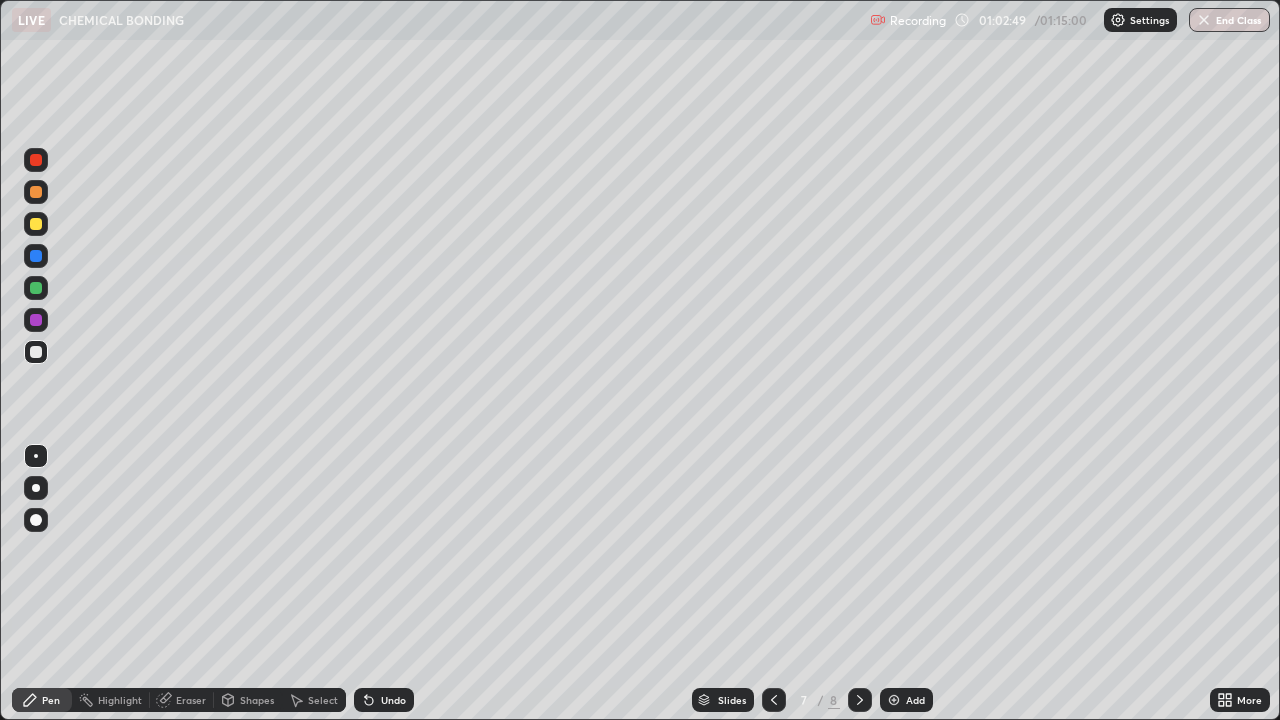 click at bounding box center (894, 700) 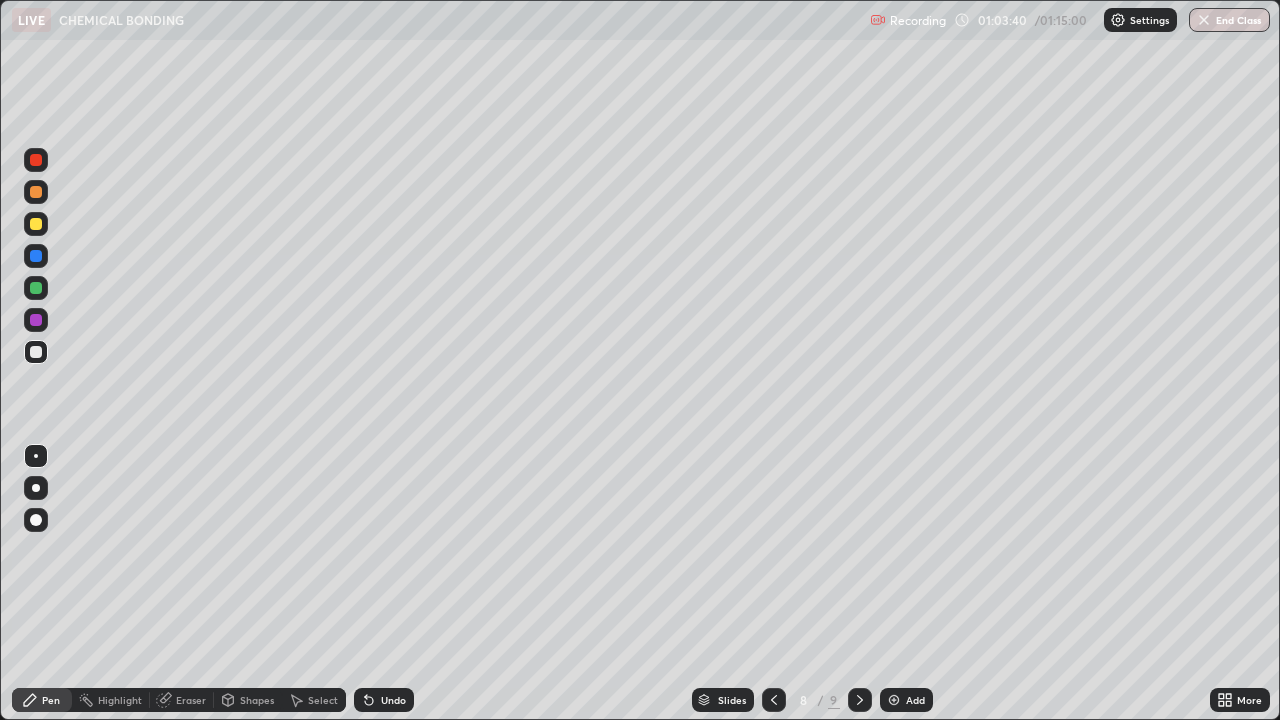 click at bounding box center [36, 224] 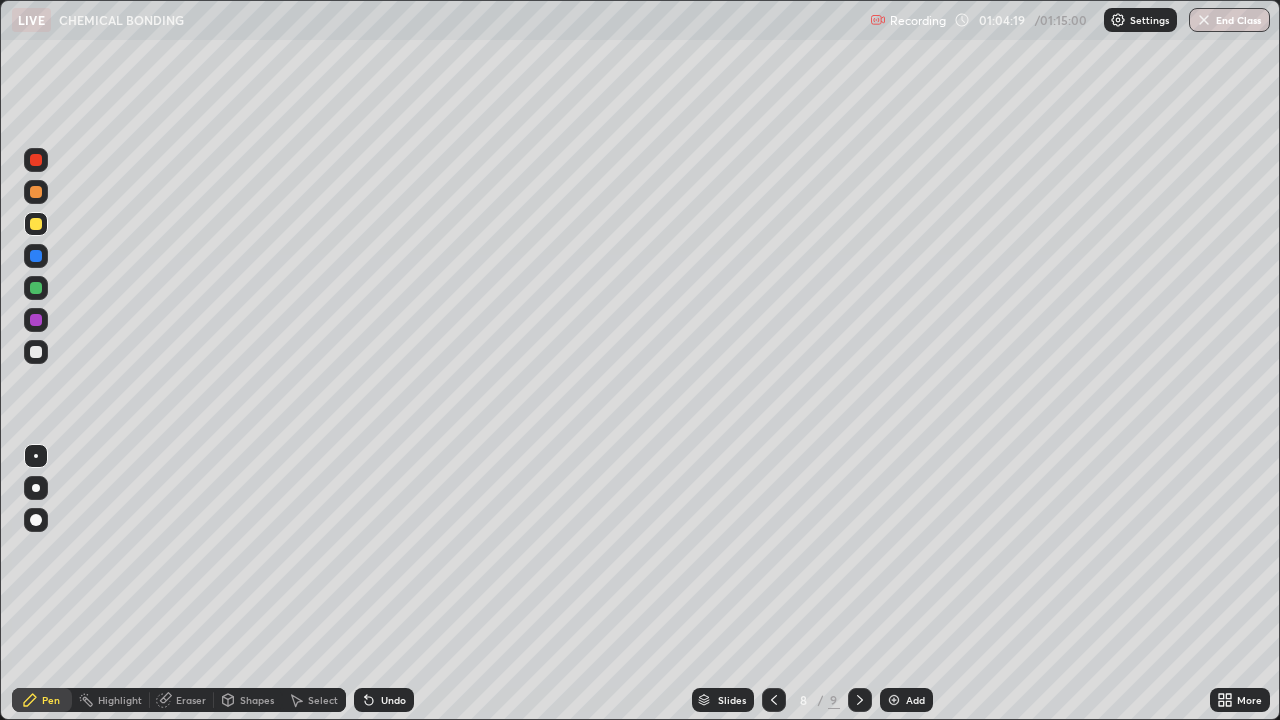click at bounding box center (36, 352) 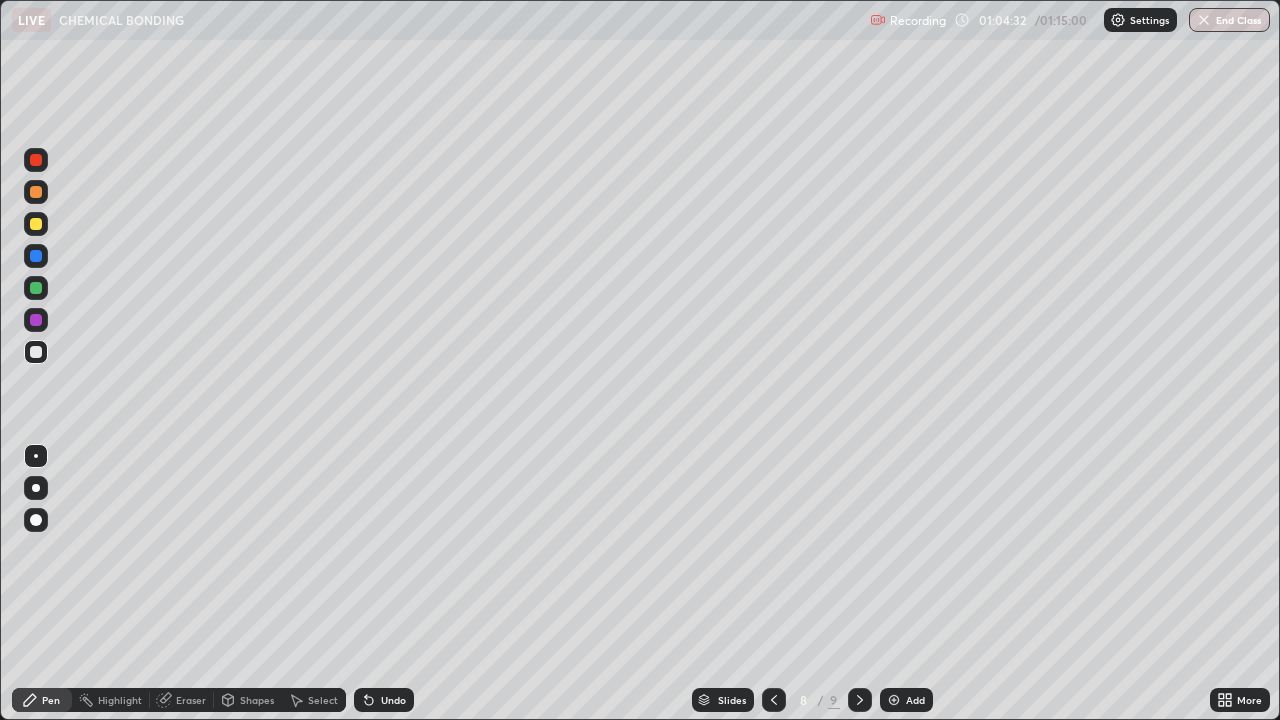 click on "Undo" at bounding box center (393, 700) 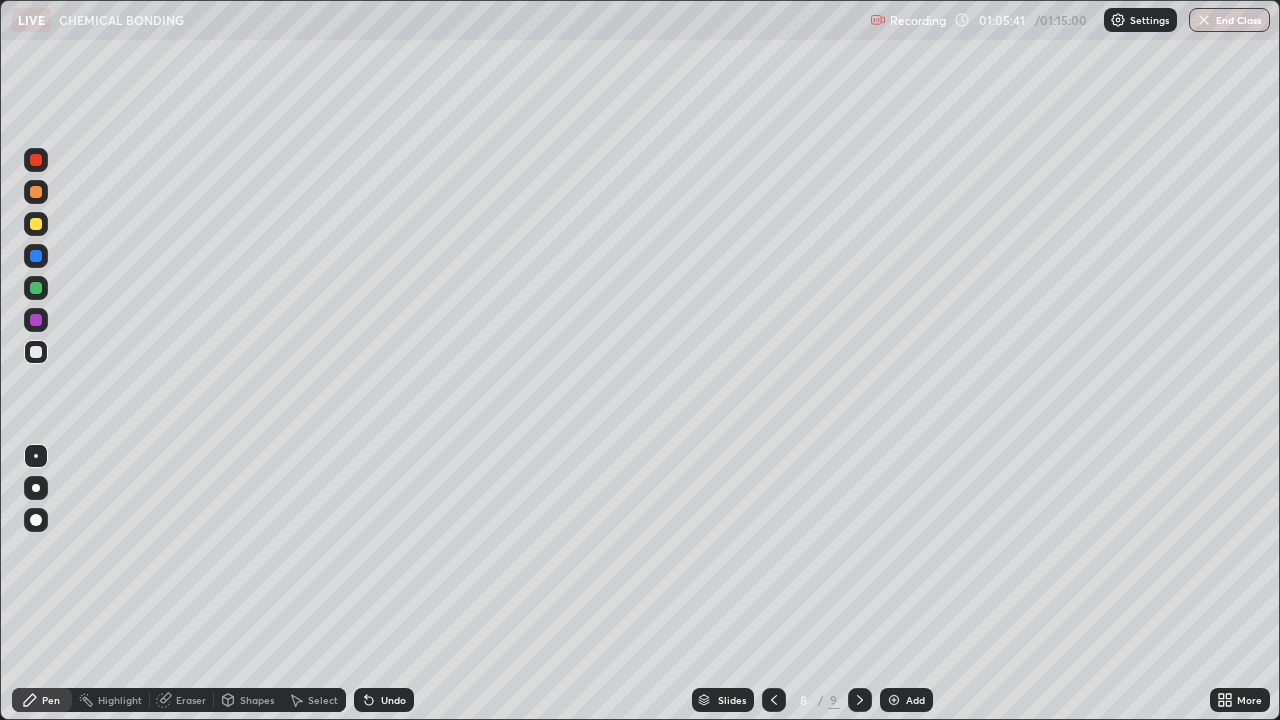 click at bounding box center (36, 224) 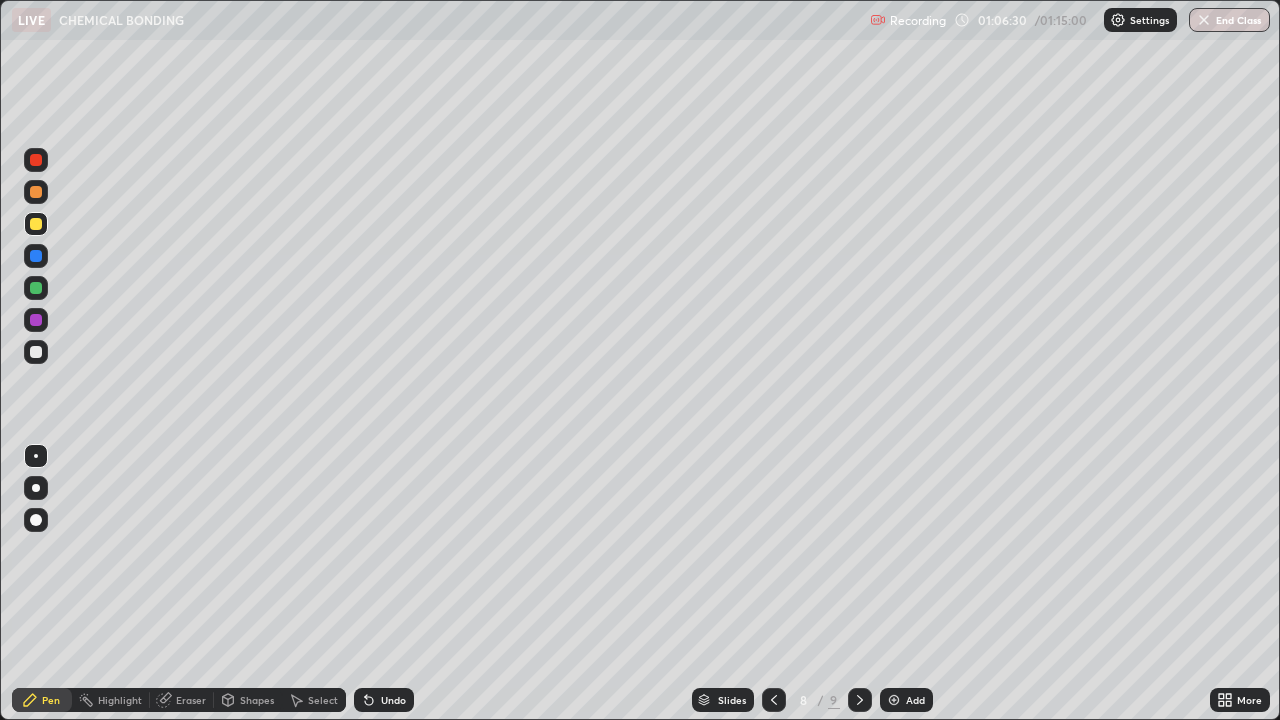click on "Undo" at bounding box center (393, 700) 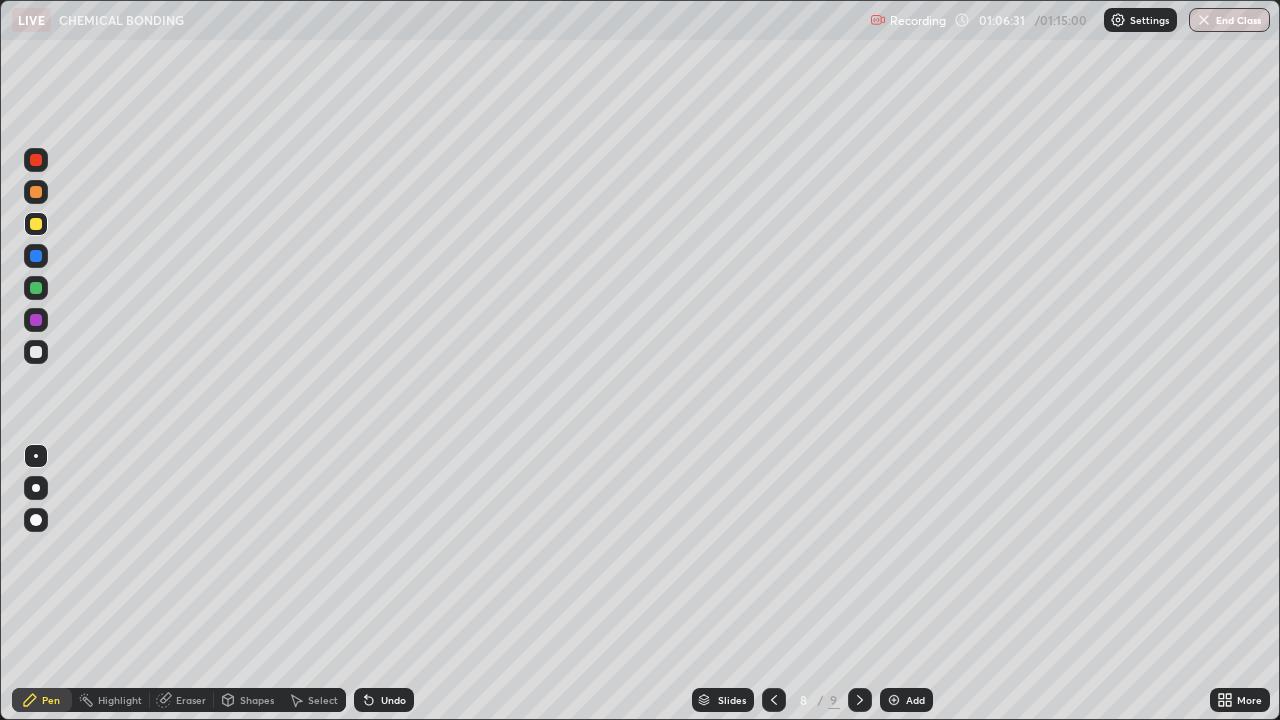 click on "Undo" at bounding box center [393, 700] 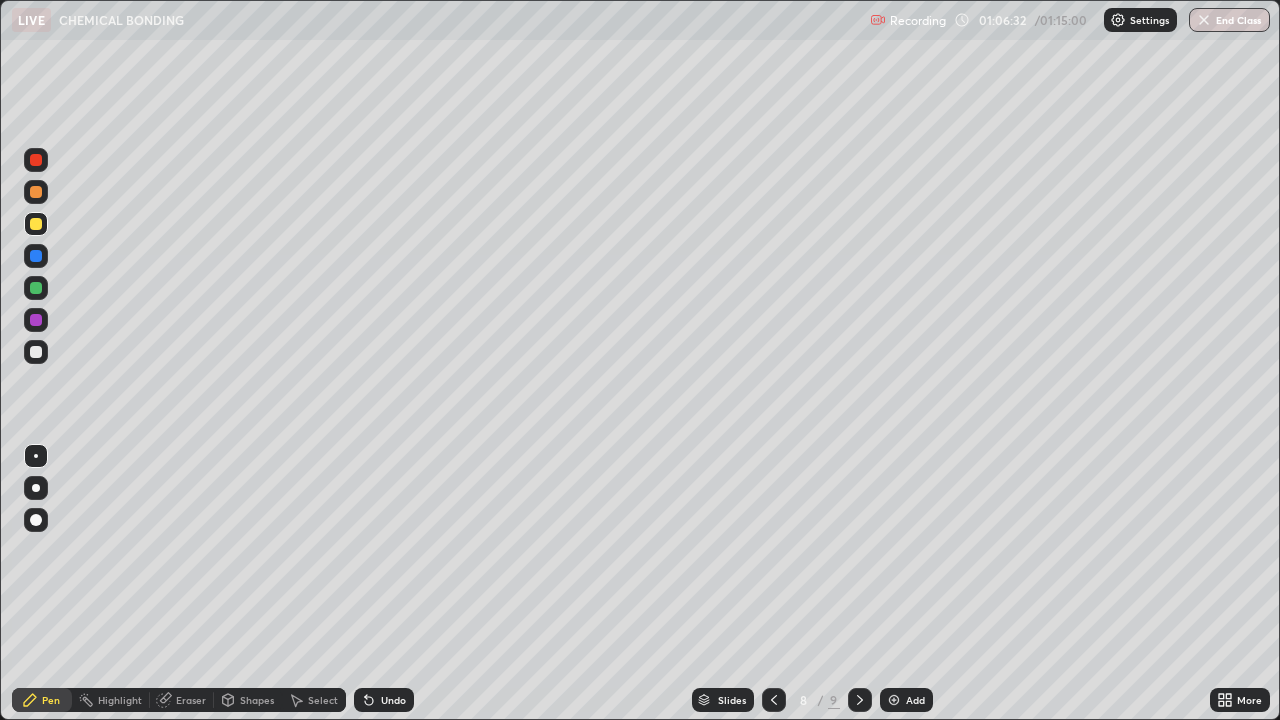 click on "Undo" at bounding box center (393, 700) 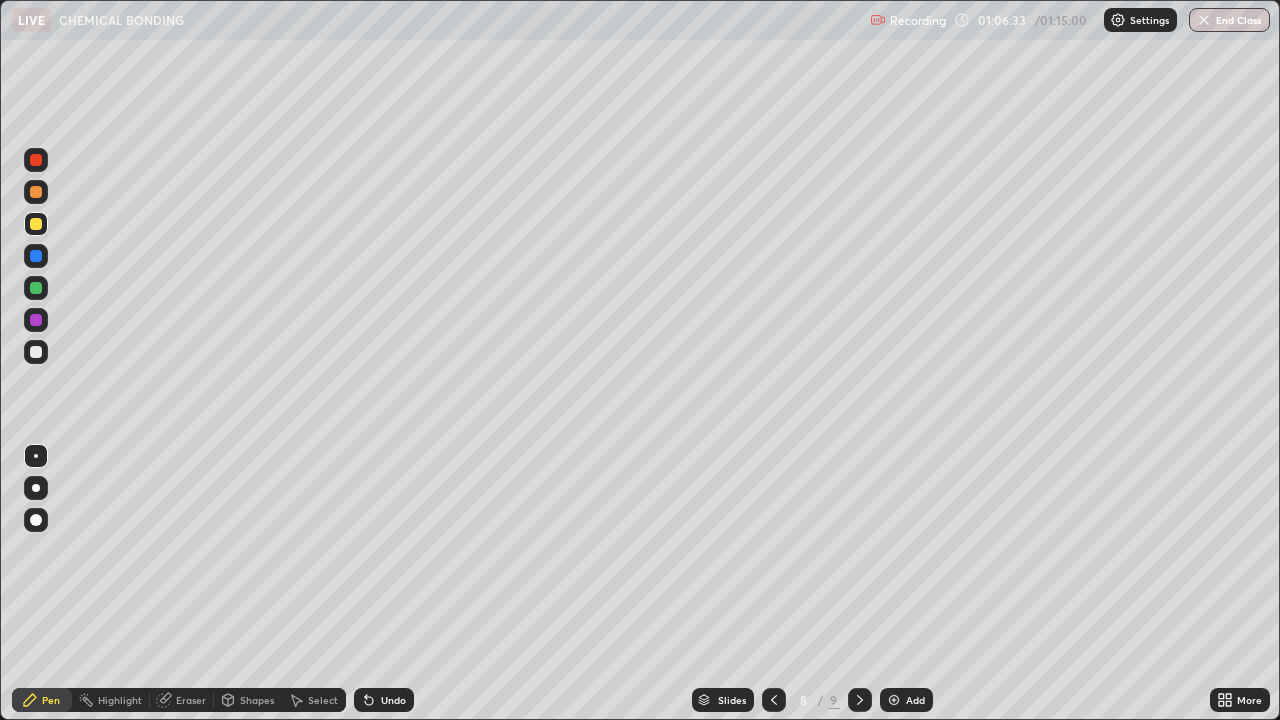 click on "Undo" at bounding box center (384, 700) 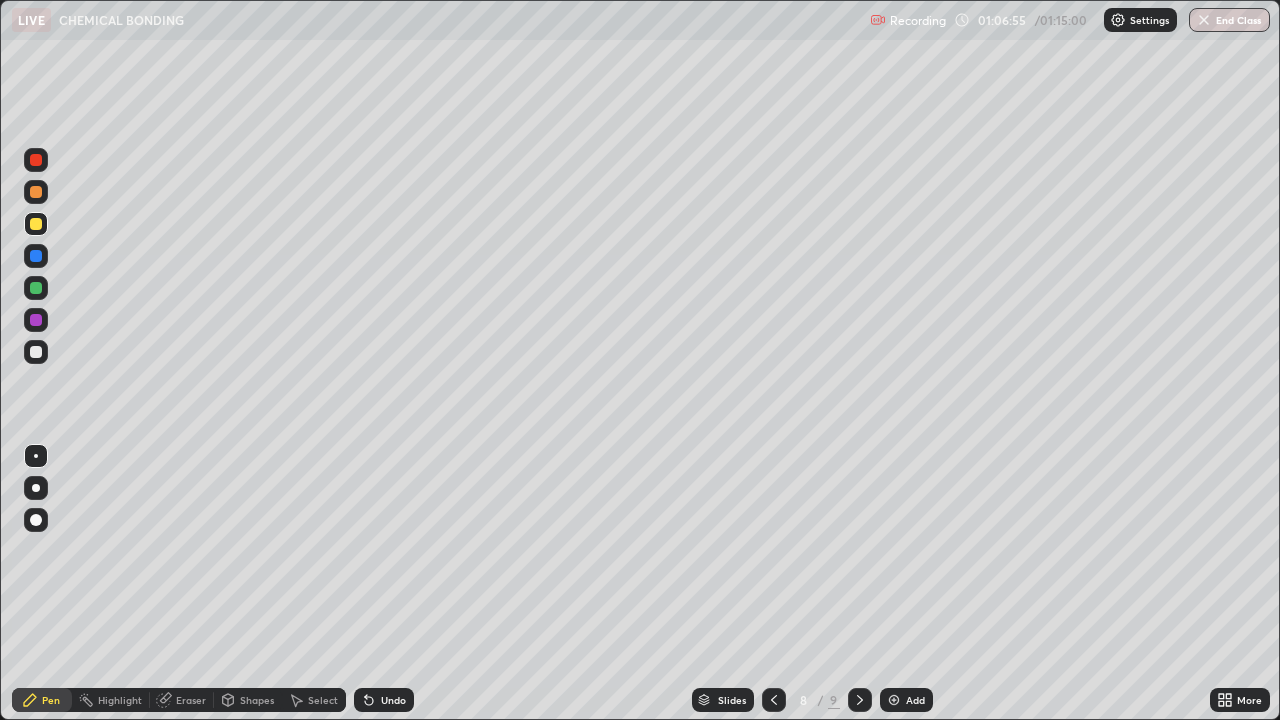 click on "Undo" at bounding box center (384, 700) 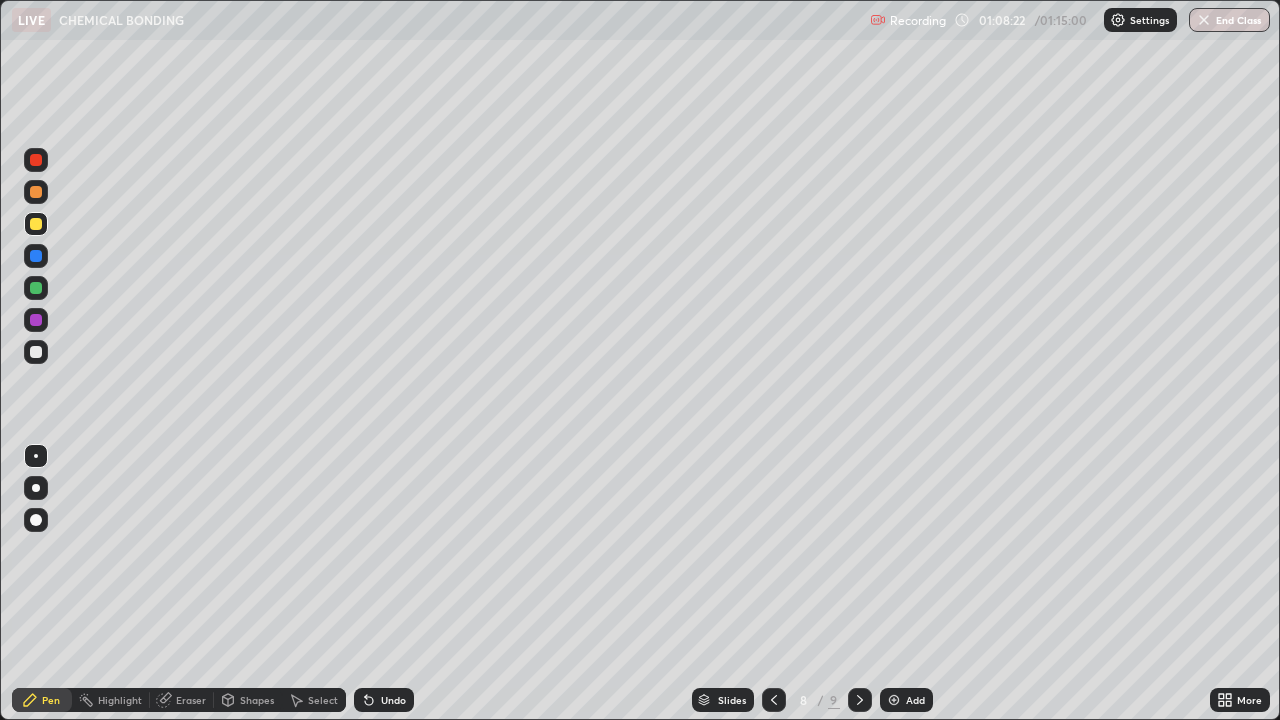 click on "Undo" at bounding box center (393, 700) 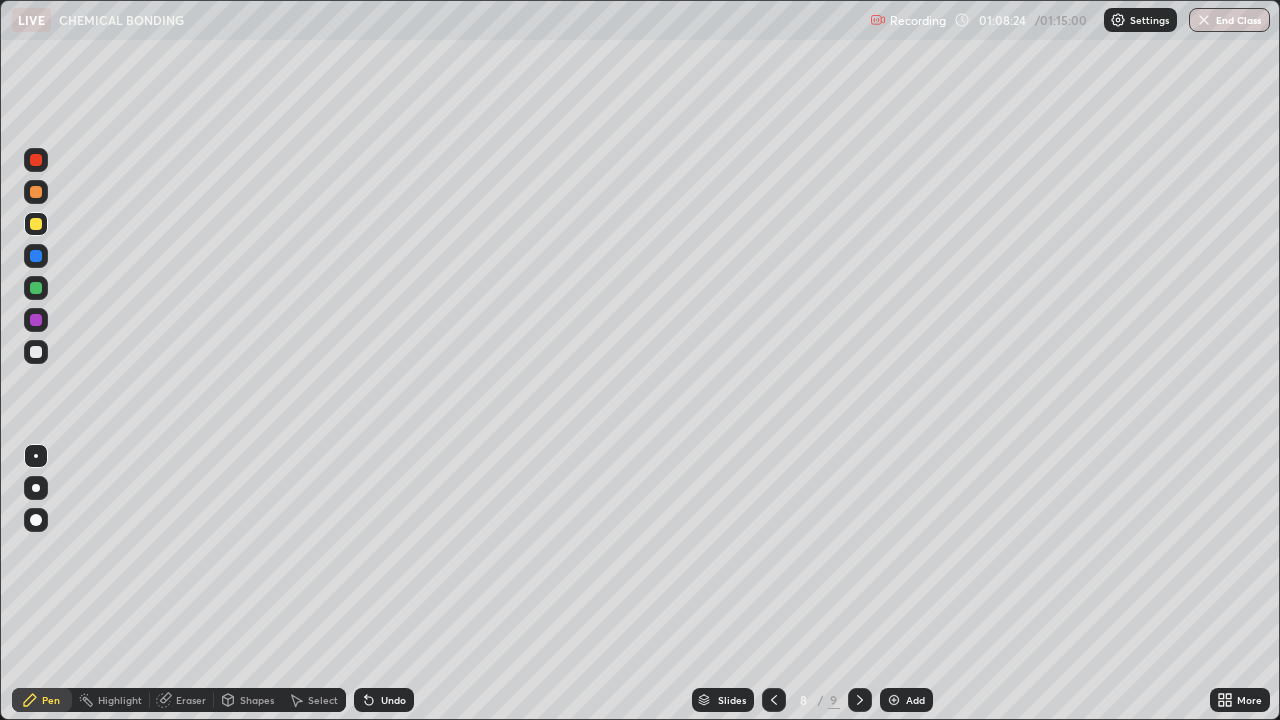 click on "Undo" at bounding box center (393, 700) 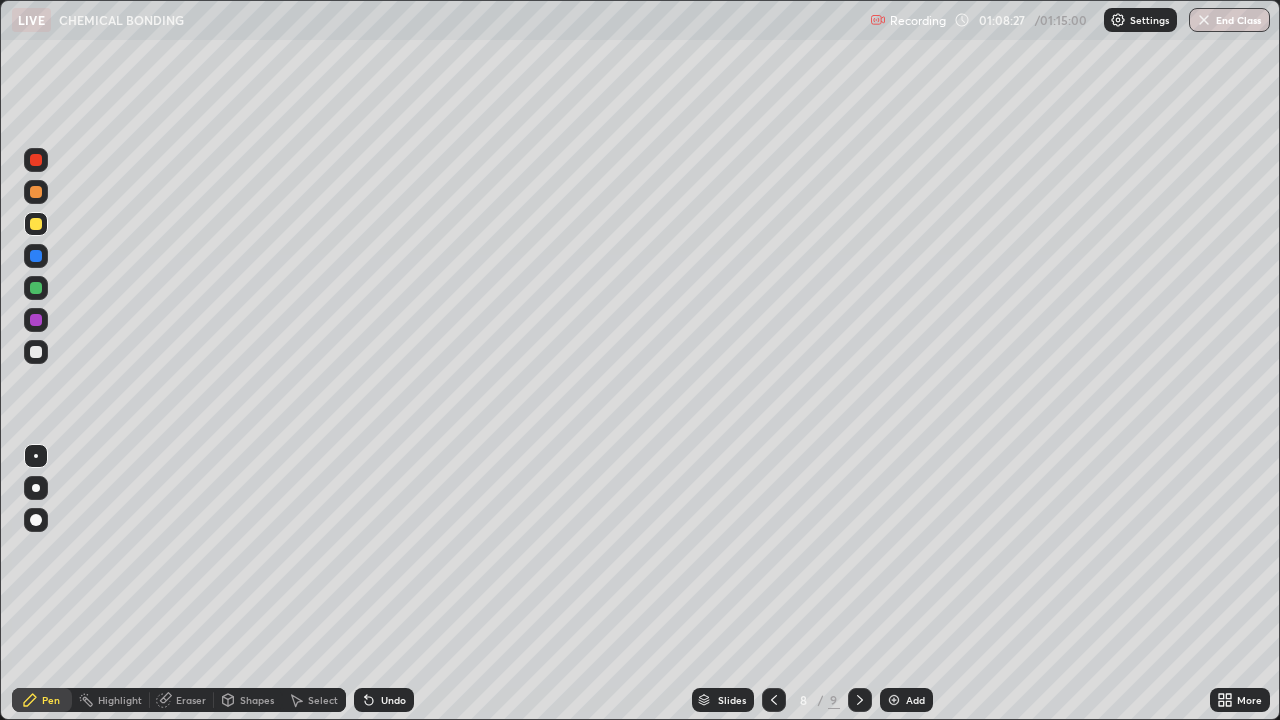 click on "Undo" at bounding box center [393, 700] 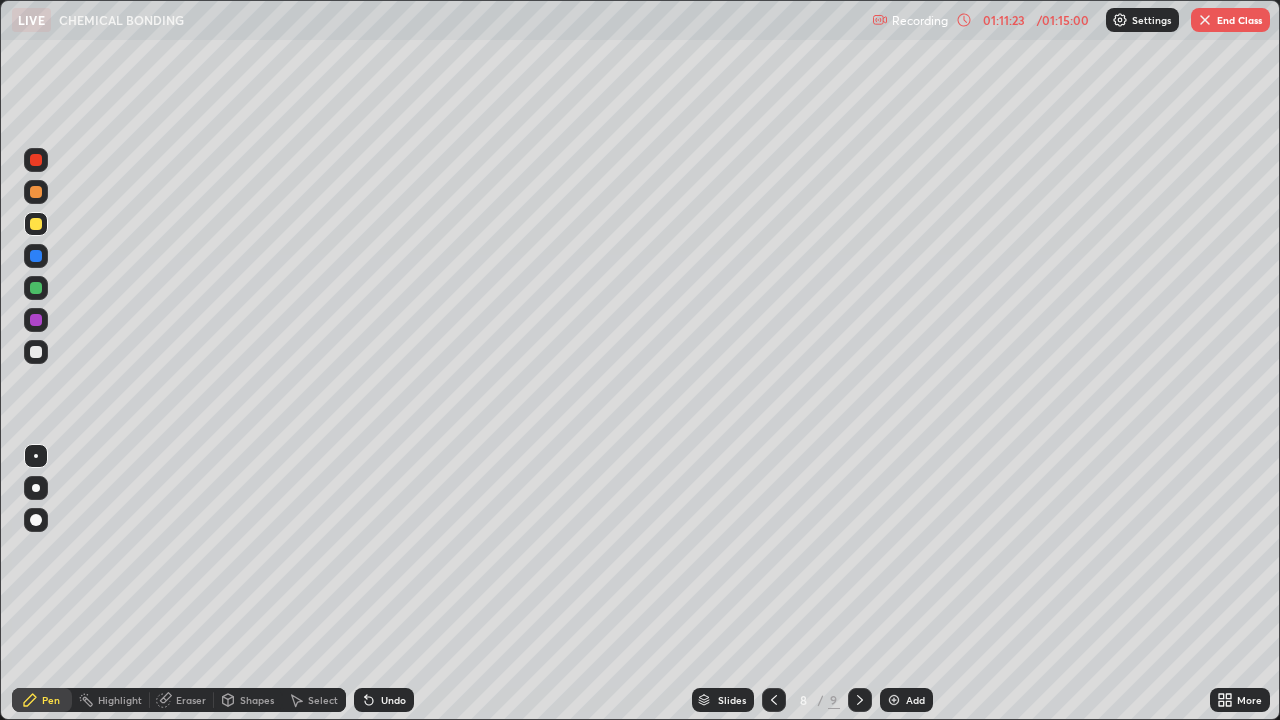 click on "Add" at bounding box center [915, 700] 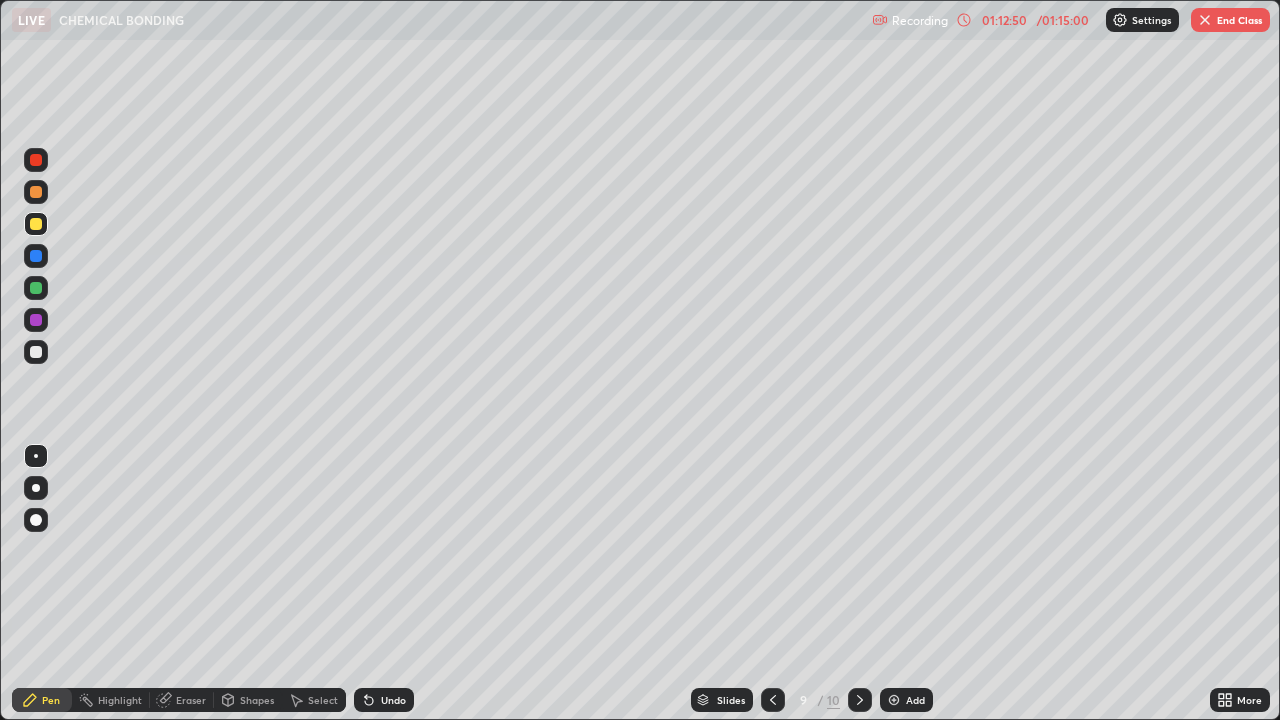 click on "Undo" at bounding box center [393, 700] 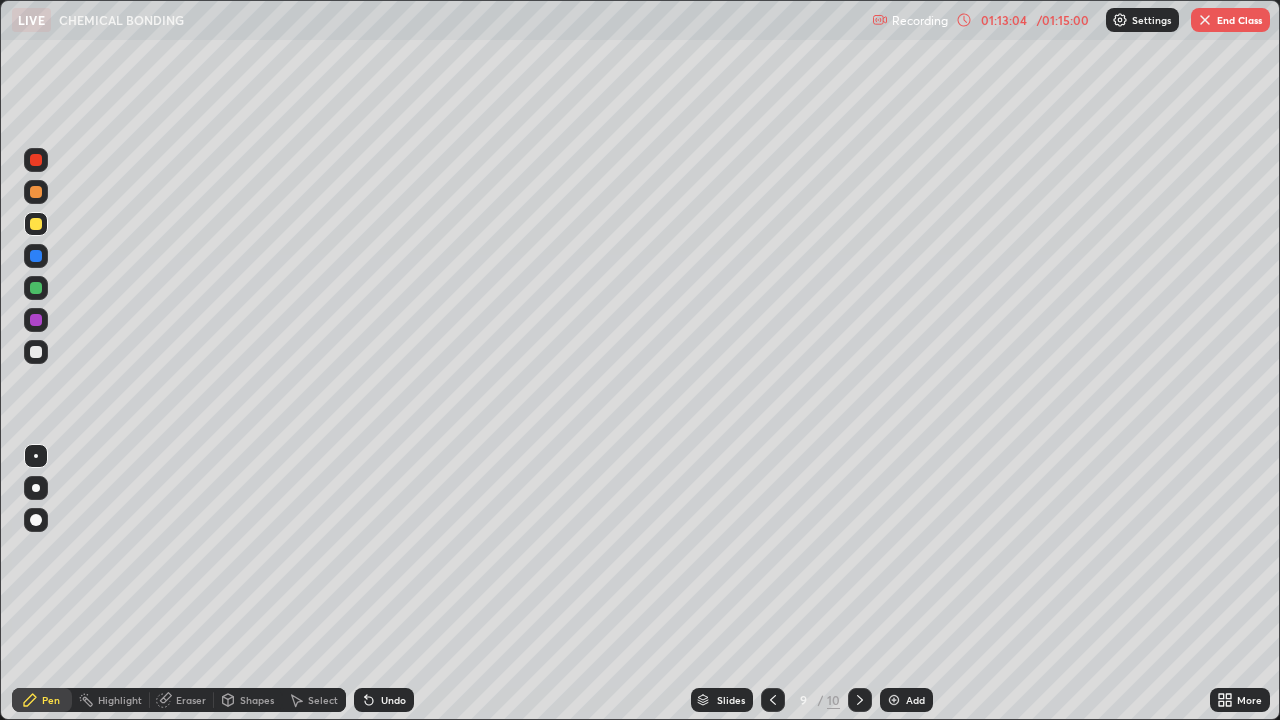 click on "Undo" at bounding box center [393, 700] 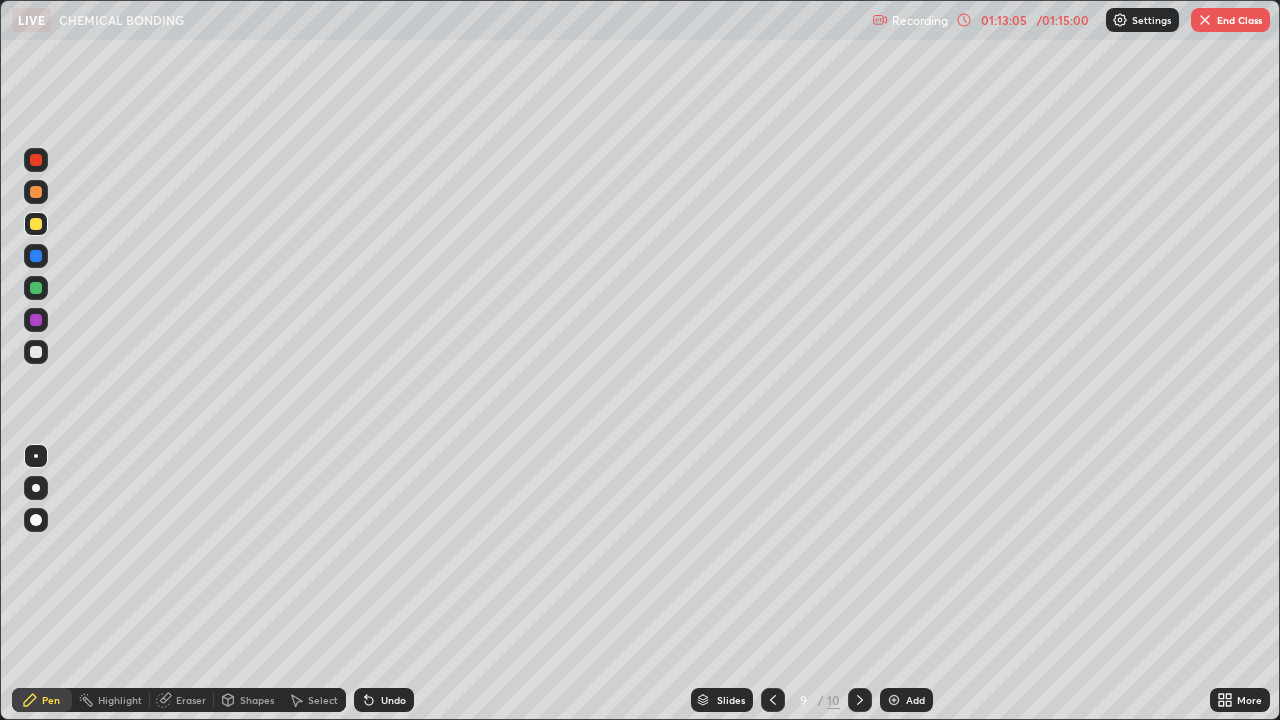 click on "Undo" at bounding box center (393, 700) 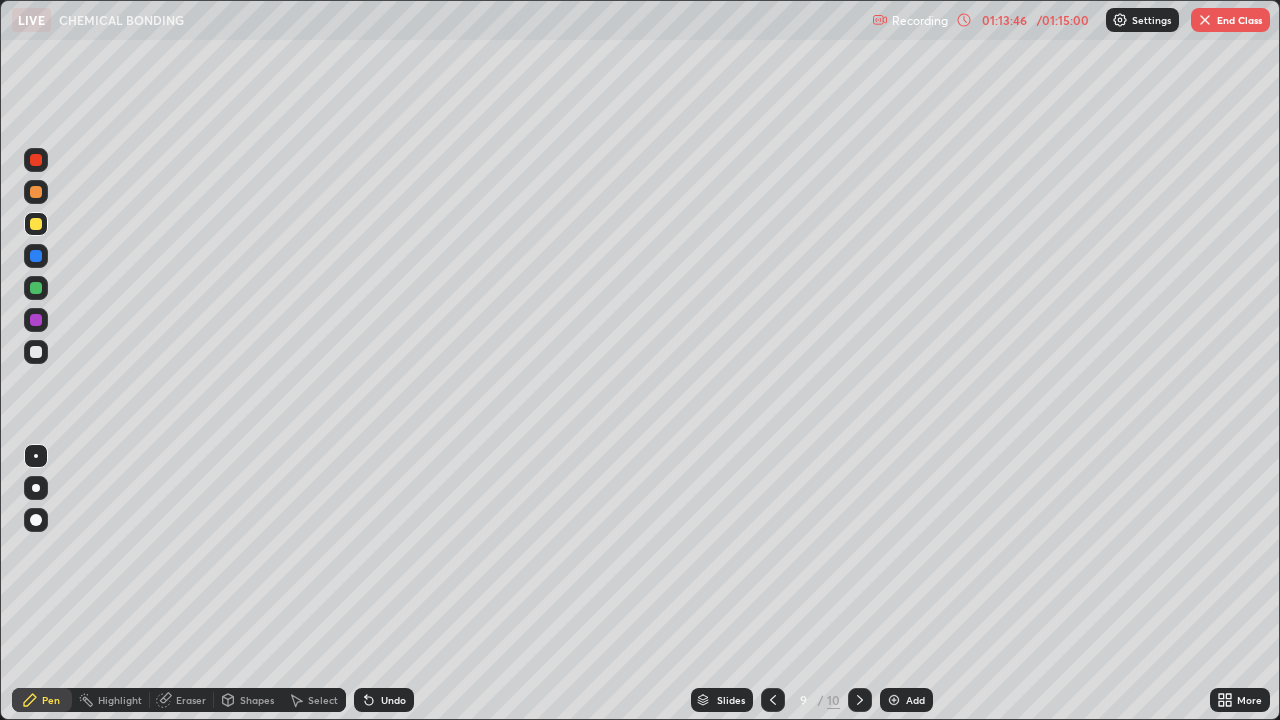 click on "Undo" at bounding box center (393, 700) 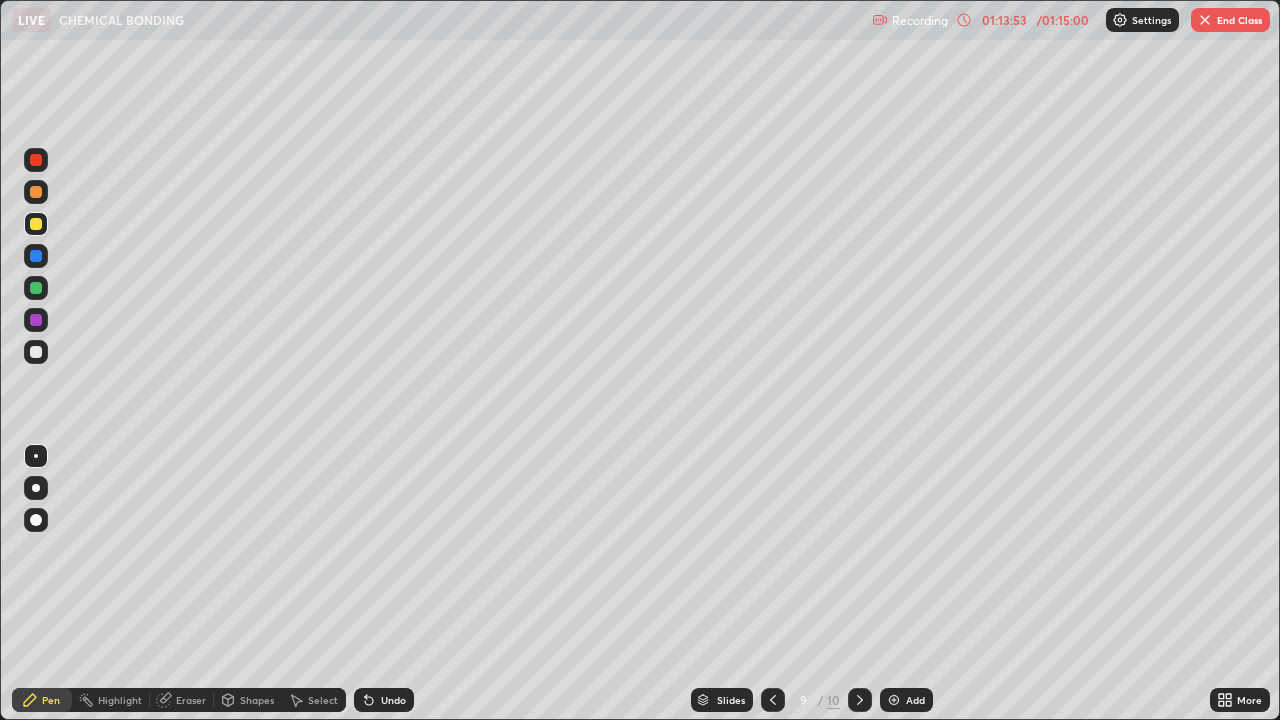 click on "Undo" at bounding box center [384, 700] 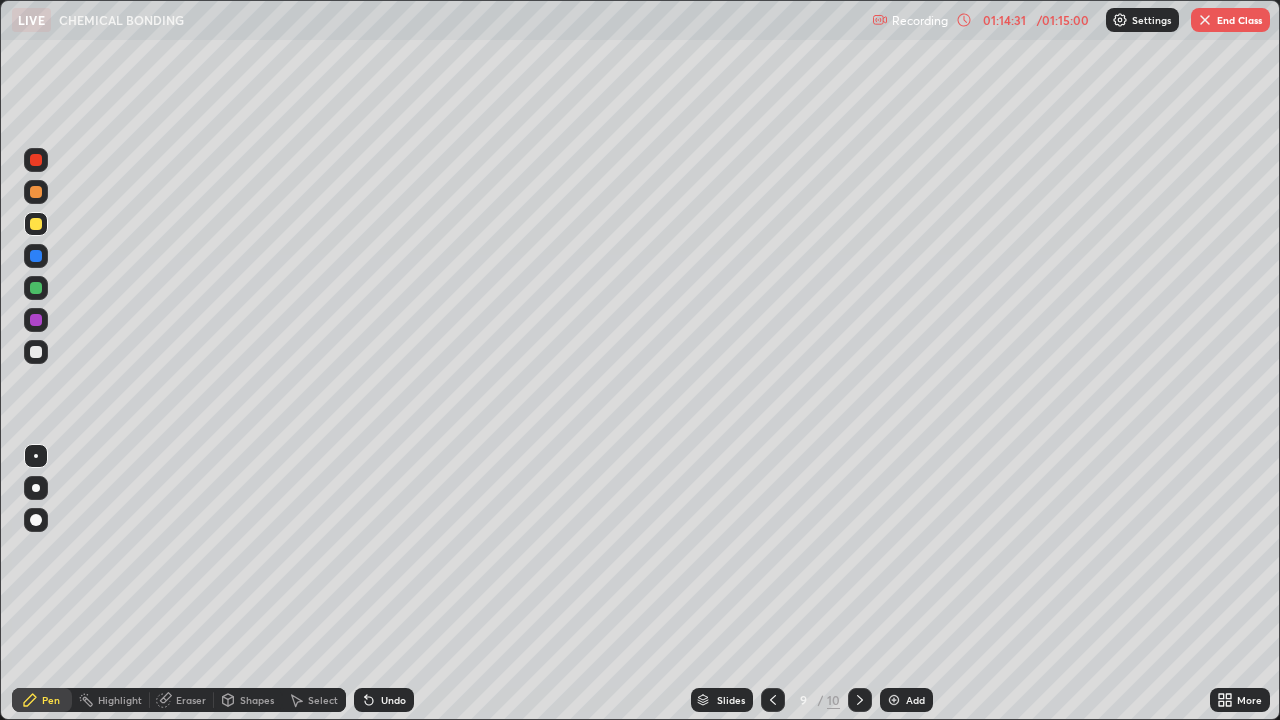 click at bounding box center (36, 352) 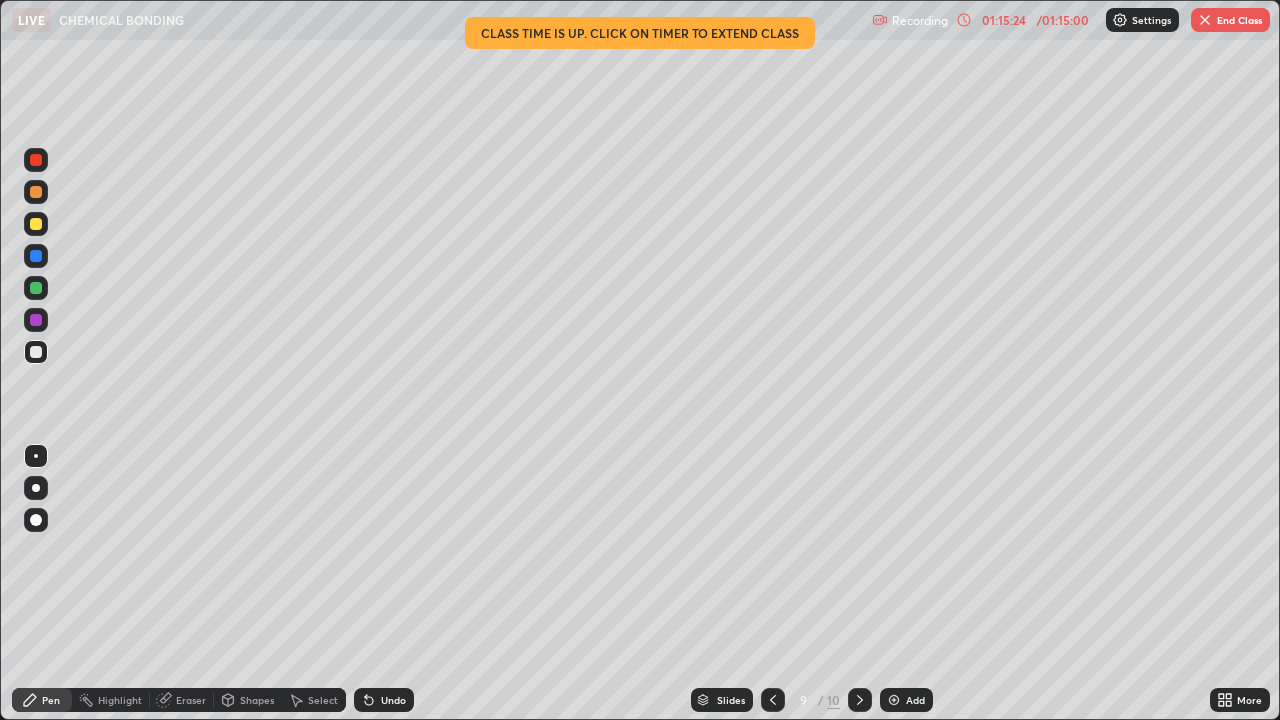 click on "Settings" at bounding box center [1151, 20] 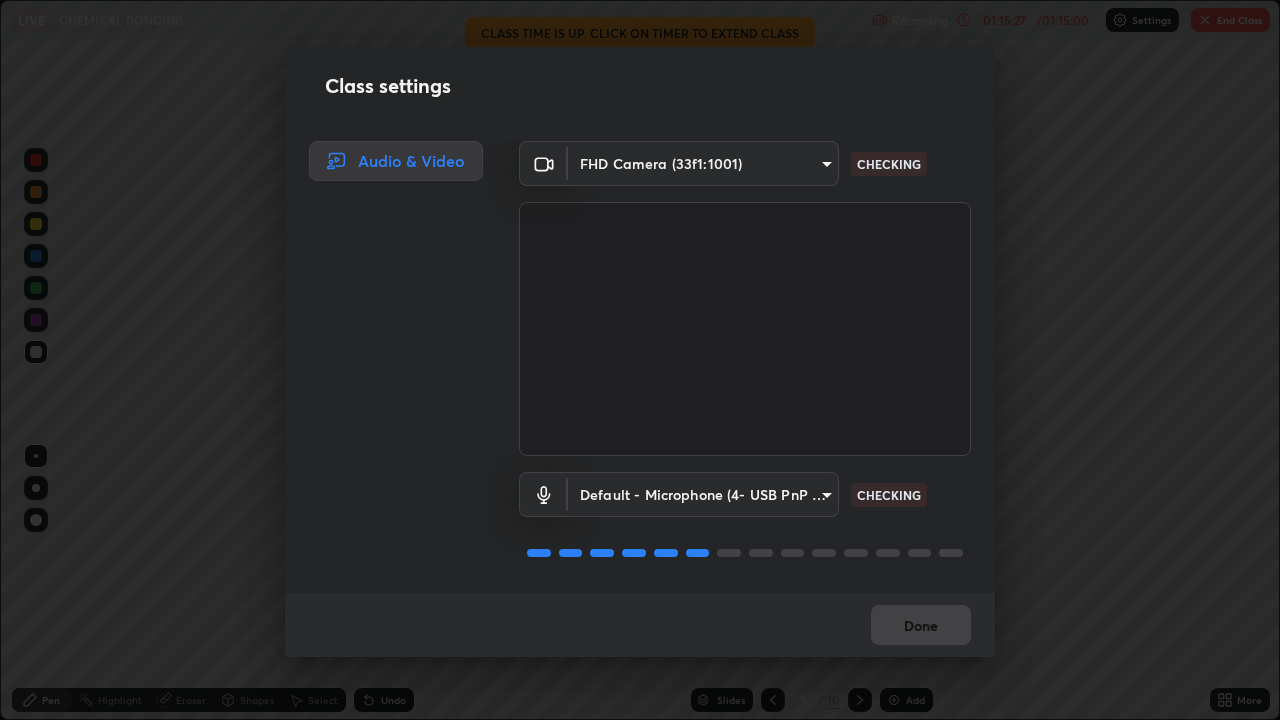 scroll, scrollTop: 2, scrollLeft: 0, axis: vertical 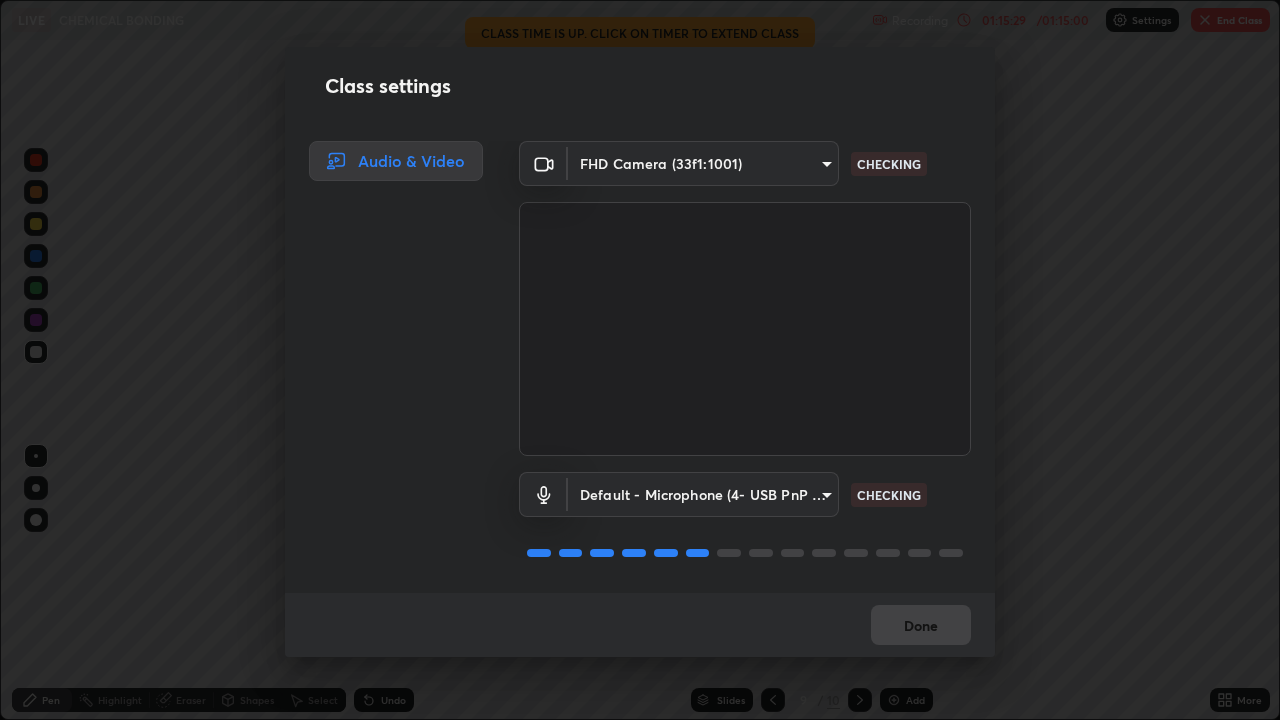 click on "Erase all LIVE CHEMICAL BONDING Recording 01:15:29 /  01:15:00 Settings End Class Setting up your live class Class time is up.  Click on timer to extend class CHEMICAL BONDING • L39 of [CITY] IIT JEE 2027 Growth 4_[NAME](chemistry)N-301 [LAST] Pen Highlight Eraser Shapes Select Undo Slides 9 / 10 Add More No doubts shared Encourage your learners to ask a doubt for better clarity Report an issue Reason for reporting Buffering Chat not working Audio - Video sync issue Educator video quality low ​ Attach an image Report Class settings Audio & Video FHD Camera (33f1:1001) e73d2c6d92d5eb4330bdac1748542d82cafb8f7456d61f7475a533174482276f CHECKING Default - Microphone (4- USB PnP Sound Device) default CHECKING Done" at bounding box center (640, 360) 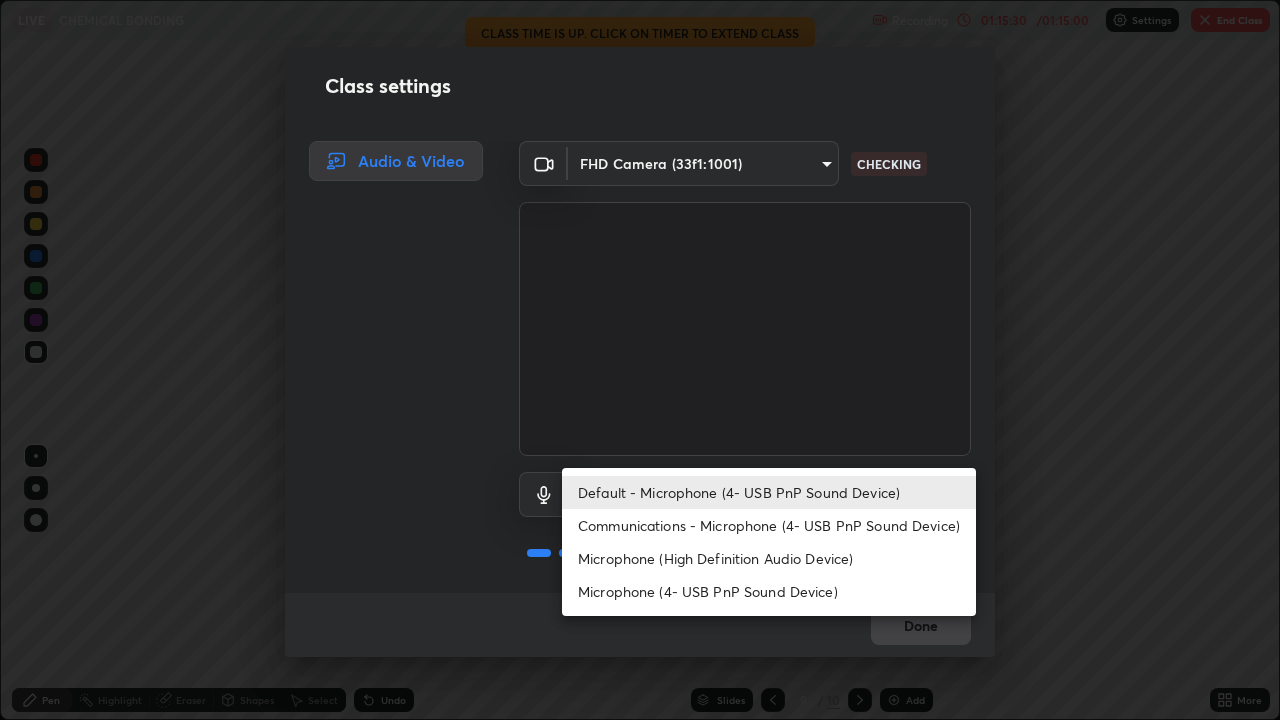 click at bounding box center [640, 360] 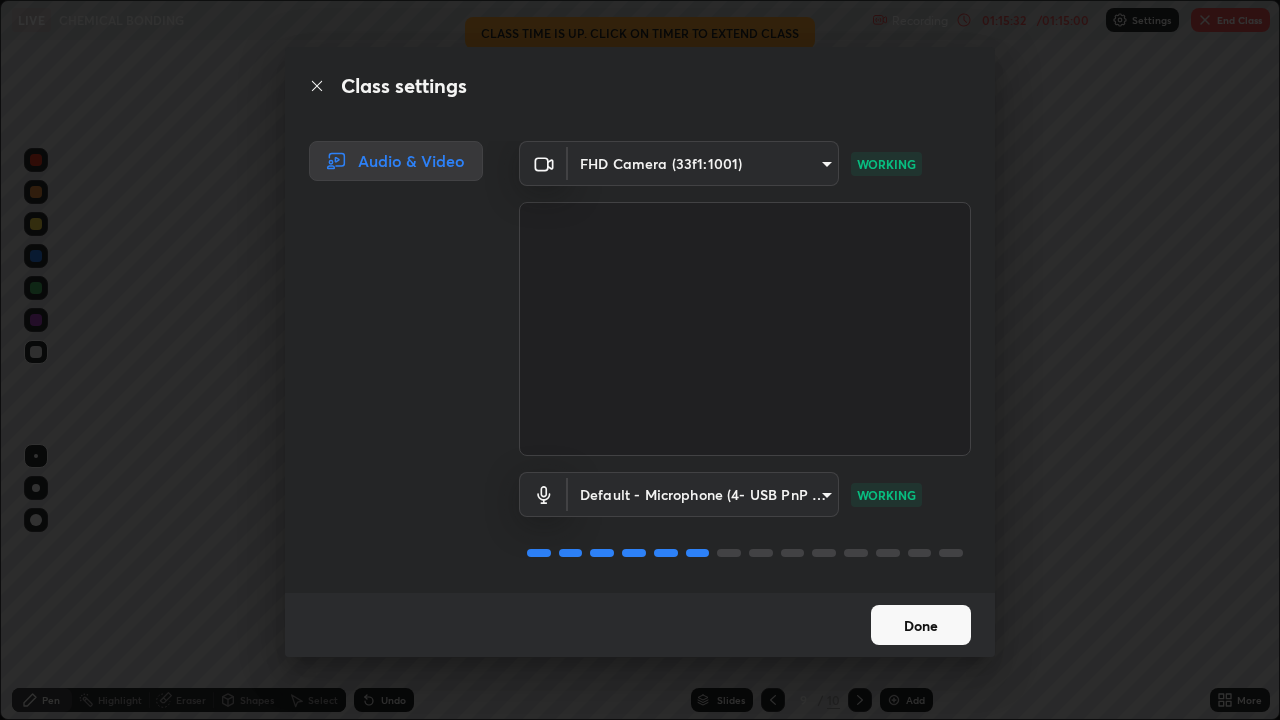click on "Done" at bounding box center (921, 625) 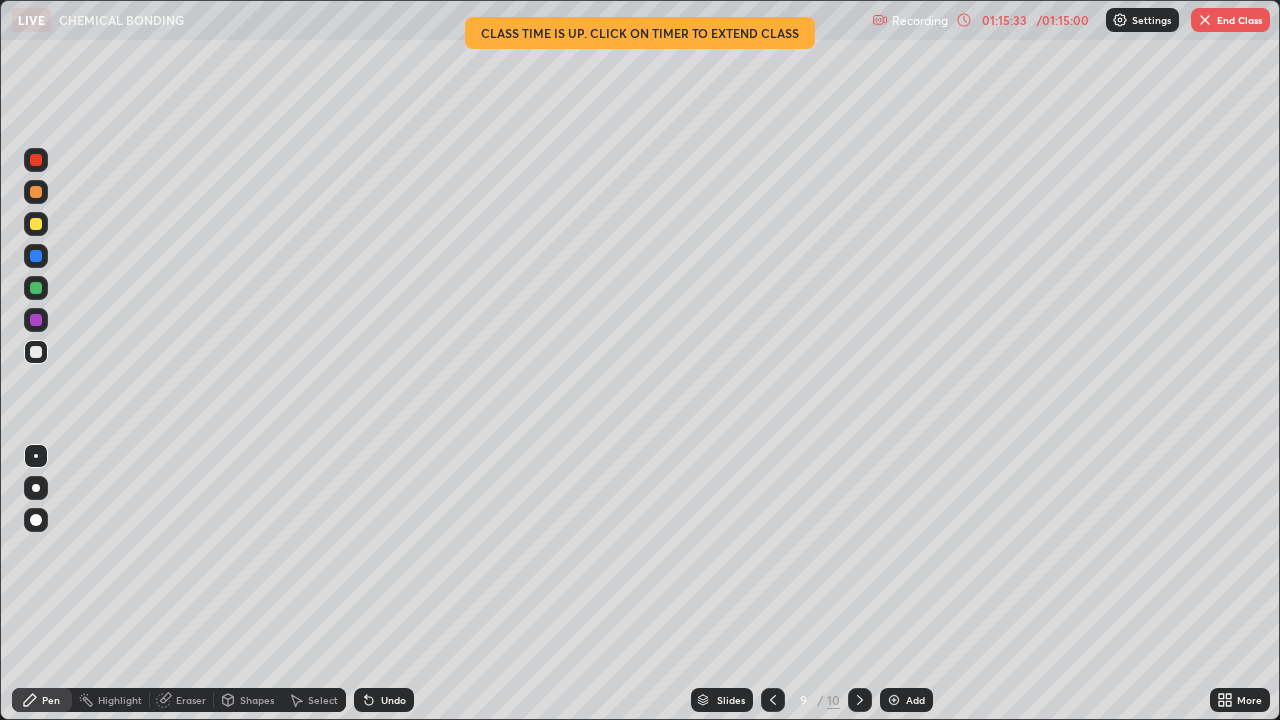 click on "01:15:33" at bounding box center (1004, 20) 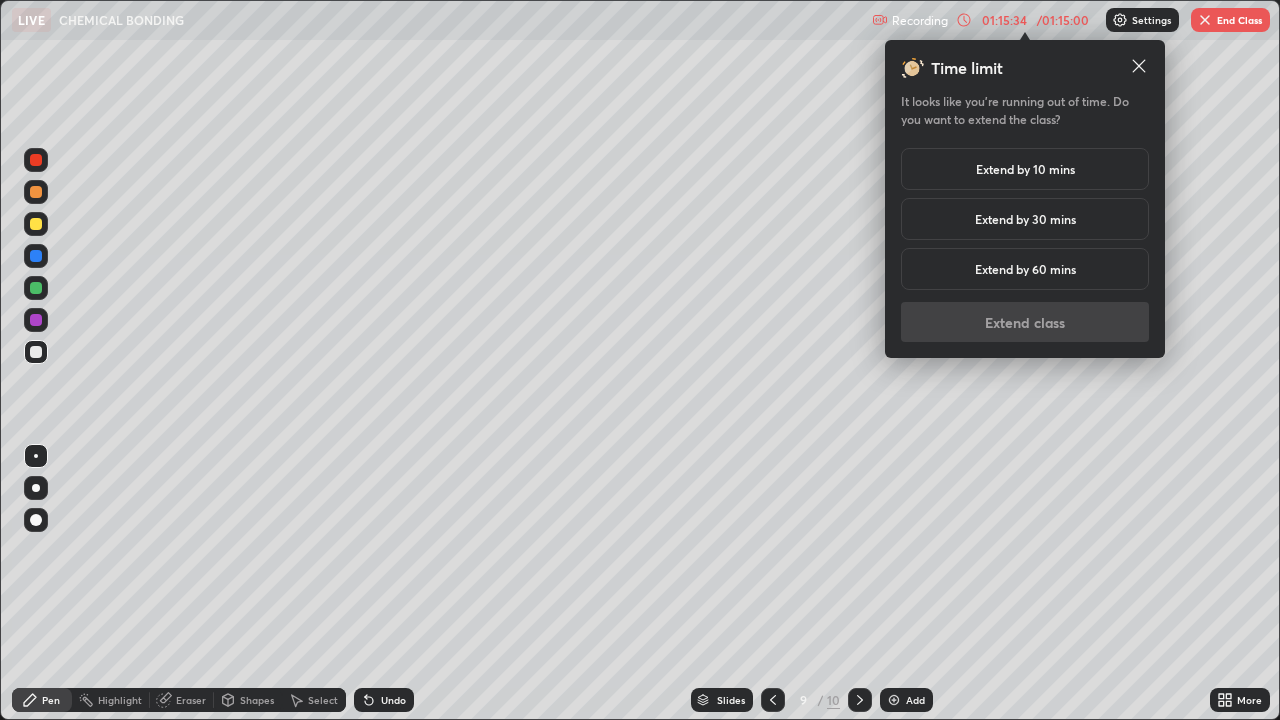 click on "Extend by 10 mins" at bounding box center (1025, 169) 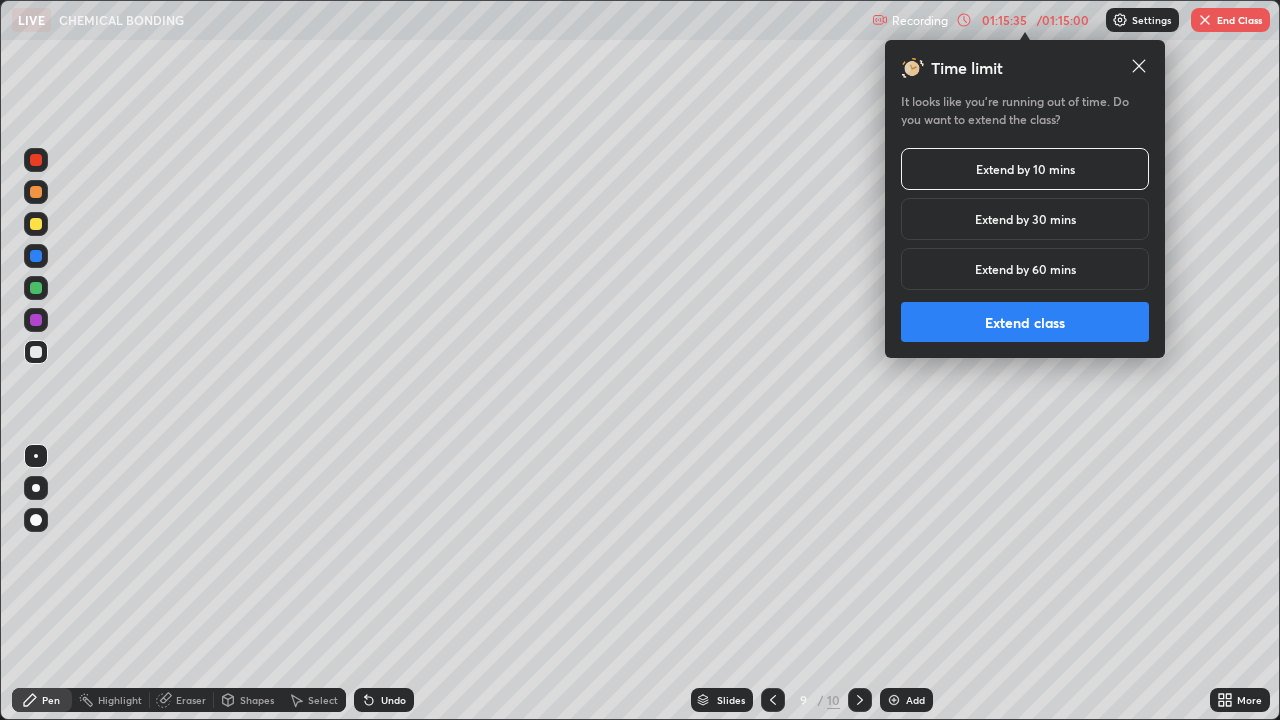 click on "Extend class" at bounding box center [1025, 322] 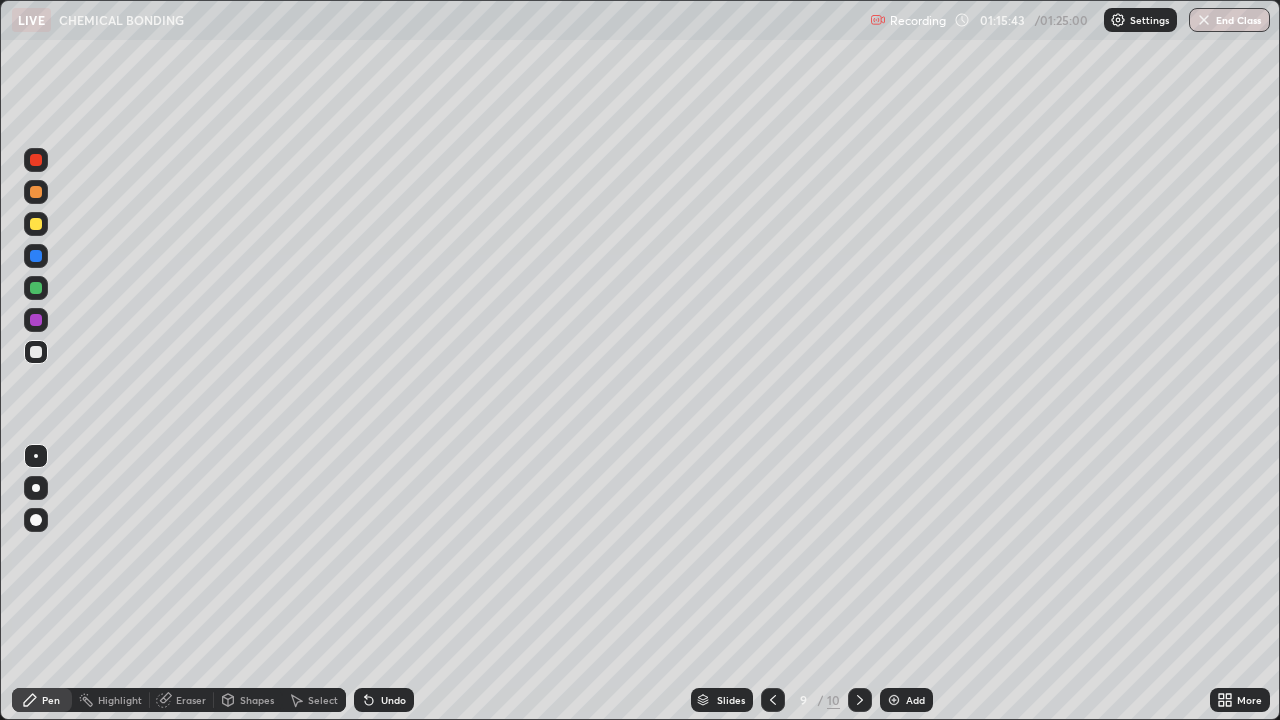 click on "Undo" at bounding box center (384, 700) 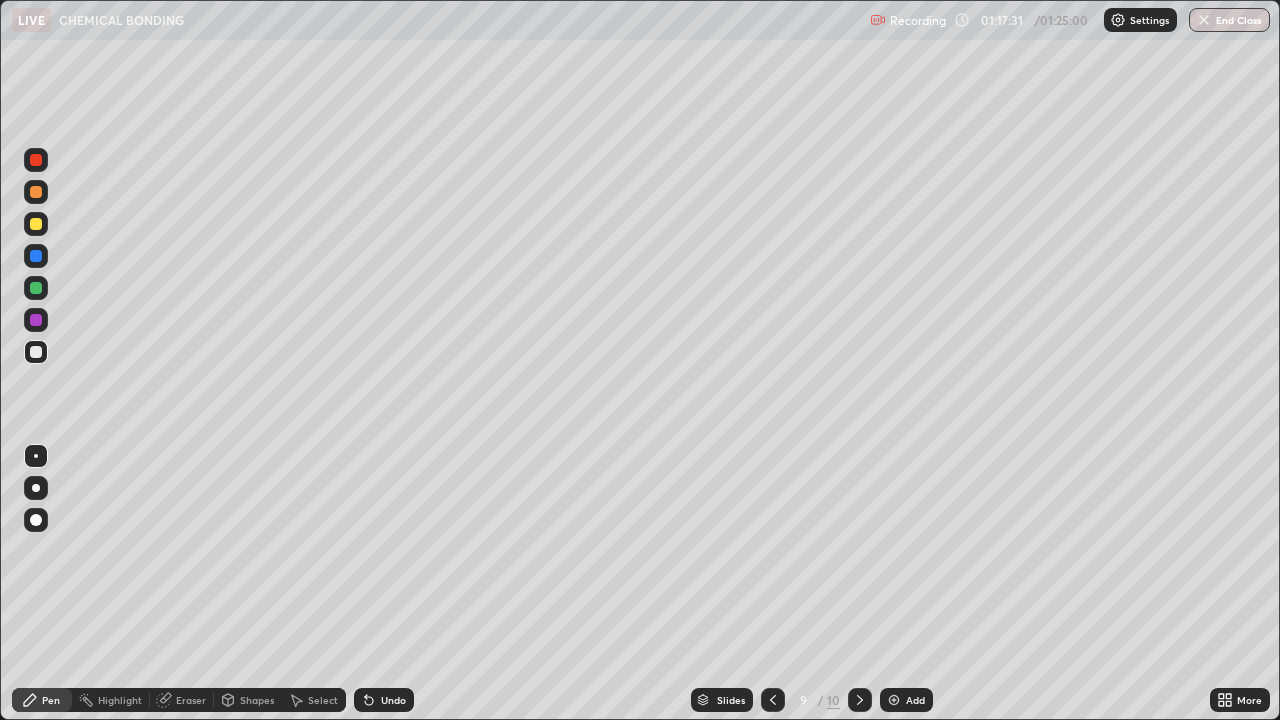 click 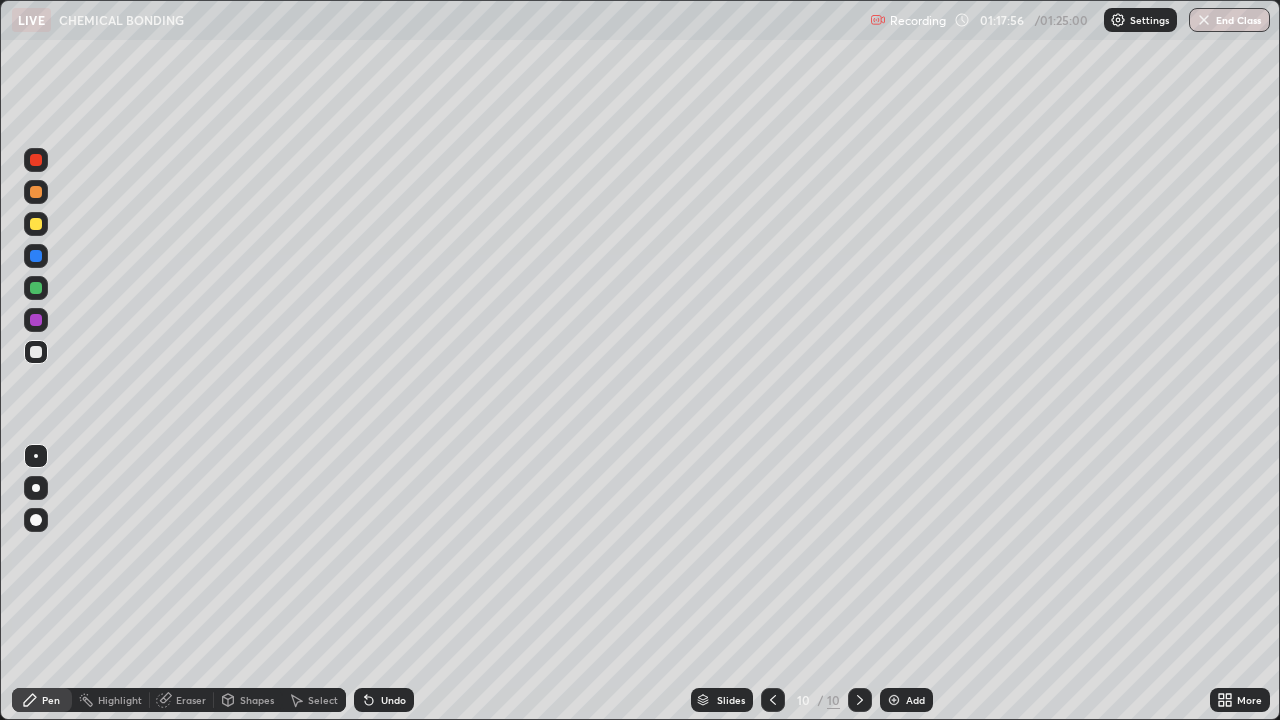 click at bounding box center [36, 352] 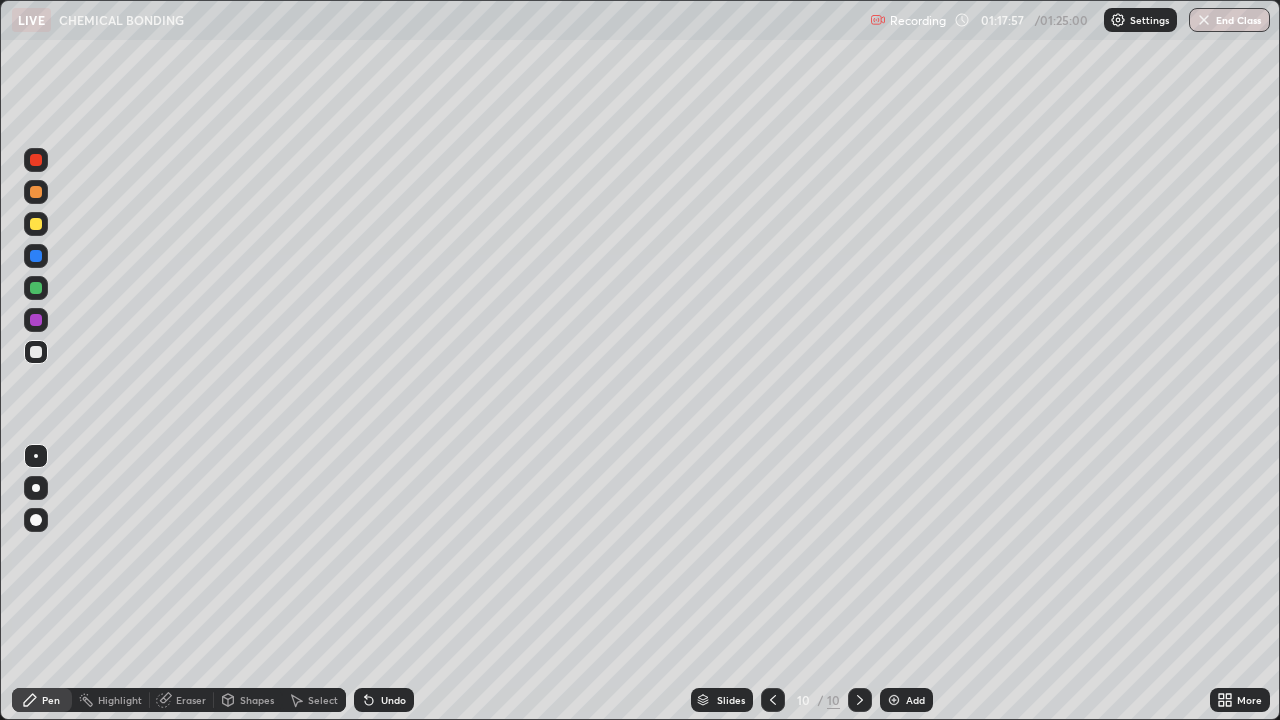 click at bounding box center (36, 224) 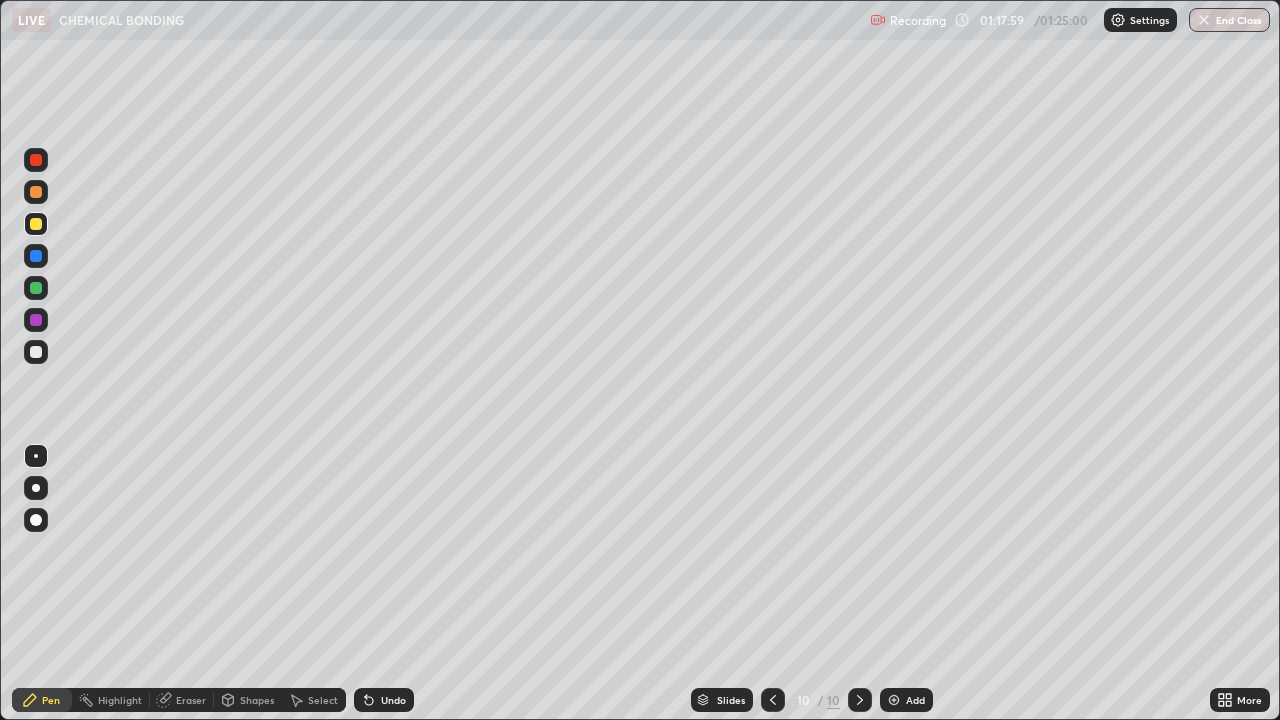click 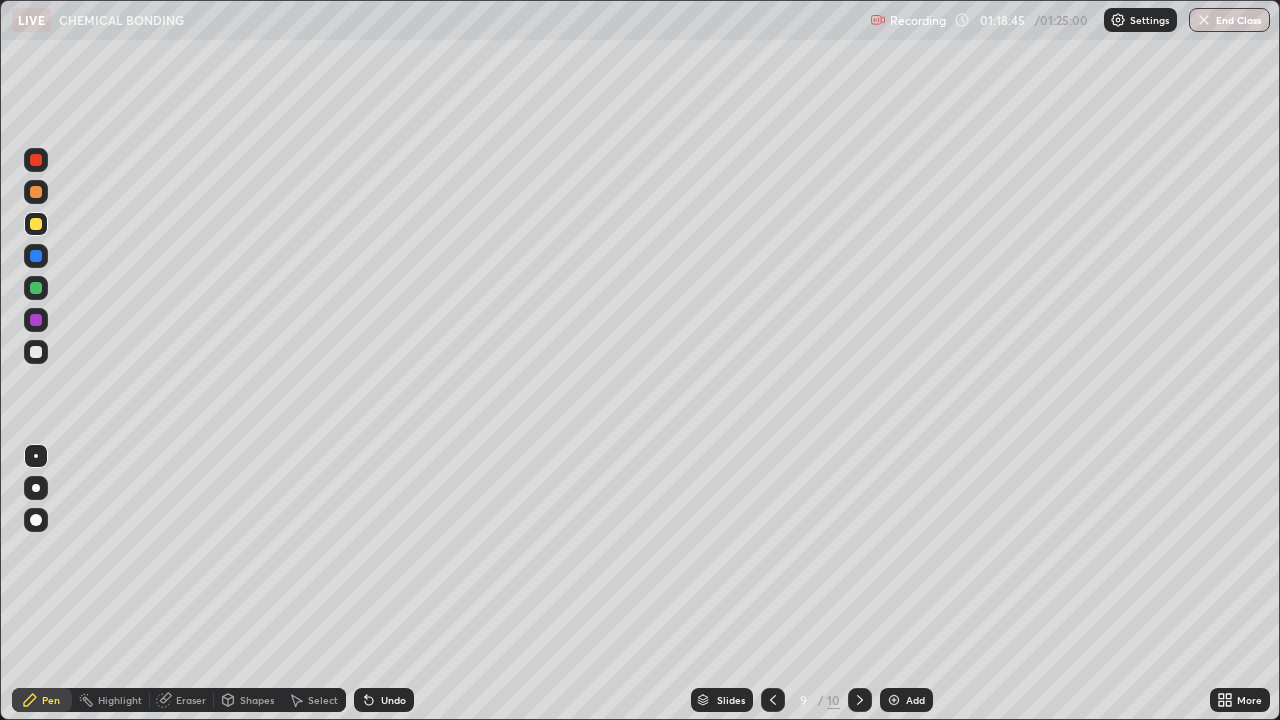click 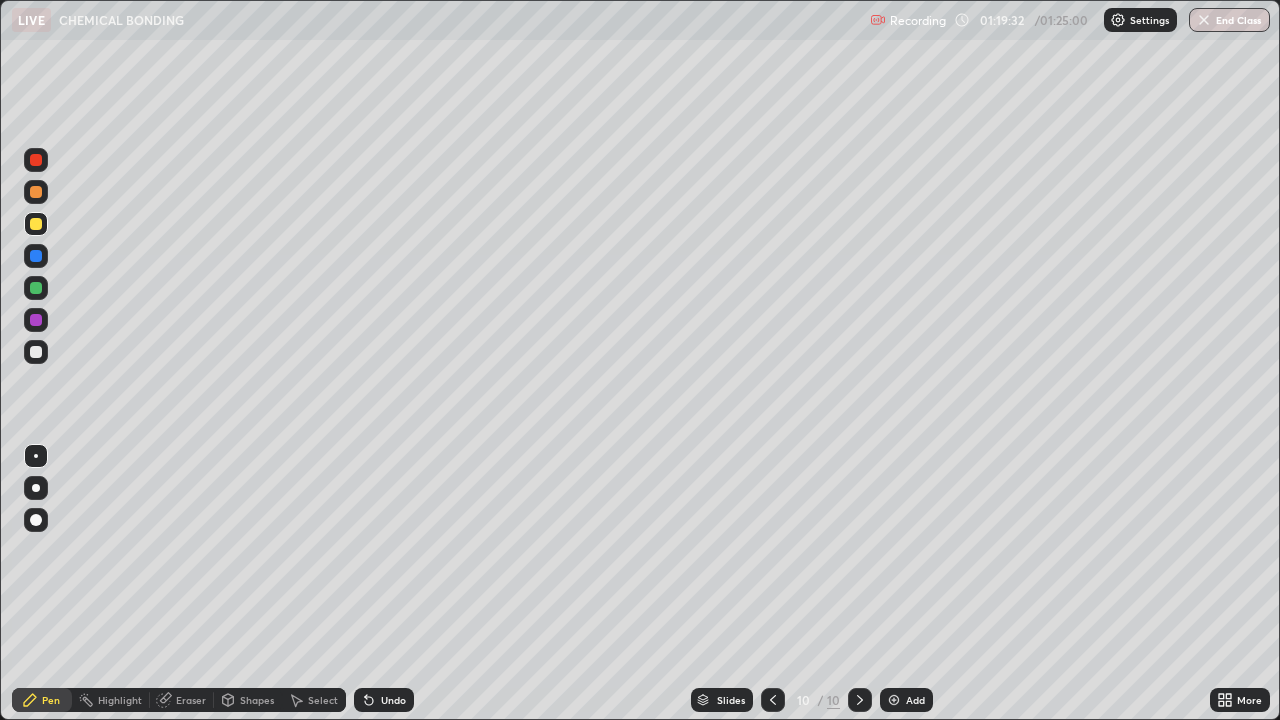 click at bounding box center [36, 352] 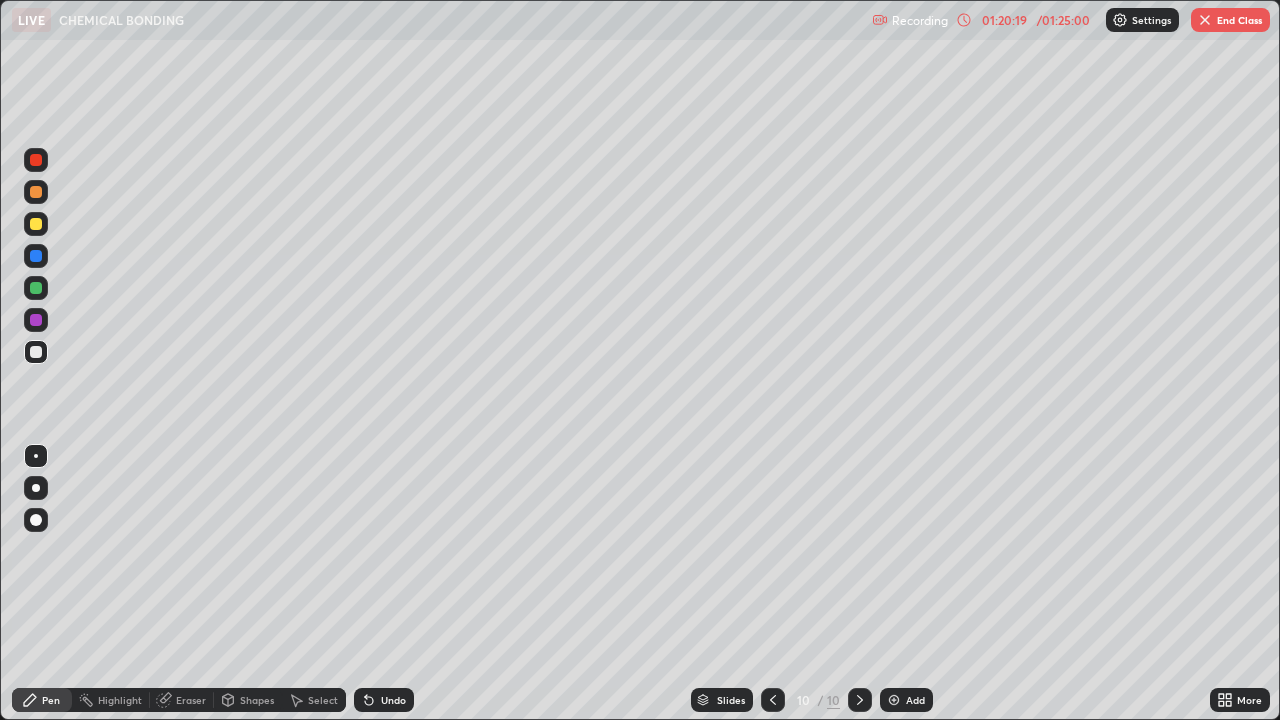 click on "Undo" at bounding box center (393, 700) 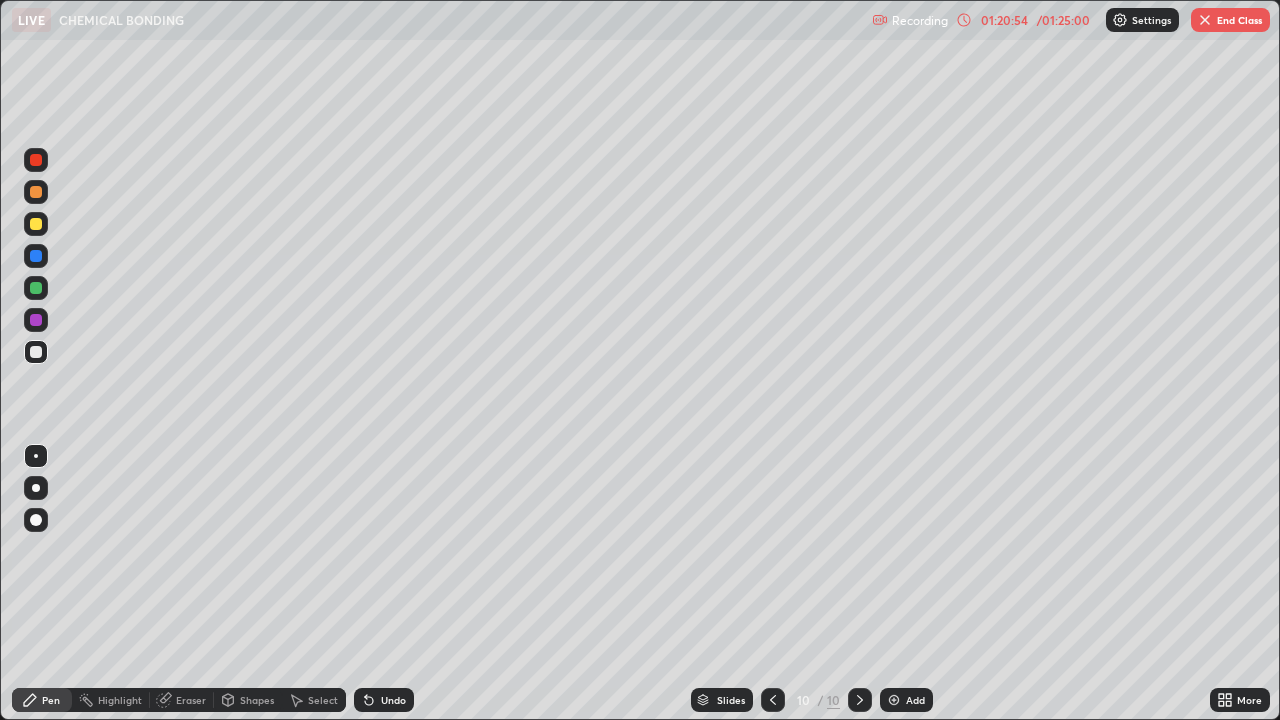 click on "Undo" at bounding box center (393, 700) 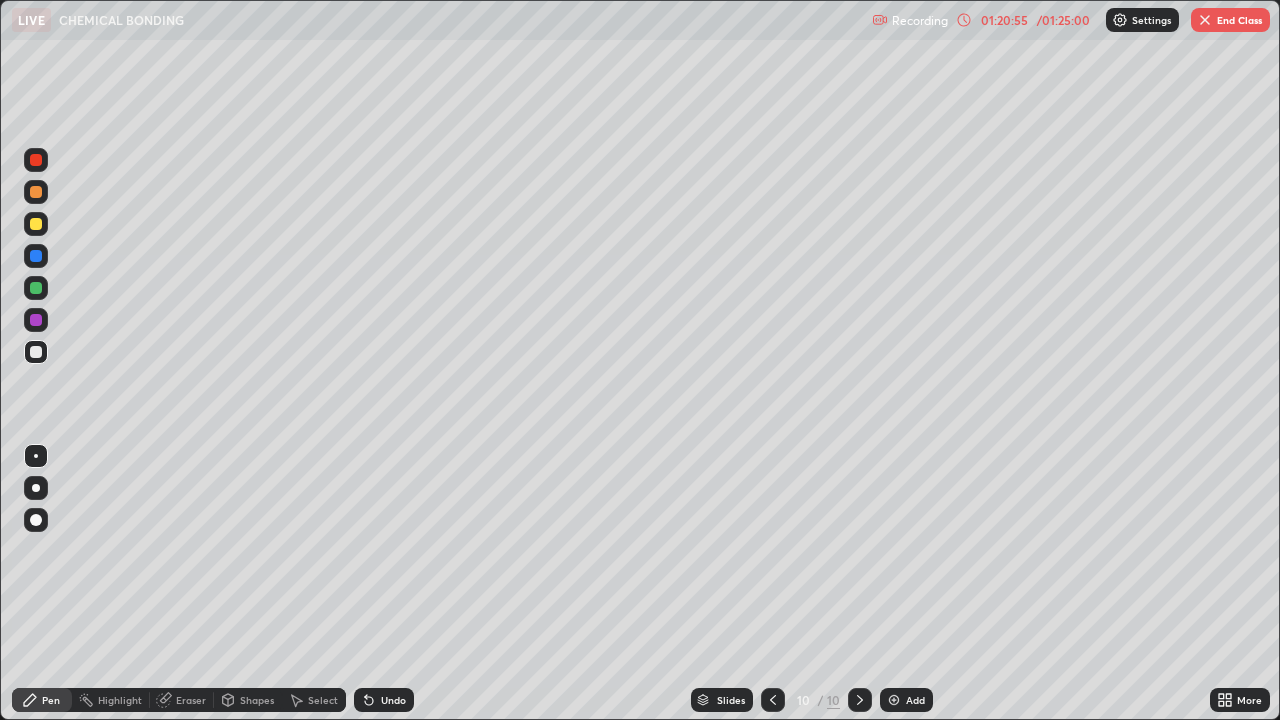 click on "Undo" at bounding box center (384, 700) 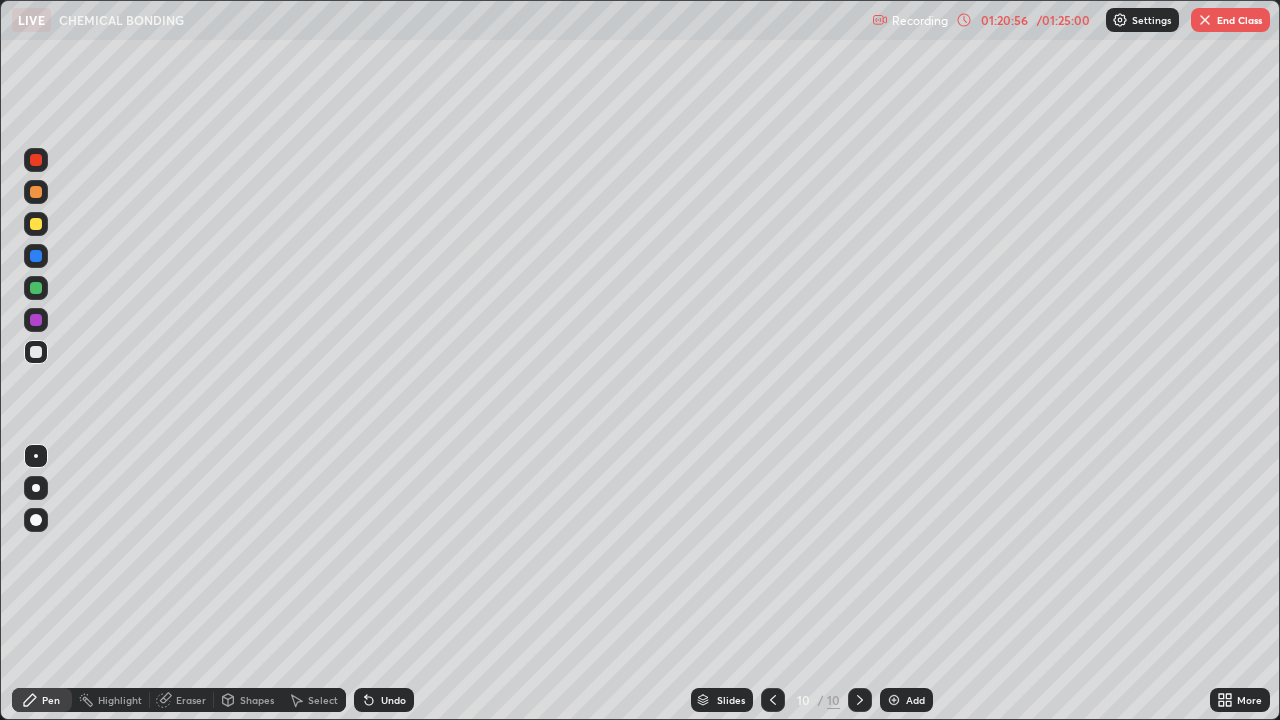 click on "Undo" at bounding box center [393, 700] 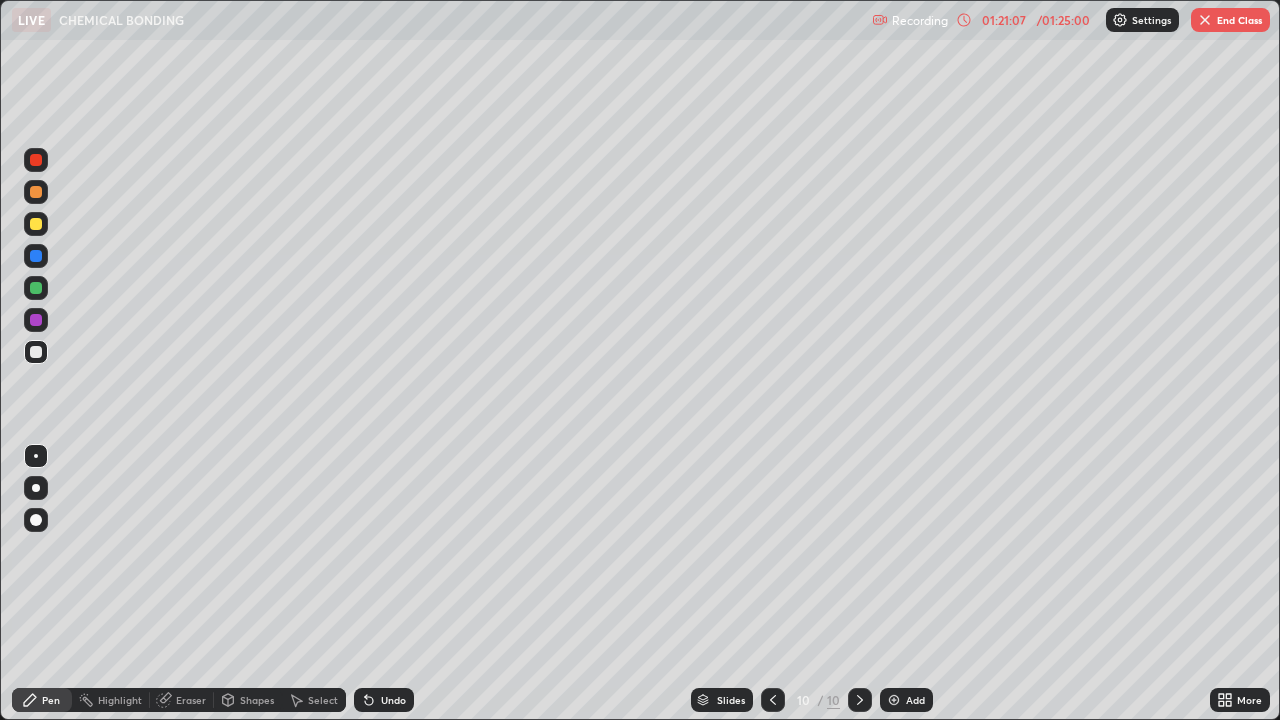 click on "Undo" at bounding box center [393, 700] 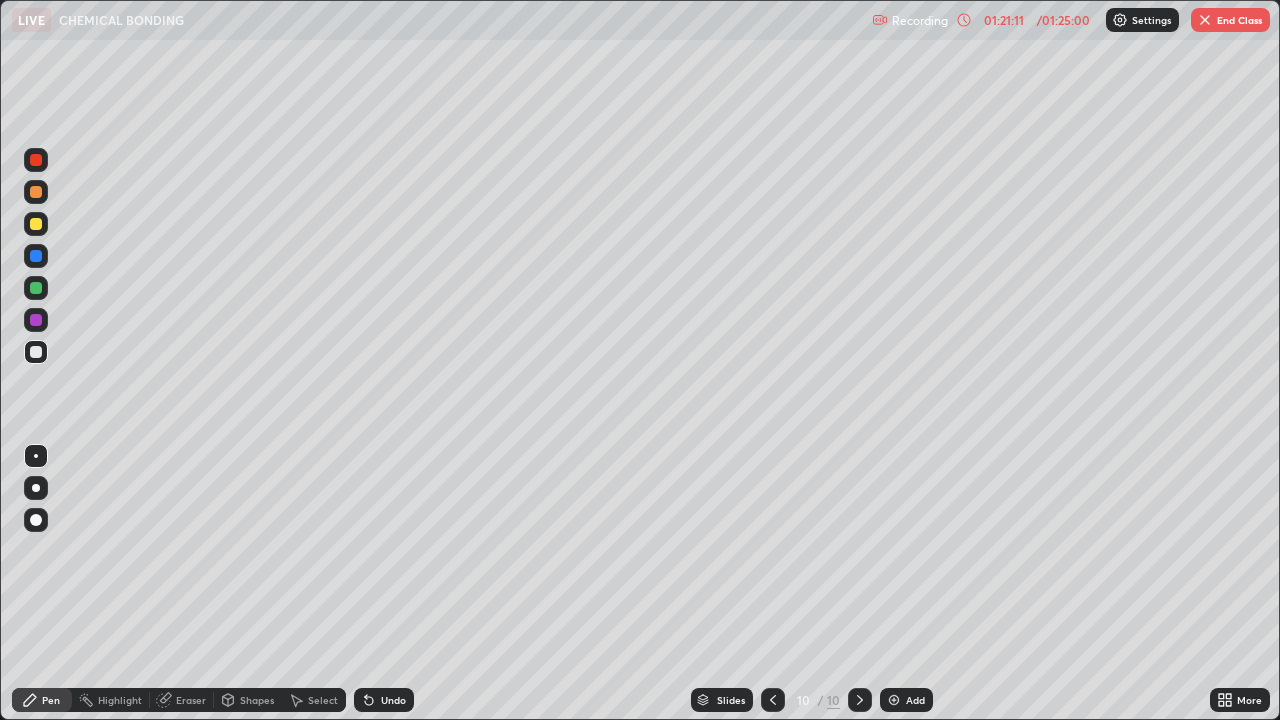 click on "Undo" at bounding box center (393, 700) 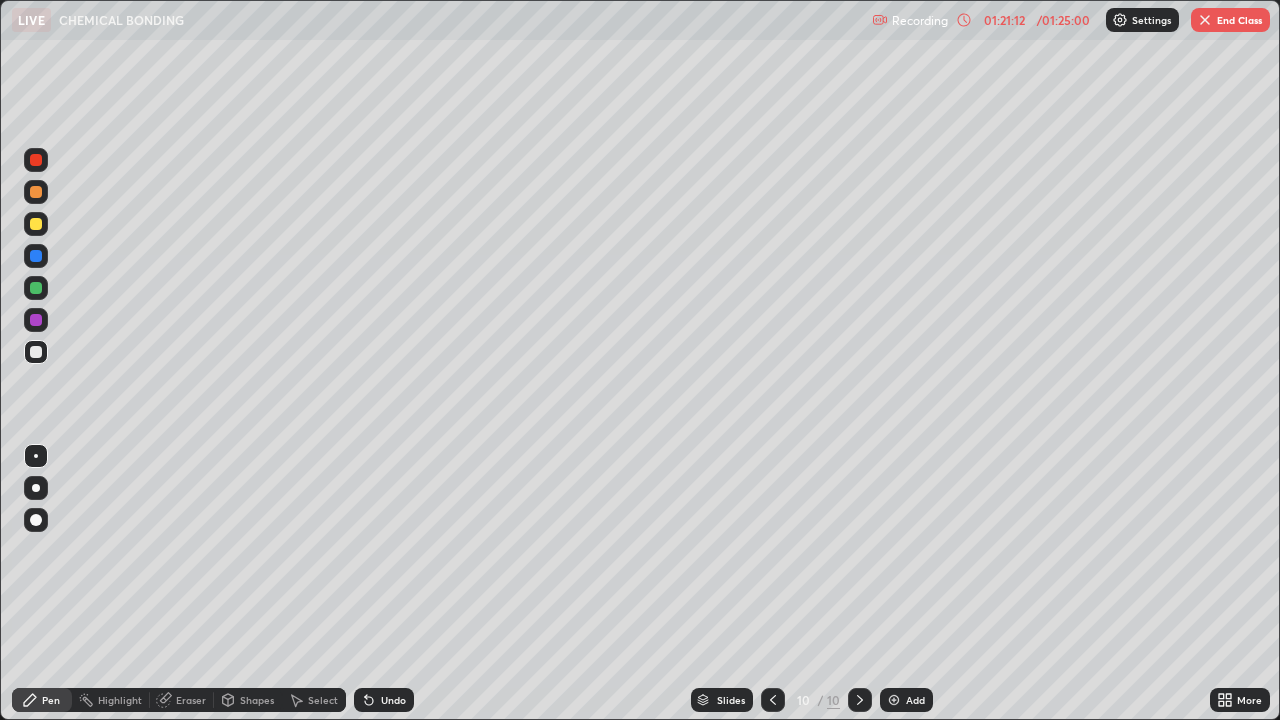 click on "Undo" at bounding box center [393, 700] 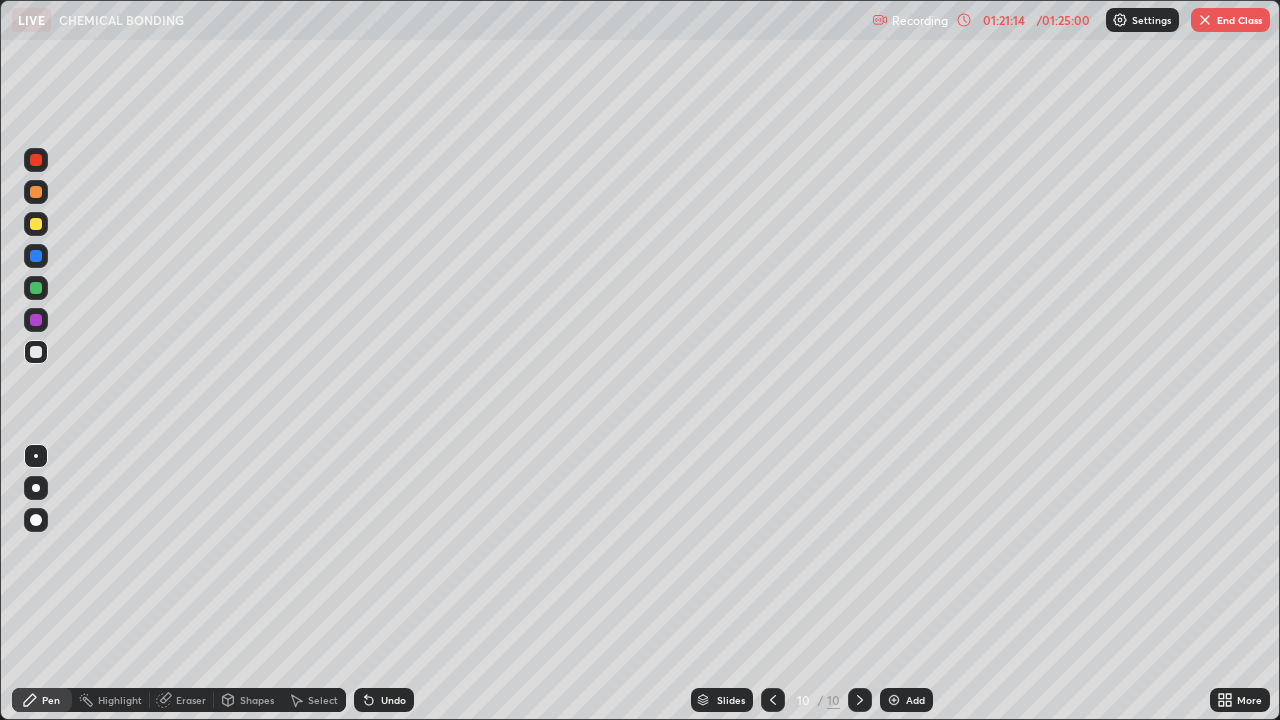 click on "Undo" at bounding box center [393, 700] 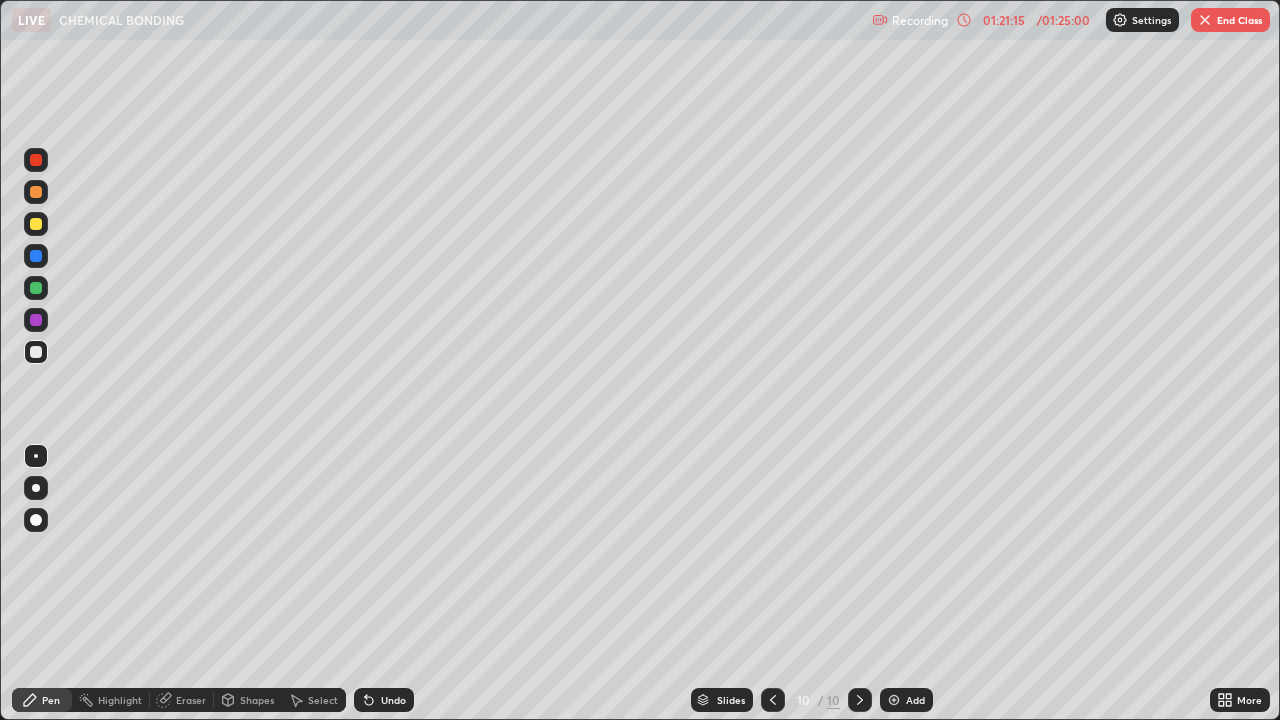 click on "Undo" at bounding box center (384, 700) 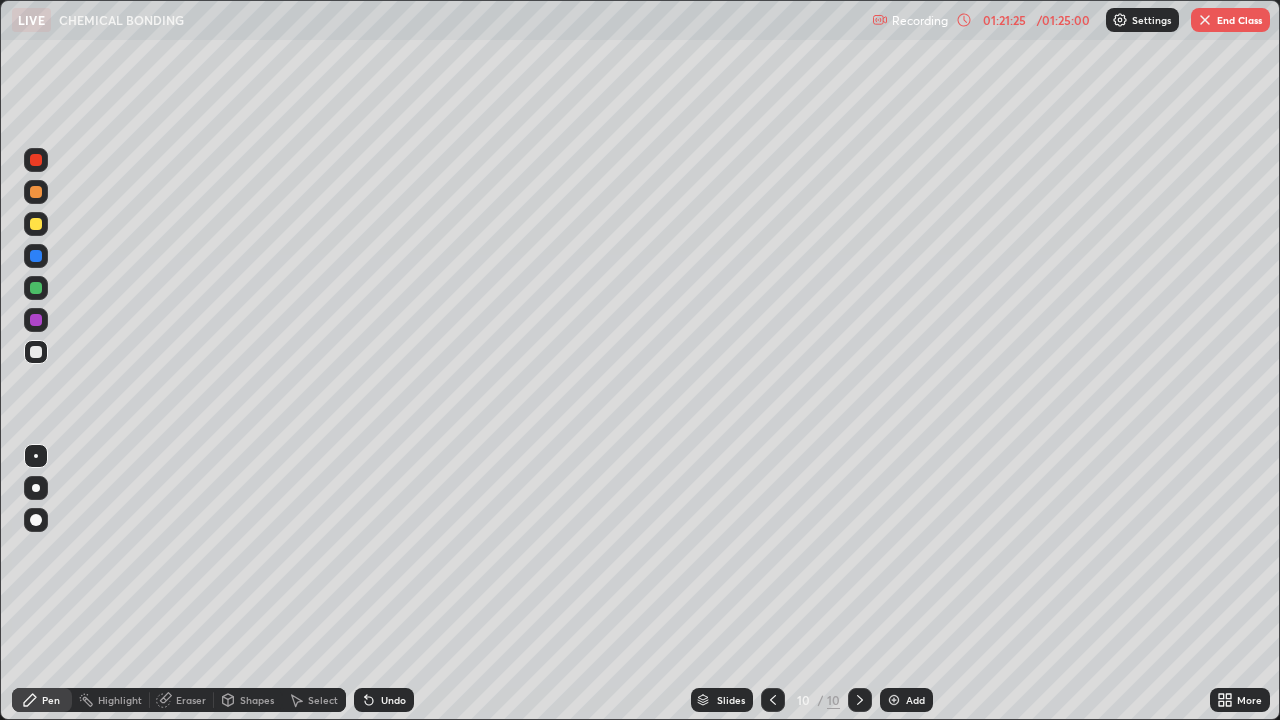 click on "Undo" at bounding box center (393, 700) 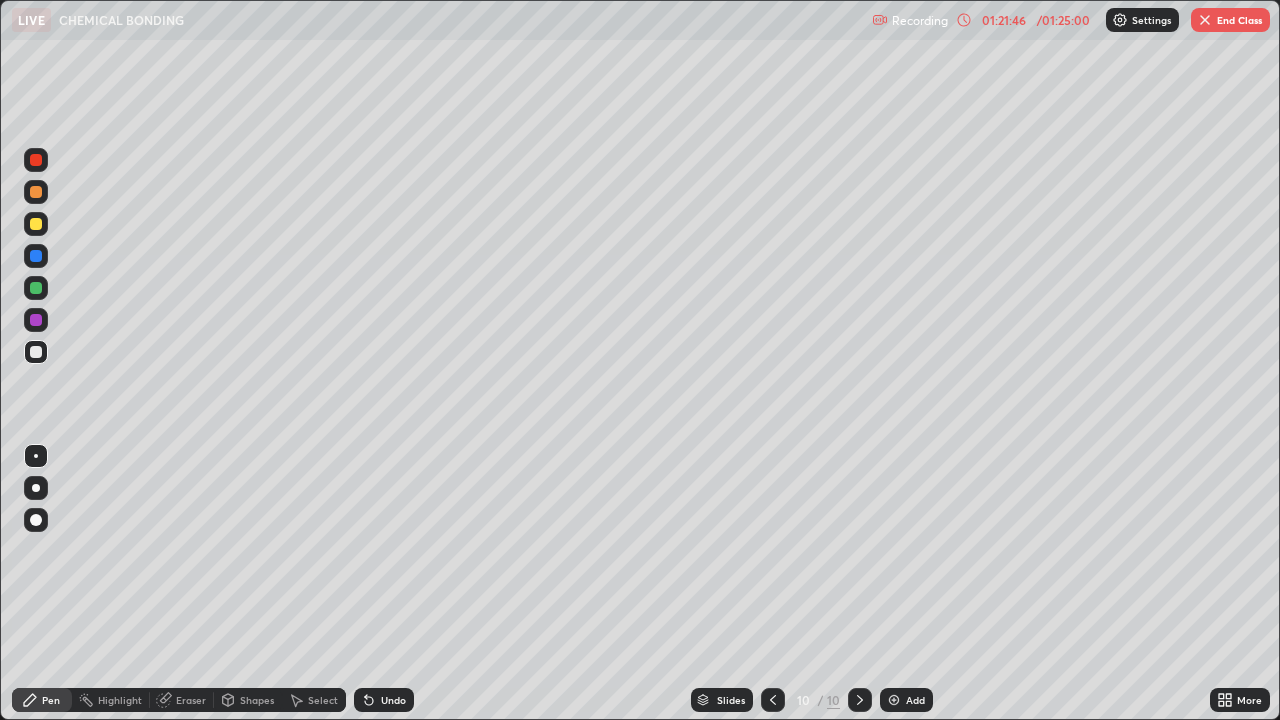 click on "Undo" at bounding box center [393, 700] 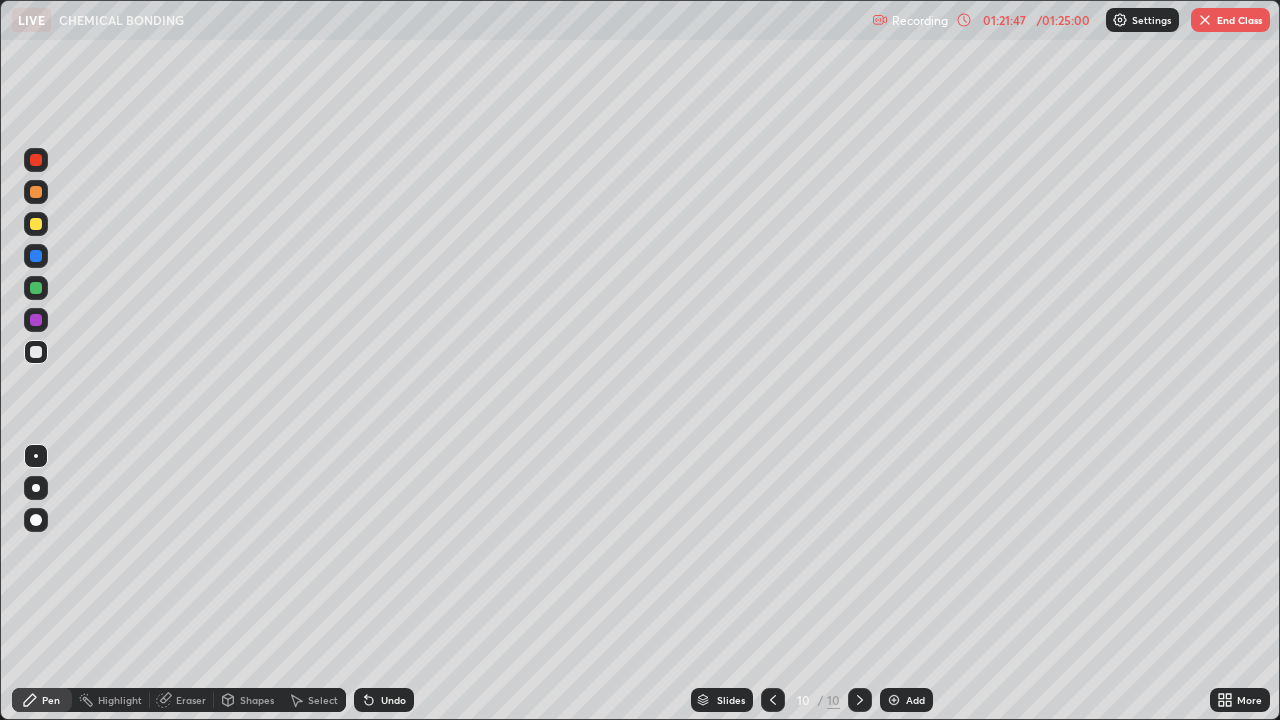 click on "Undo" at bounding box center (393, 700) 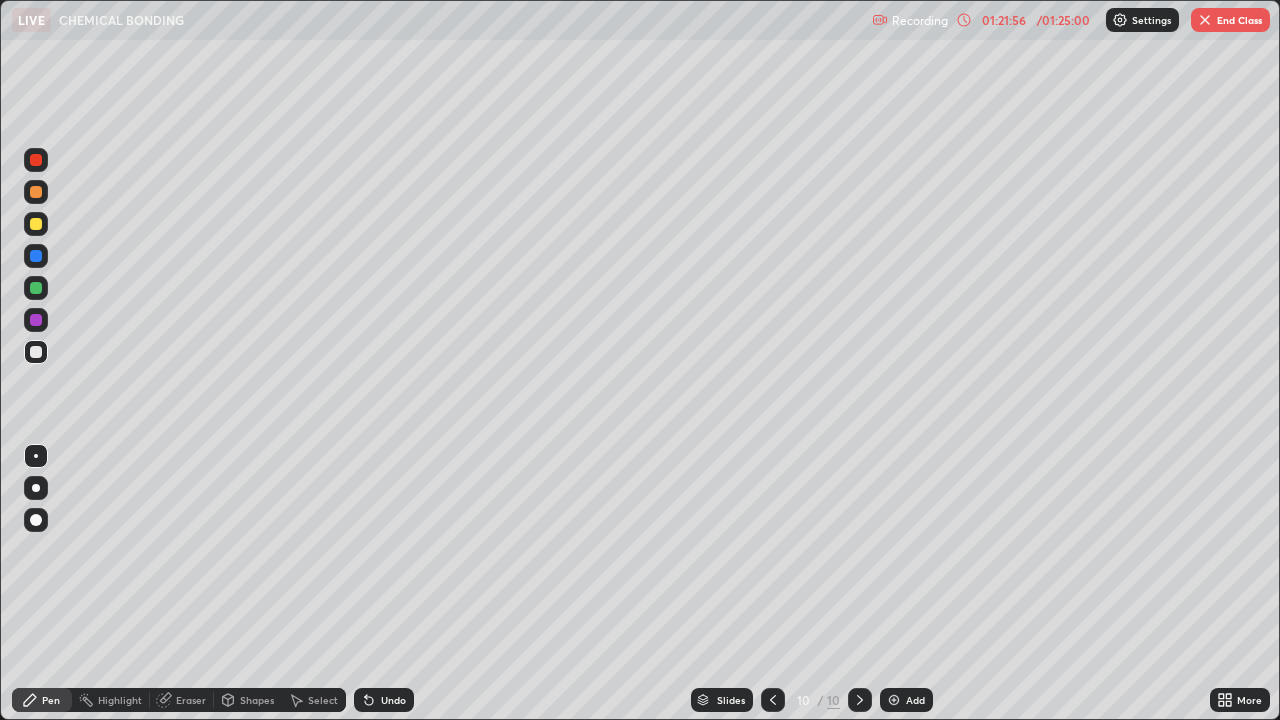 click on "Undo" at bounding box center [393, 700] 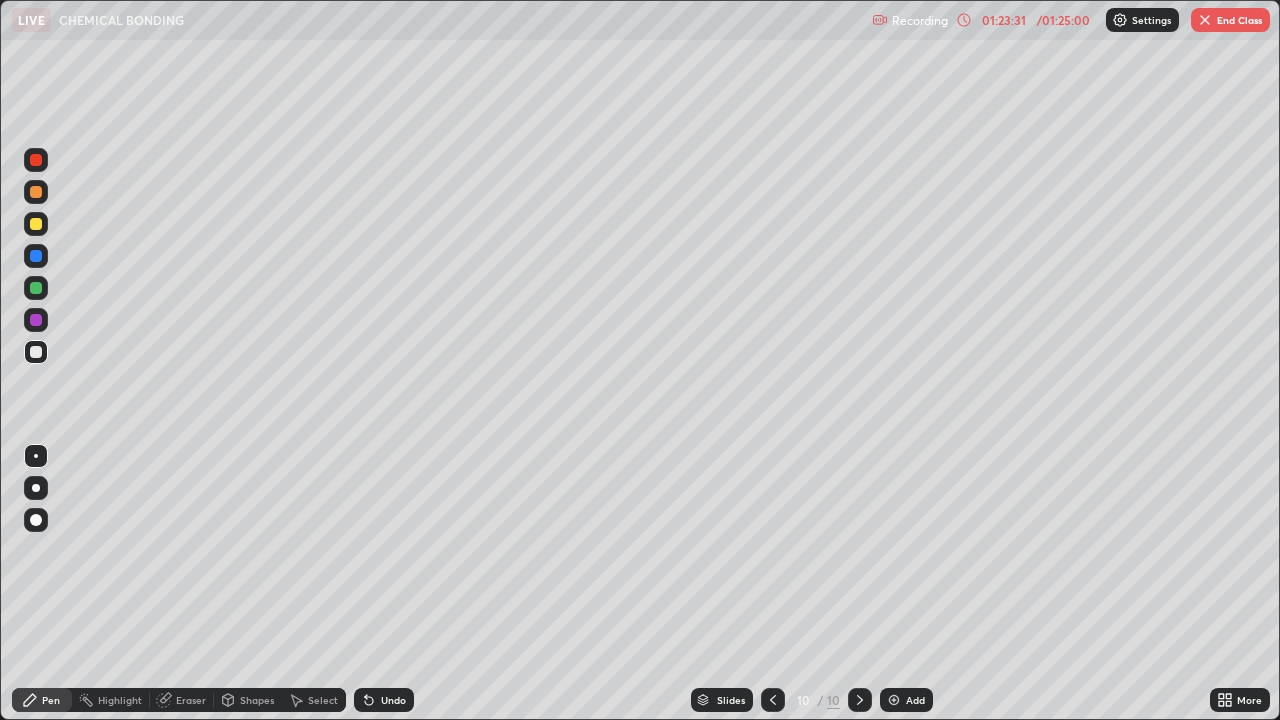 click 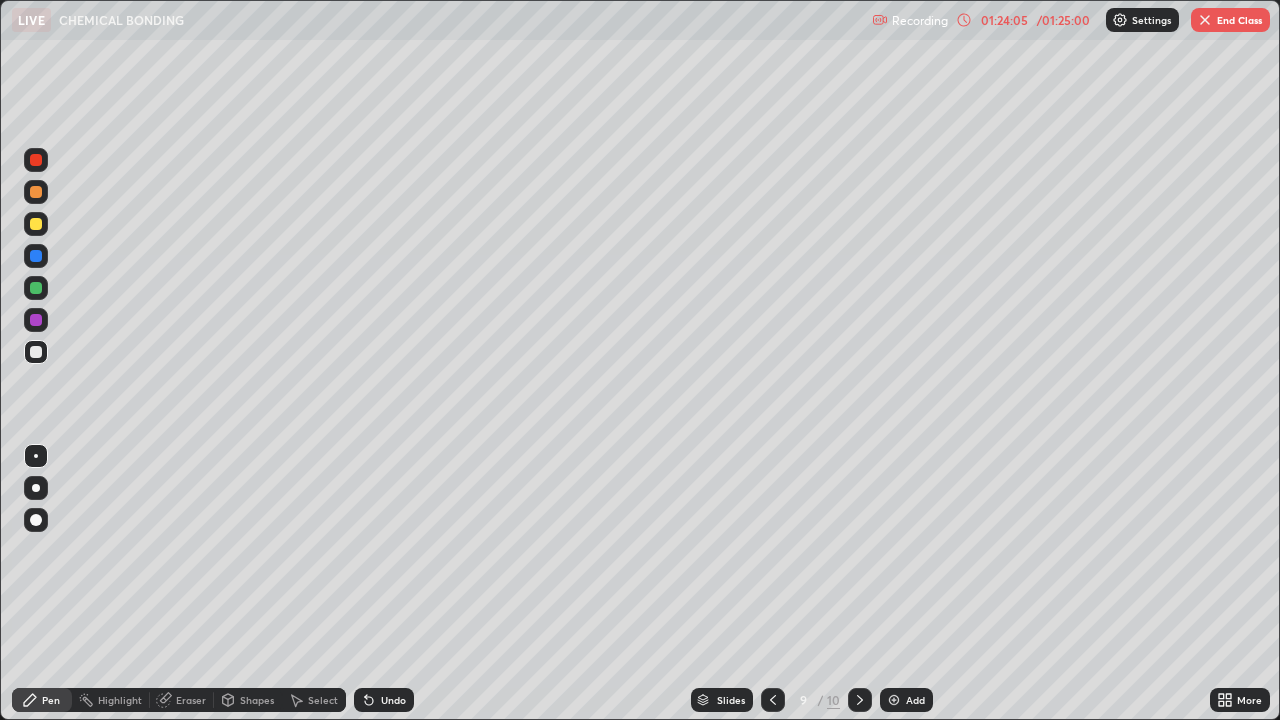 click on "Eraser" at bounding box center (182, 700) 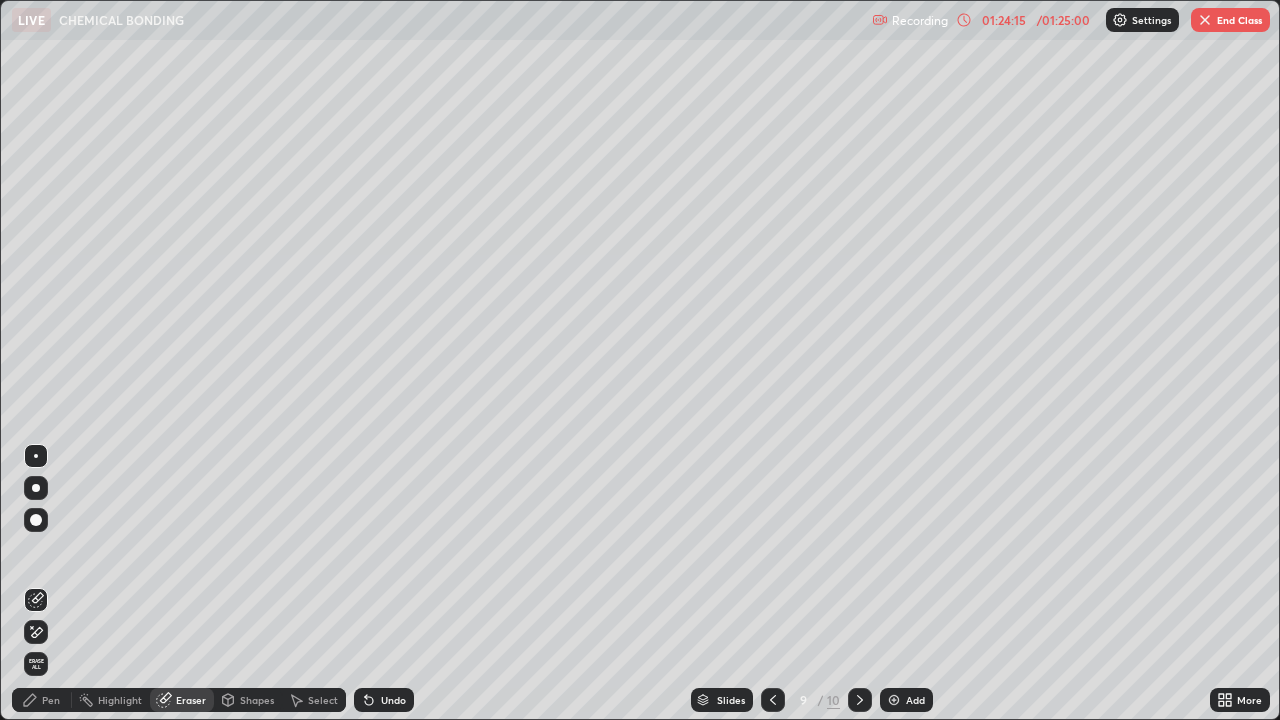 click on "Undo" at bounding box center [393, 700] 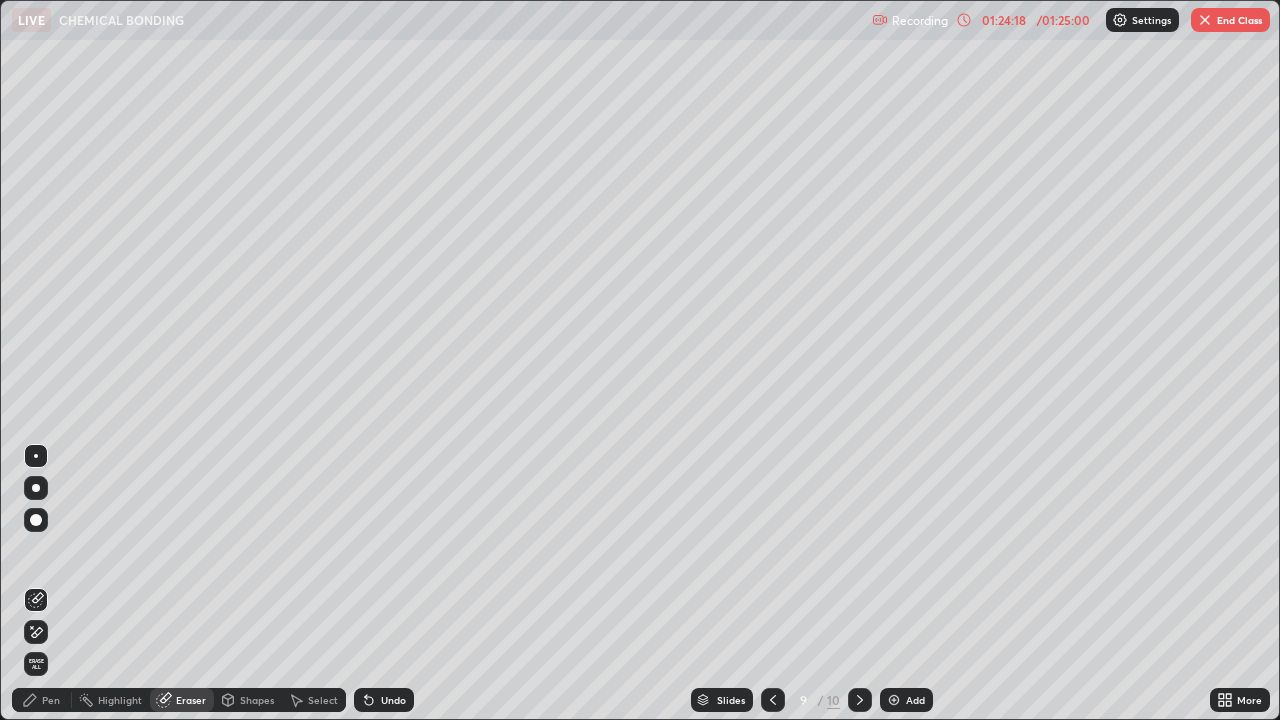 click on "Eraser" at bounding box center [182, 700] 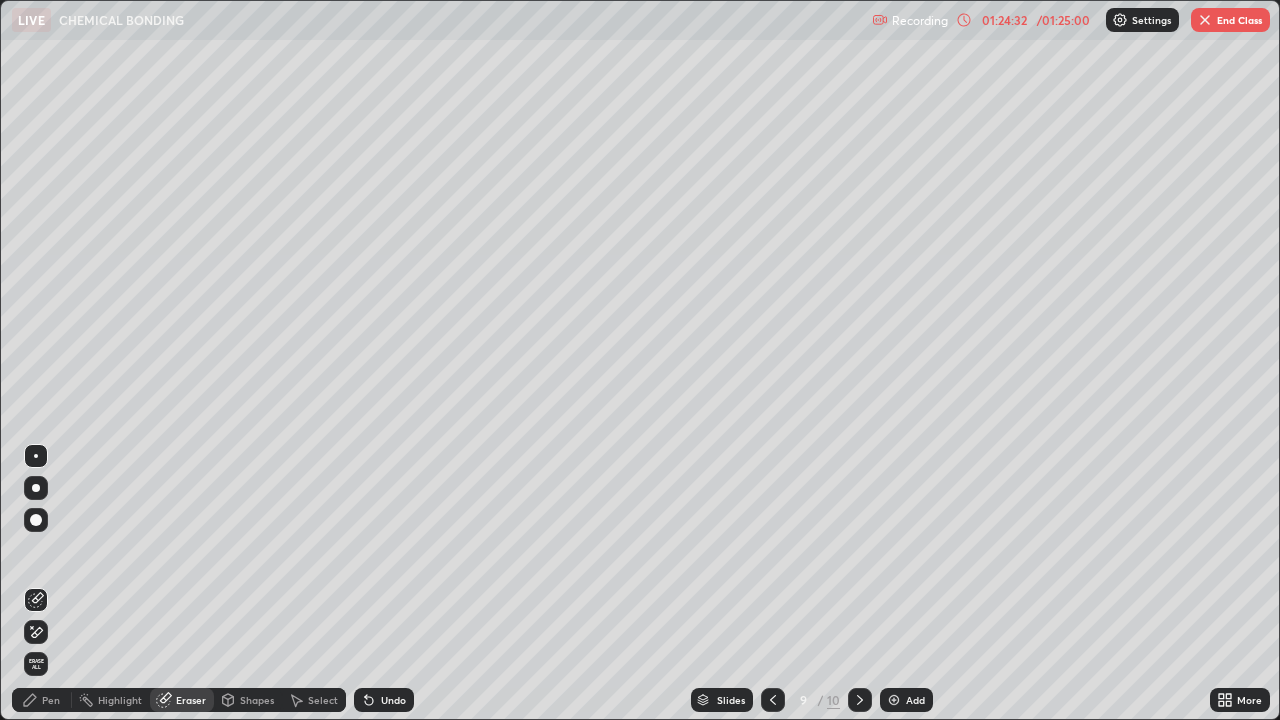 click 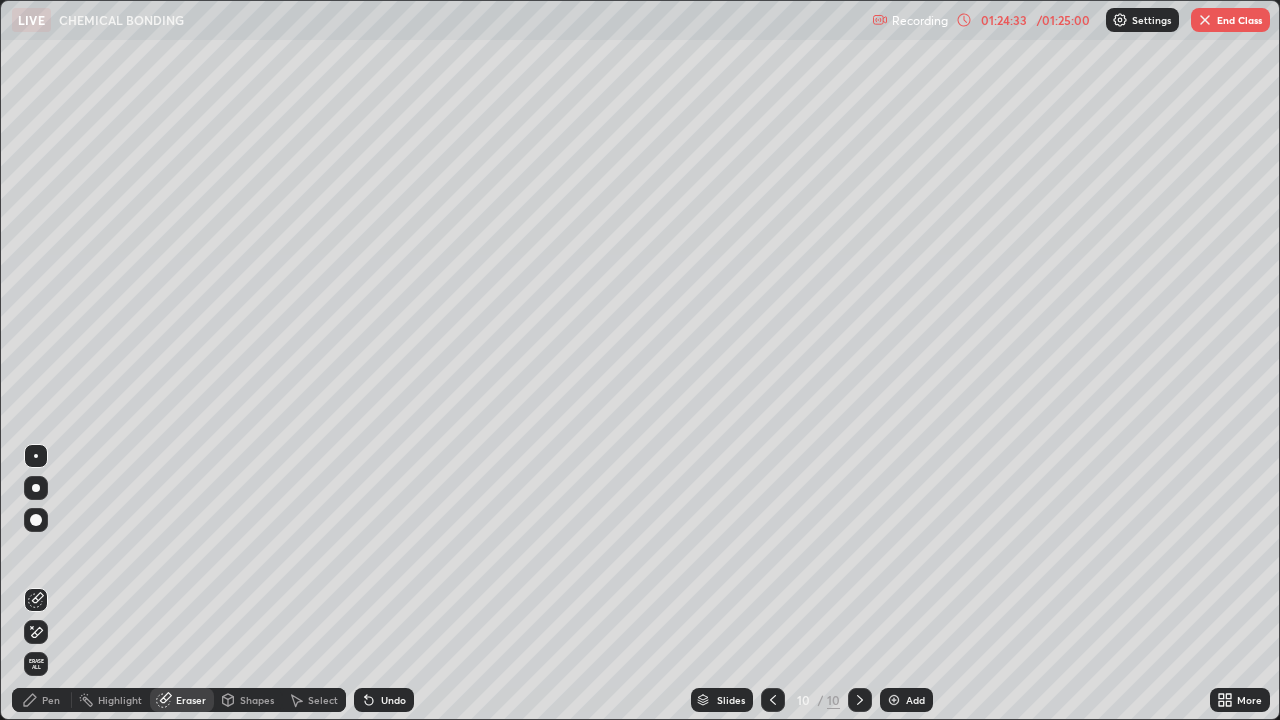 click 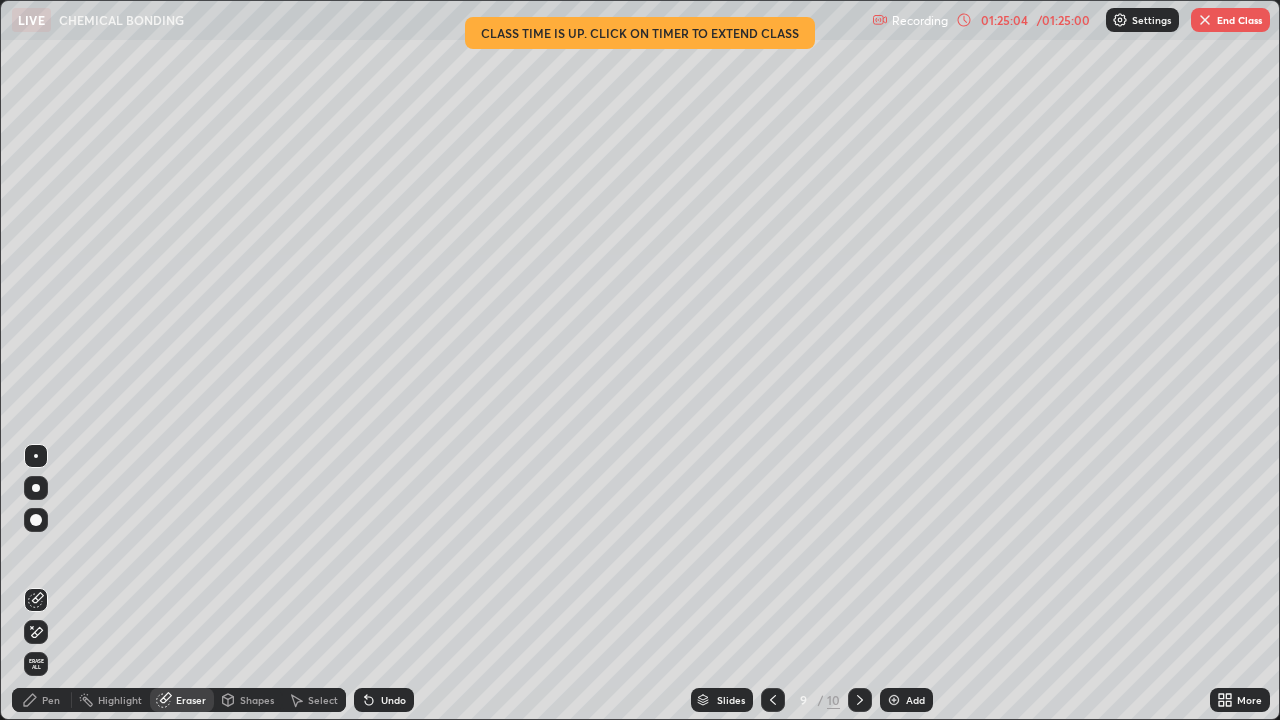 click 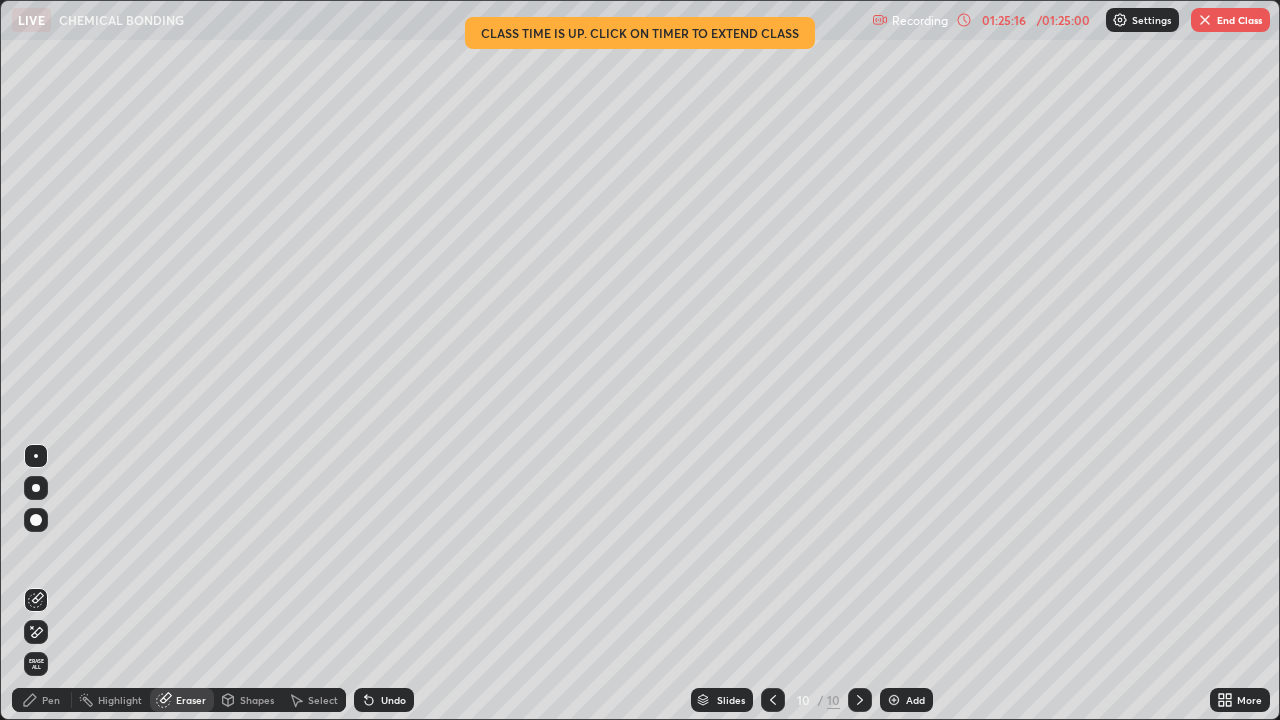 click 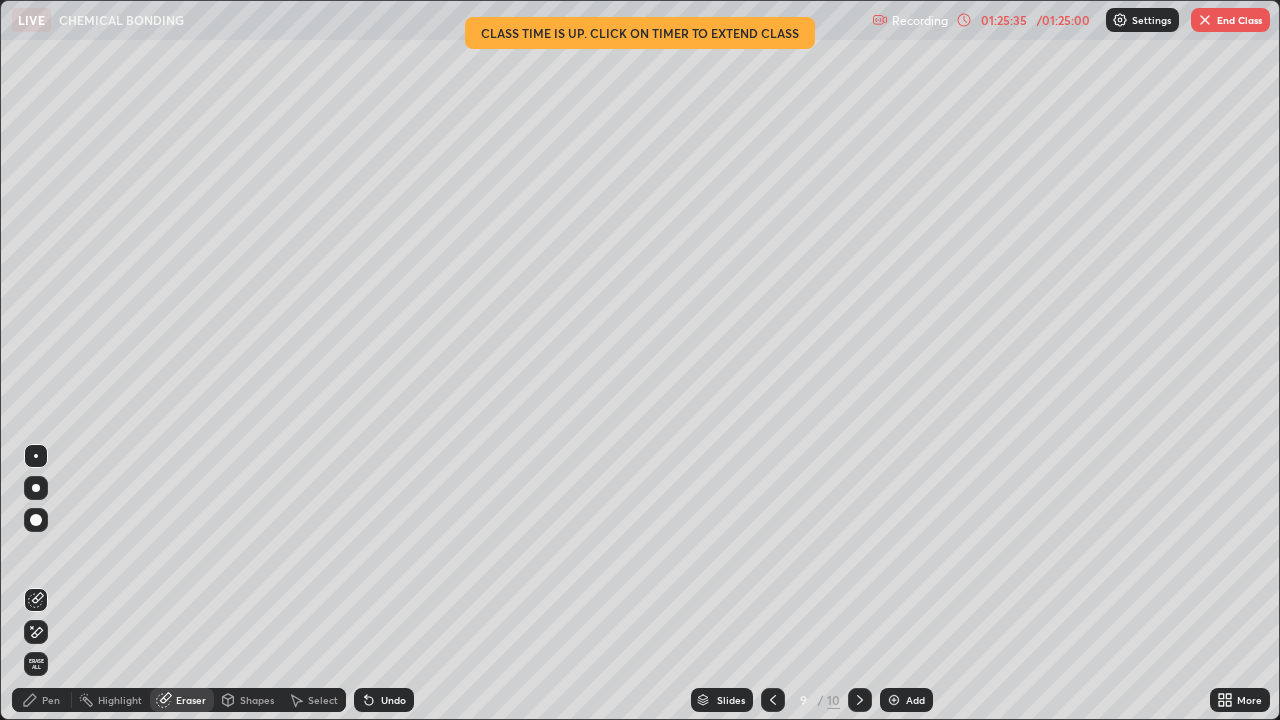 click on "End Class" at bounding box center [1230, 20] 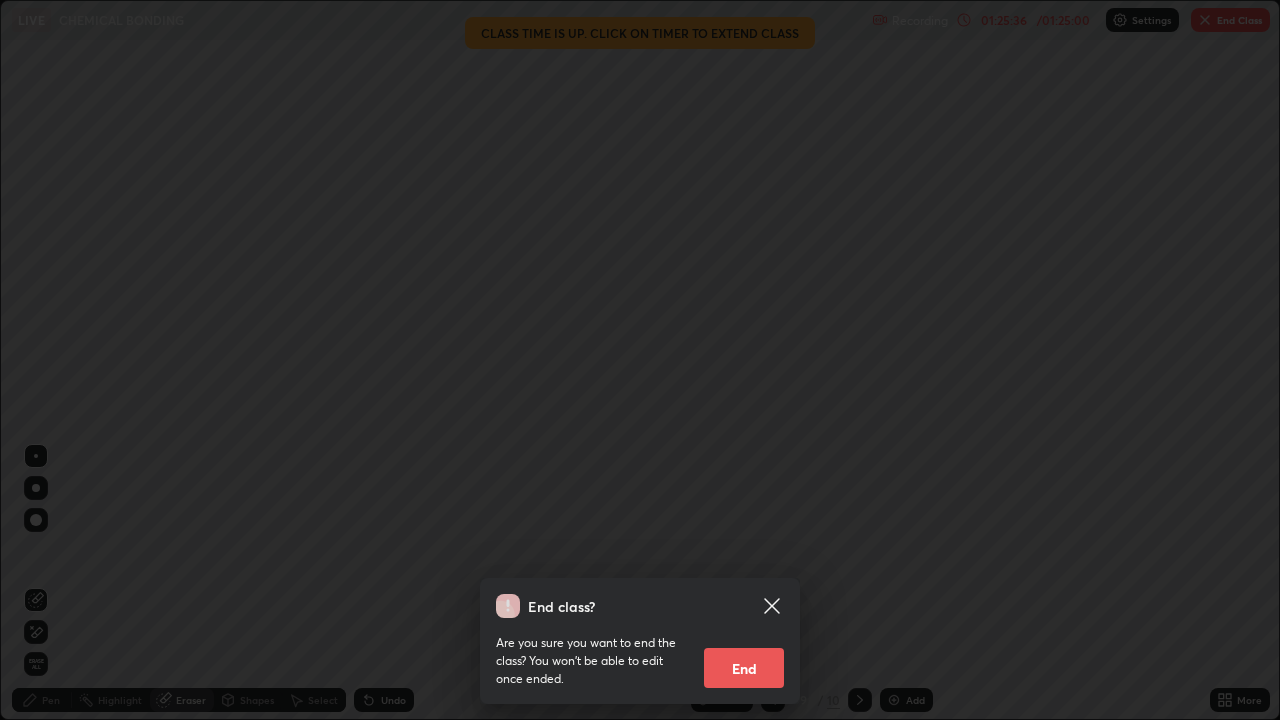 click on "End" at bounding box center [744, 668] 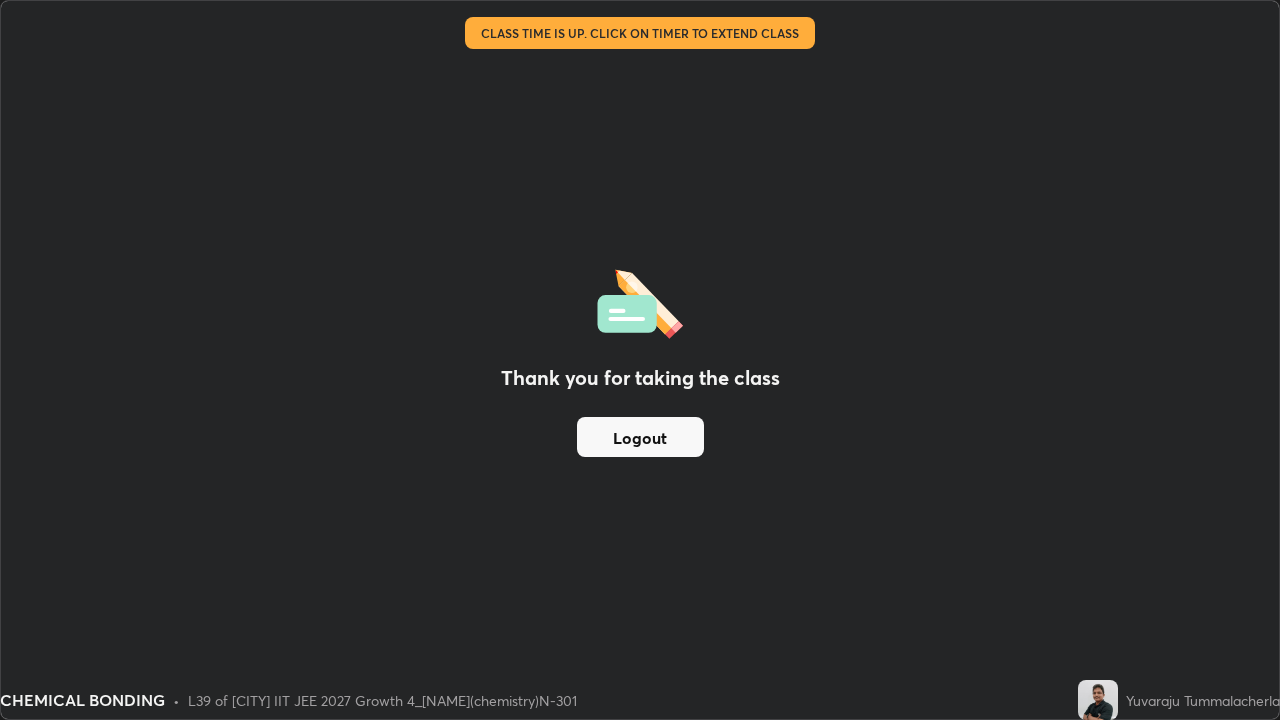 click on "Logout" at bounding box center (640, 437) 